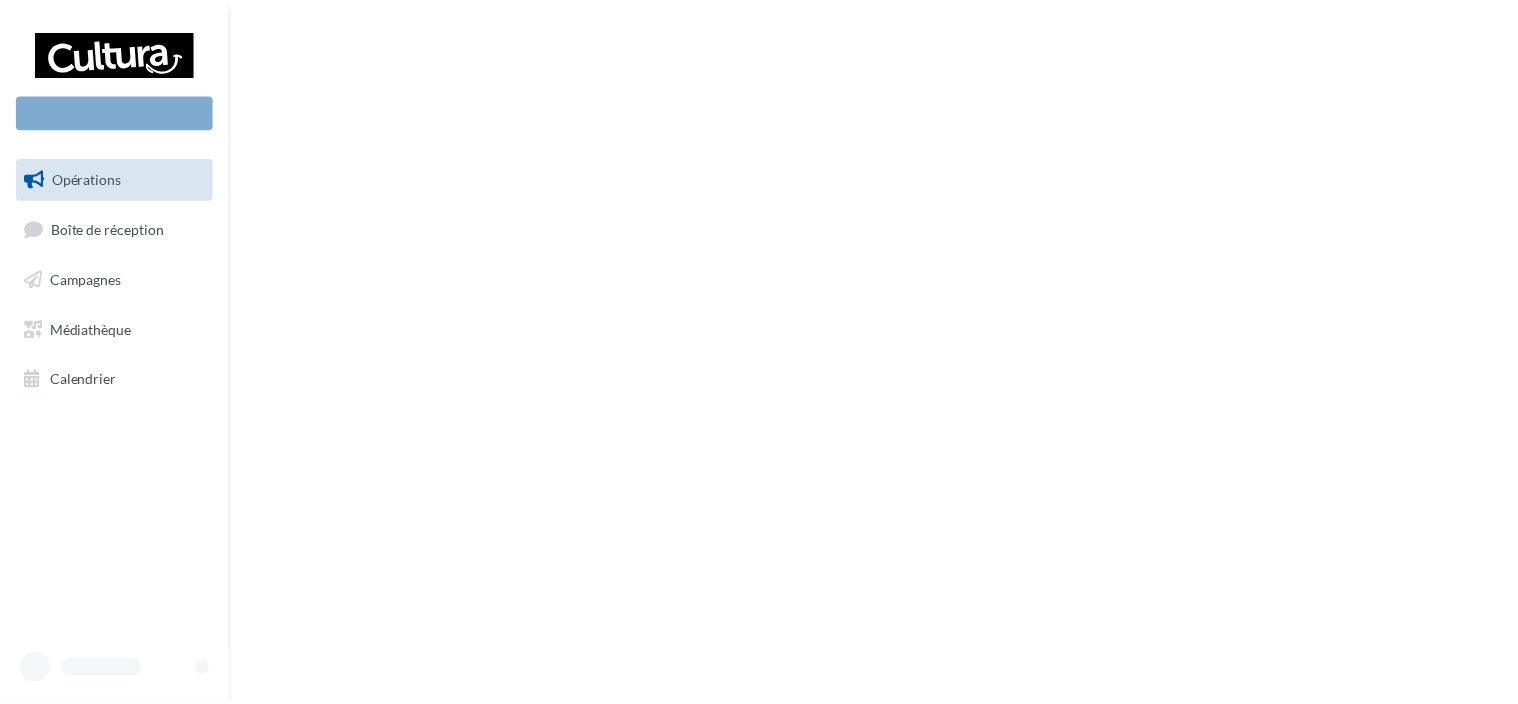 scroll, scrollTop: 0, scrollLeft: 0, axis: both 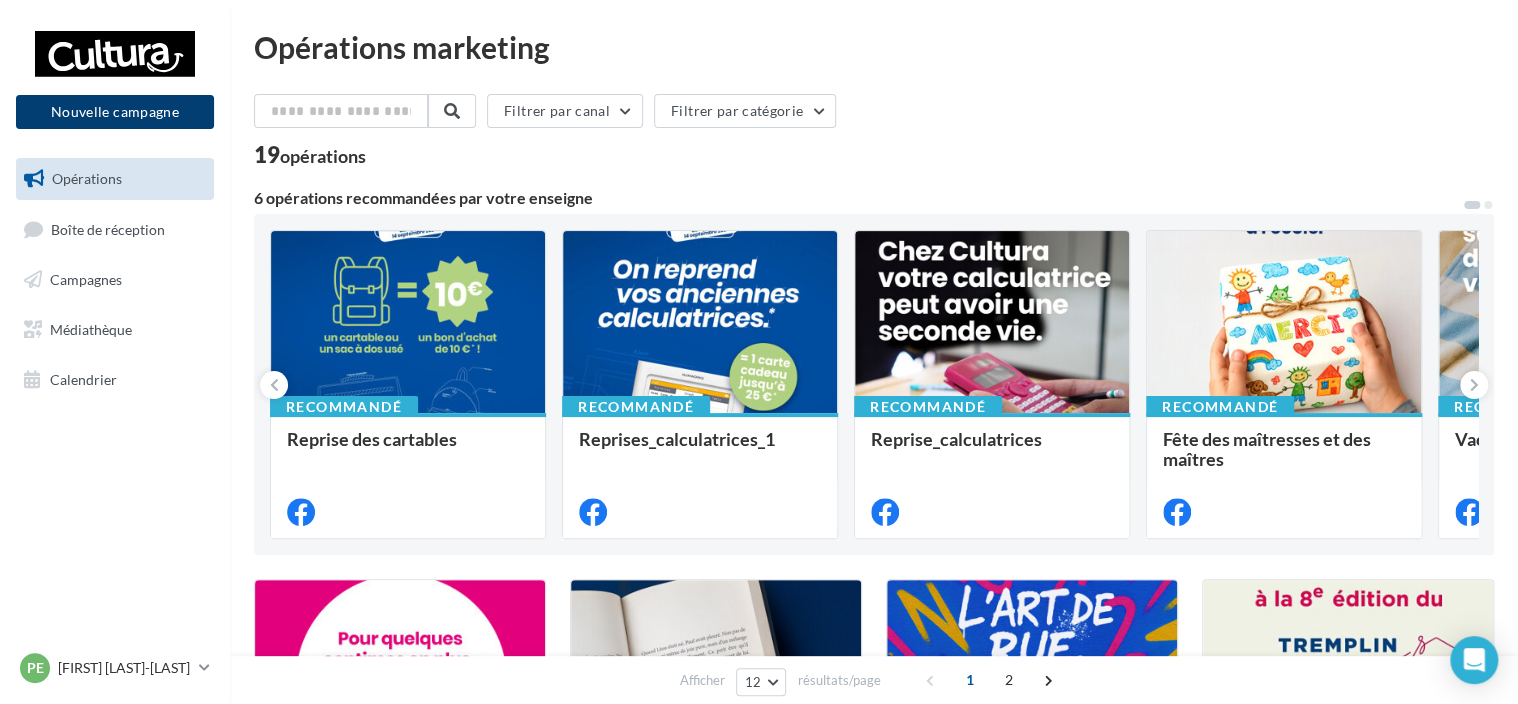 click on "Nouvelle campagne" at bounding box center (115, 112) 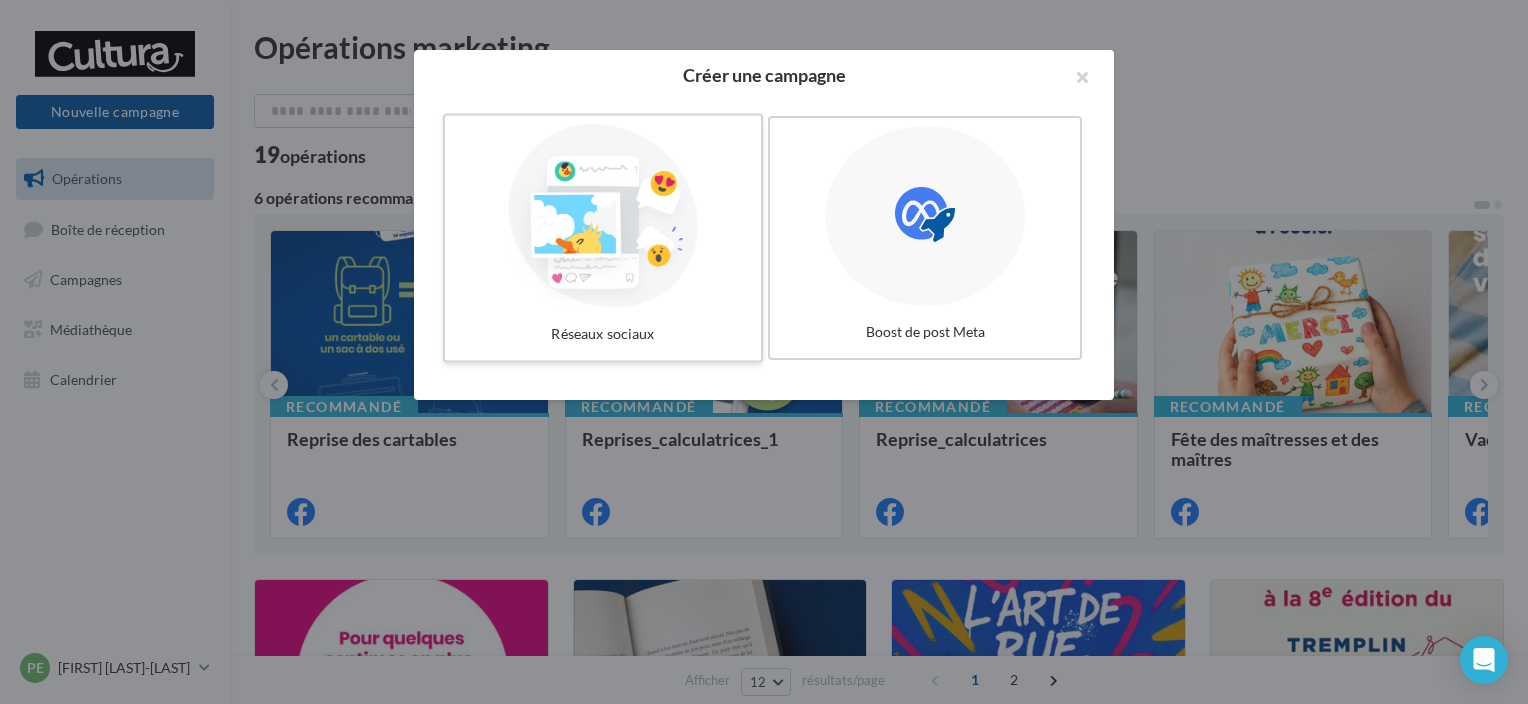 click at bounding box center (603, 216) 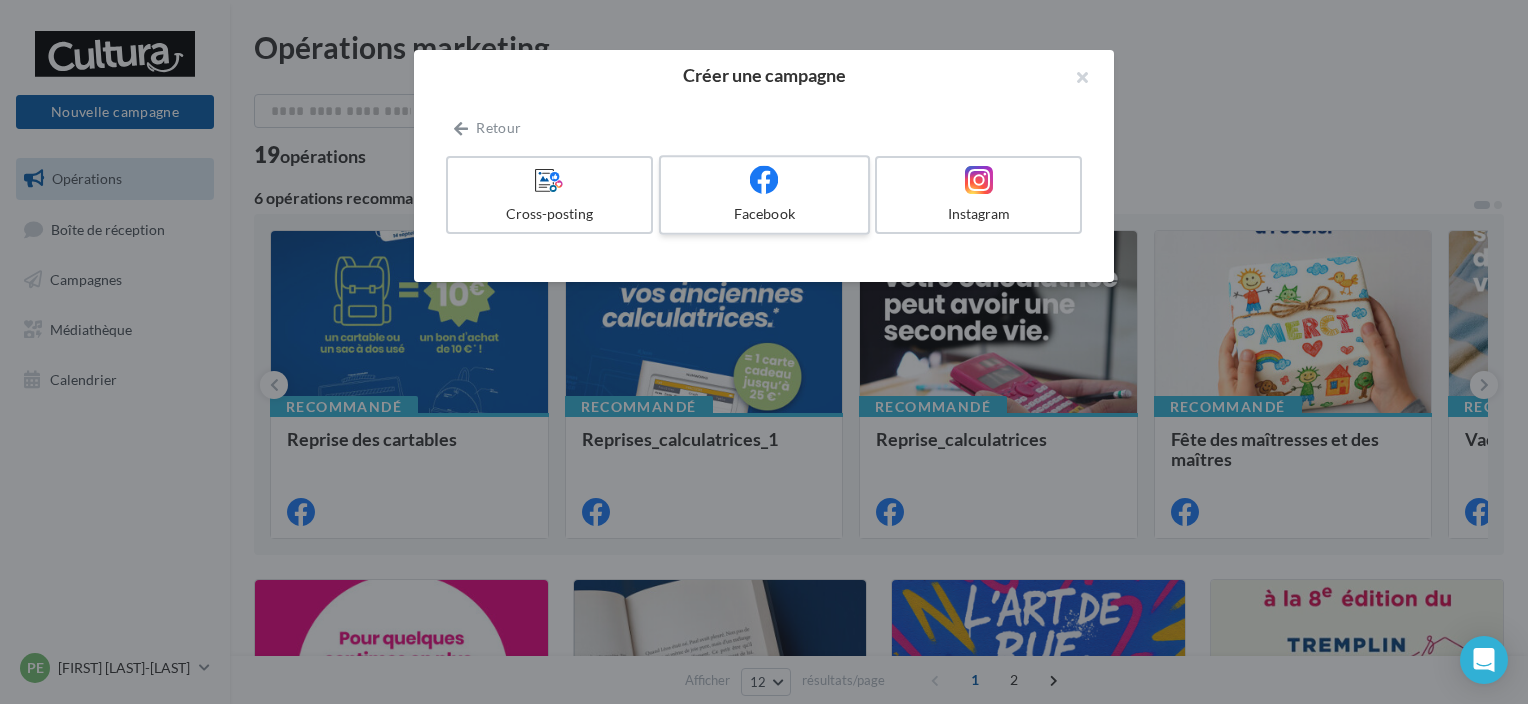 click on "Facebook" at bounding box center (764, 214) 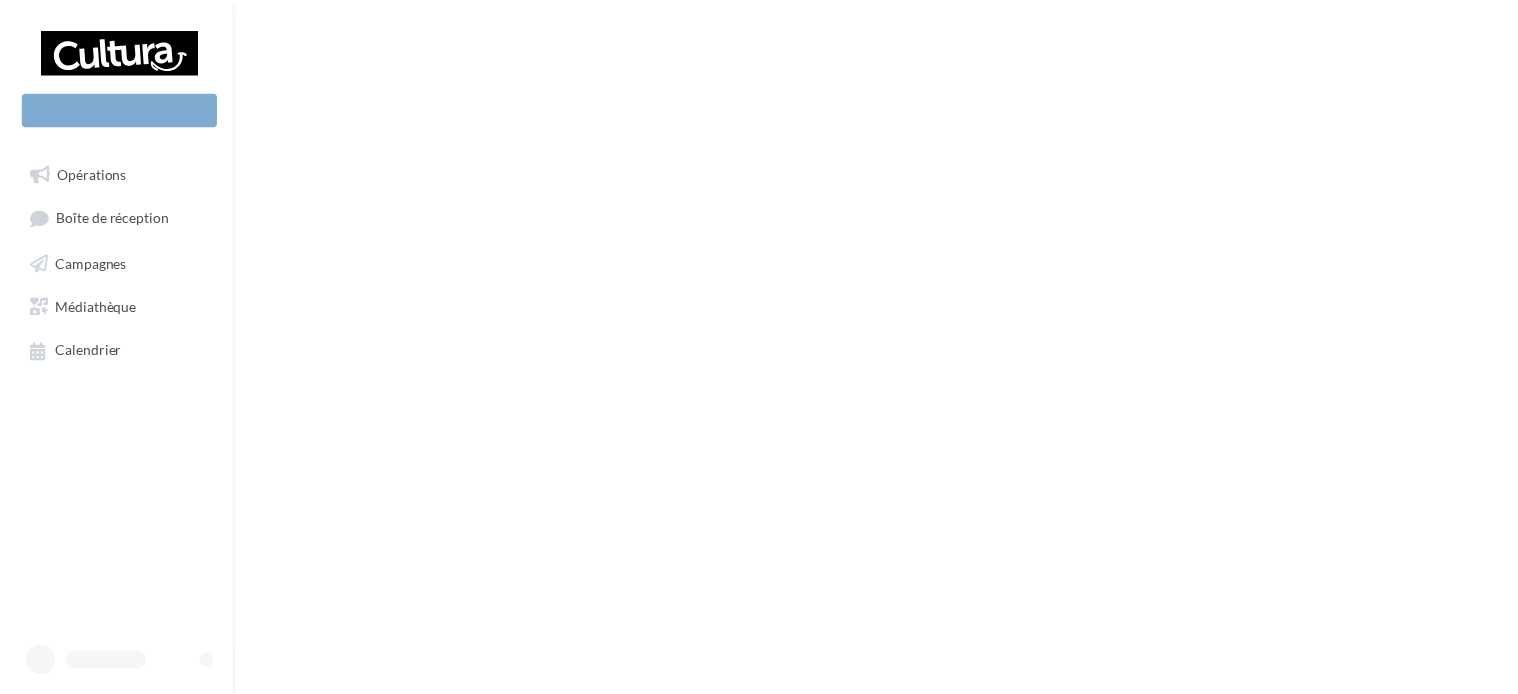 scroll, scrollTop: 0, scrollLeft: 0, axis: both 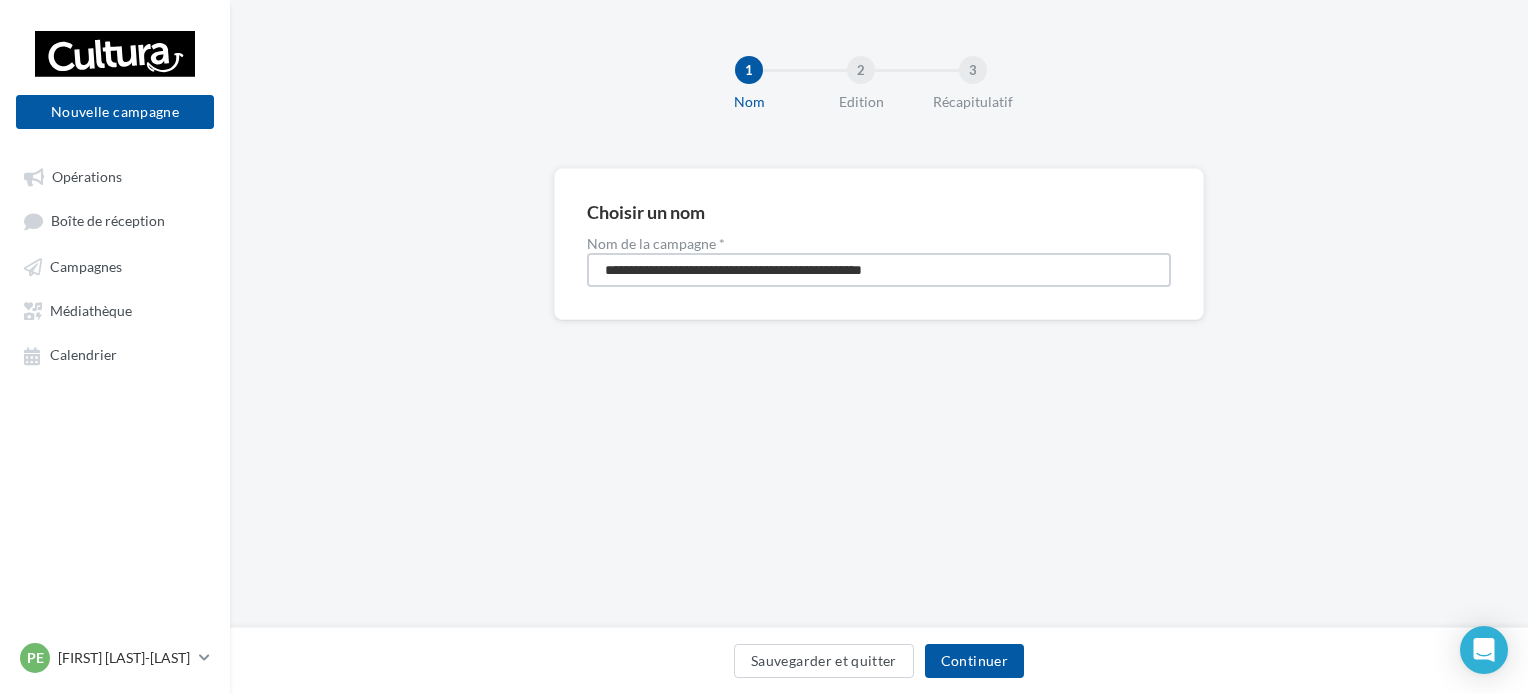 click on "**********" at bounding box center [879, 270] 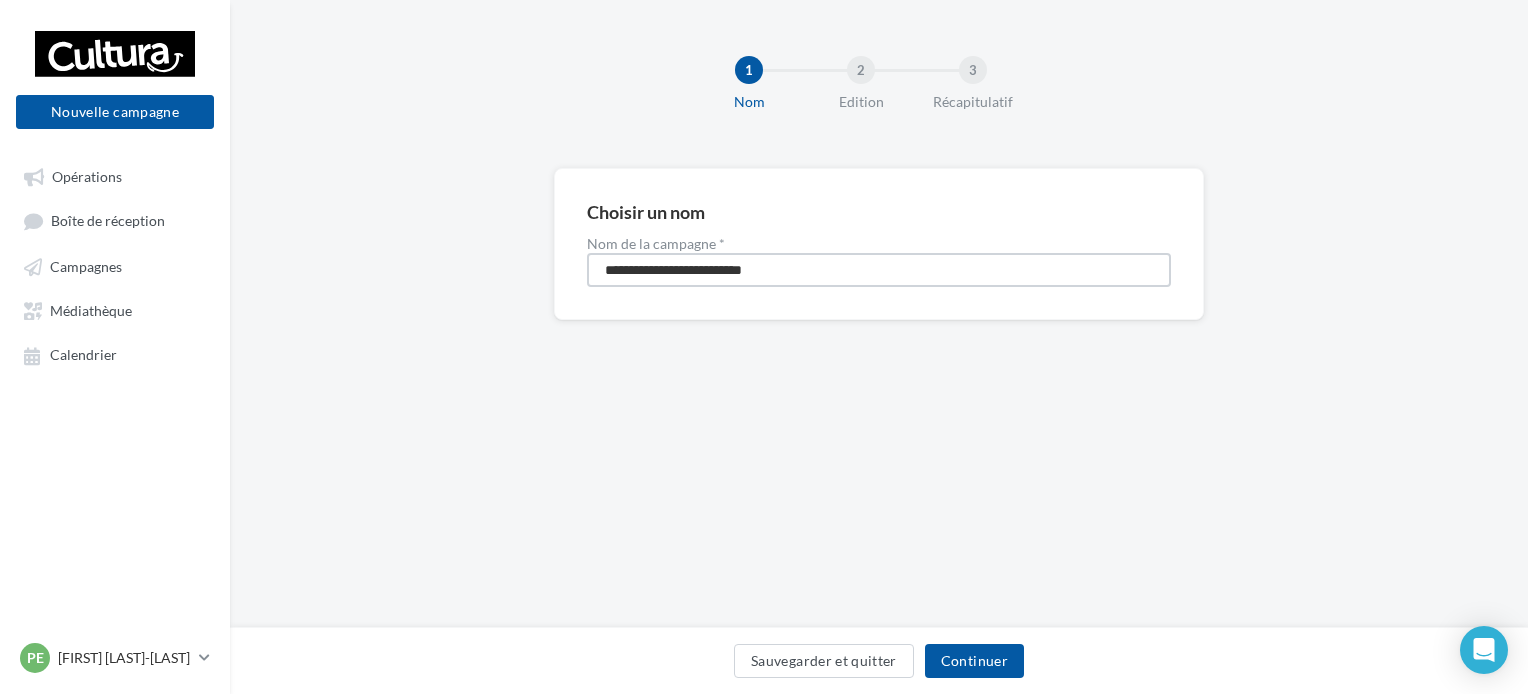 type on "**********" 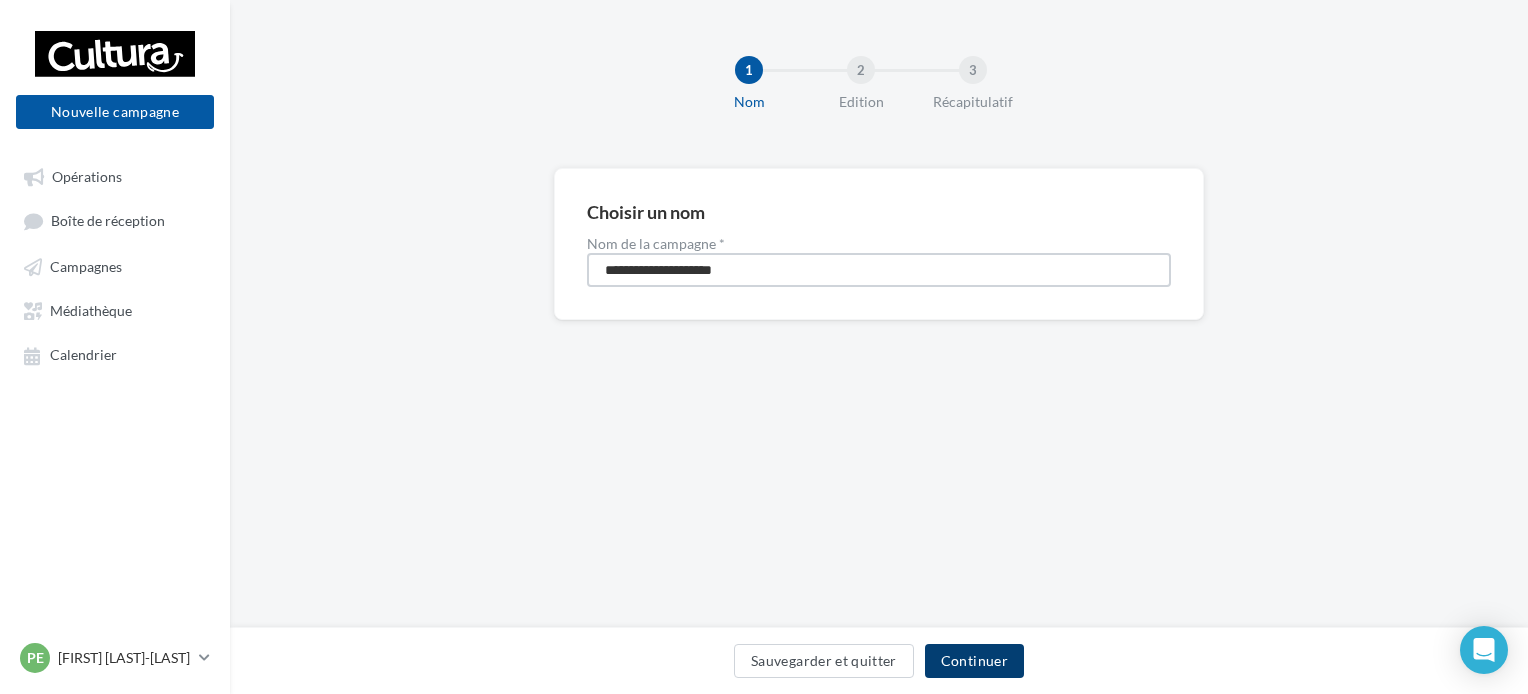 type on "**********" 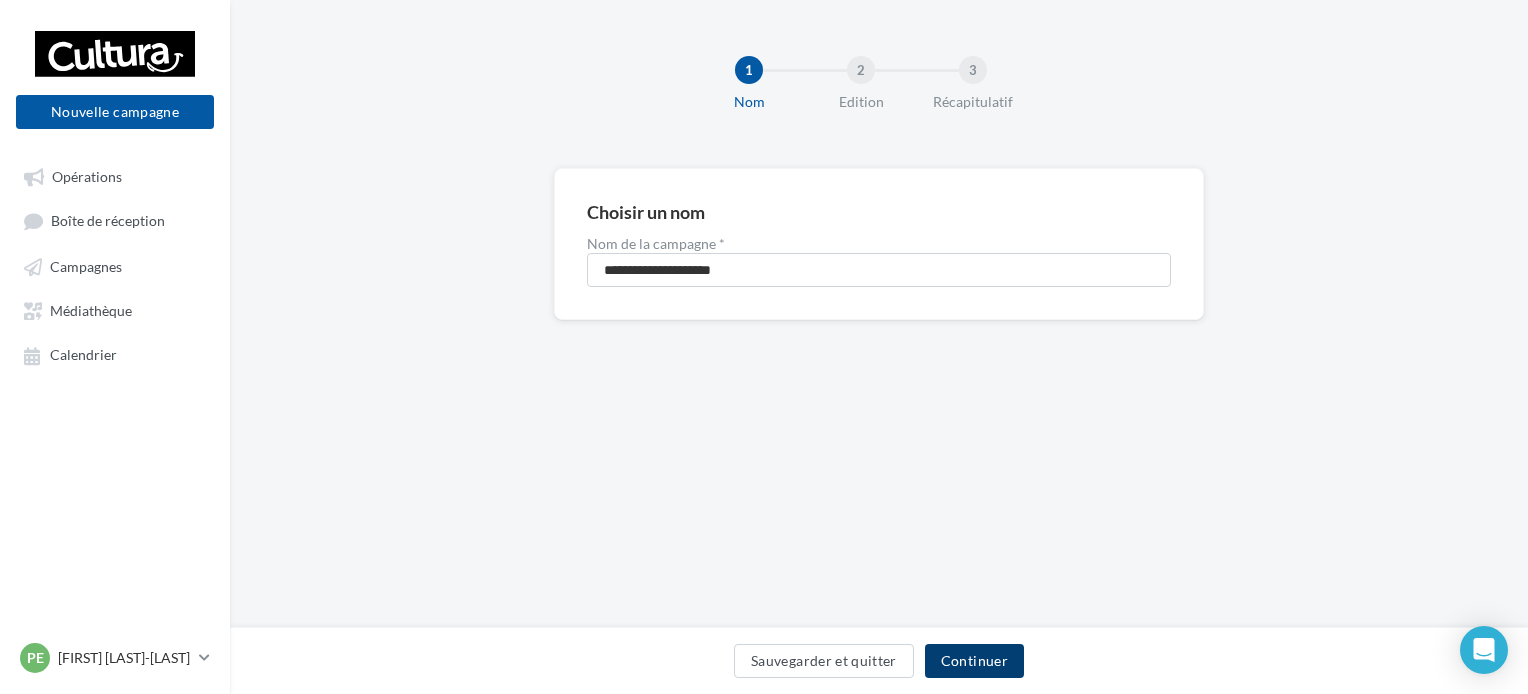 click on "Continuer" at bounding box center [974, 661] 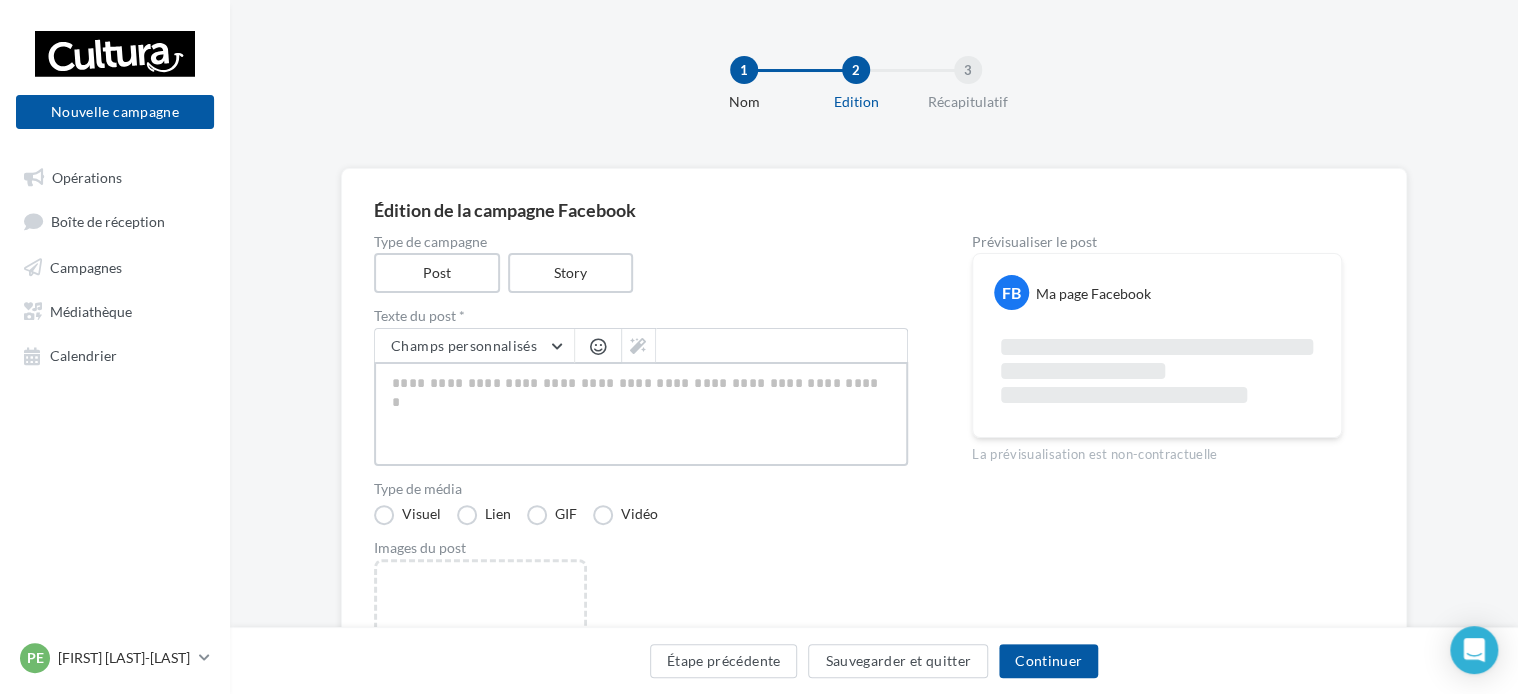 click at bounding box center (641, 414) 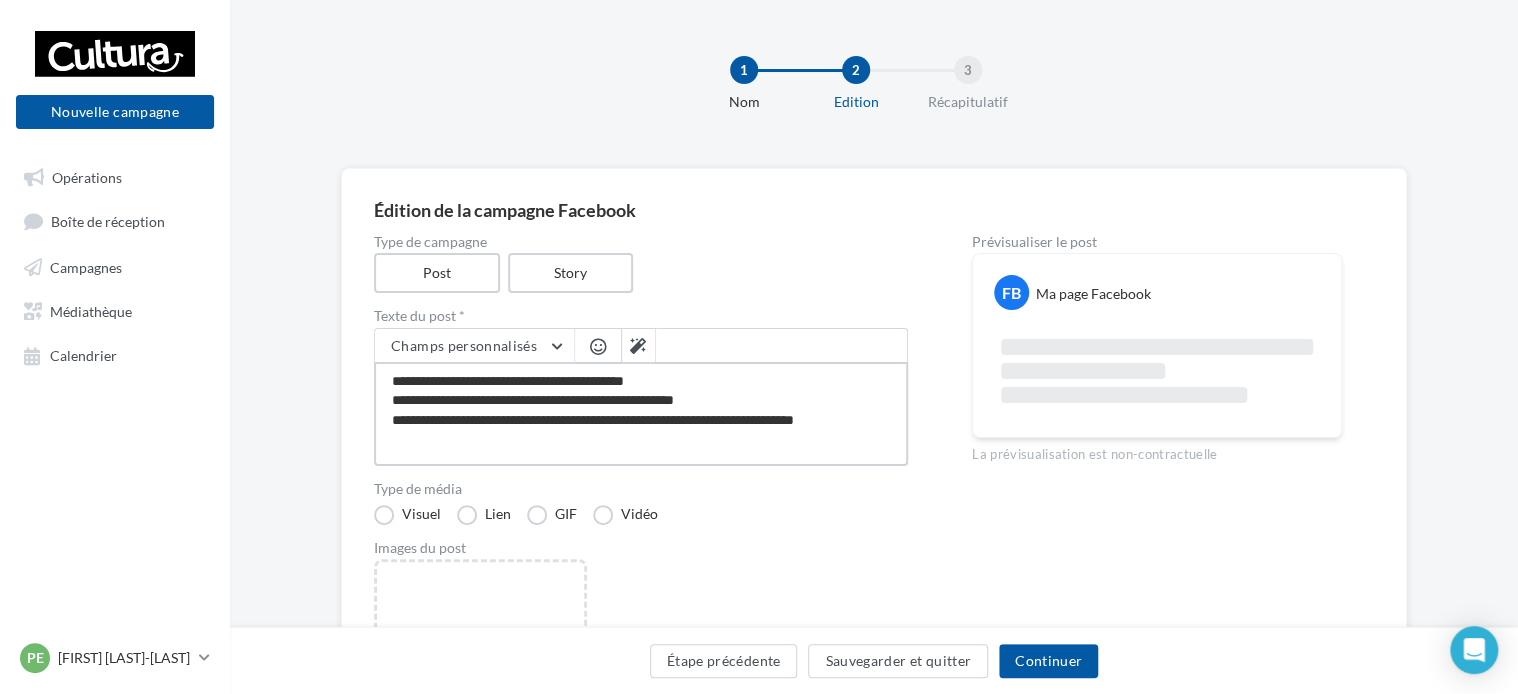 click on "**********" at bounding box center (641, 414) 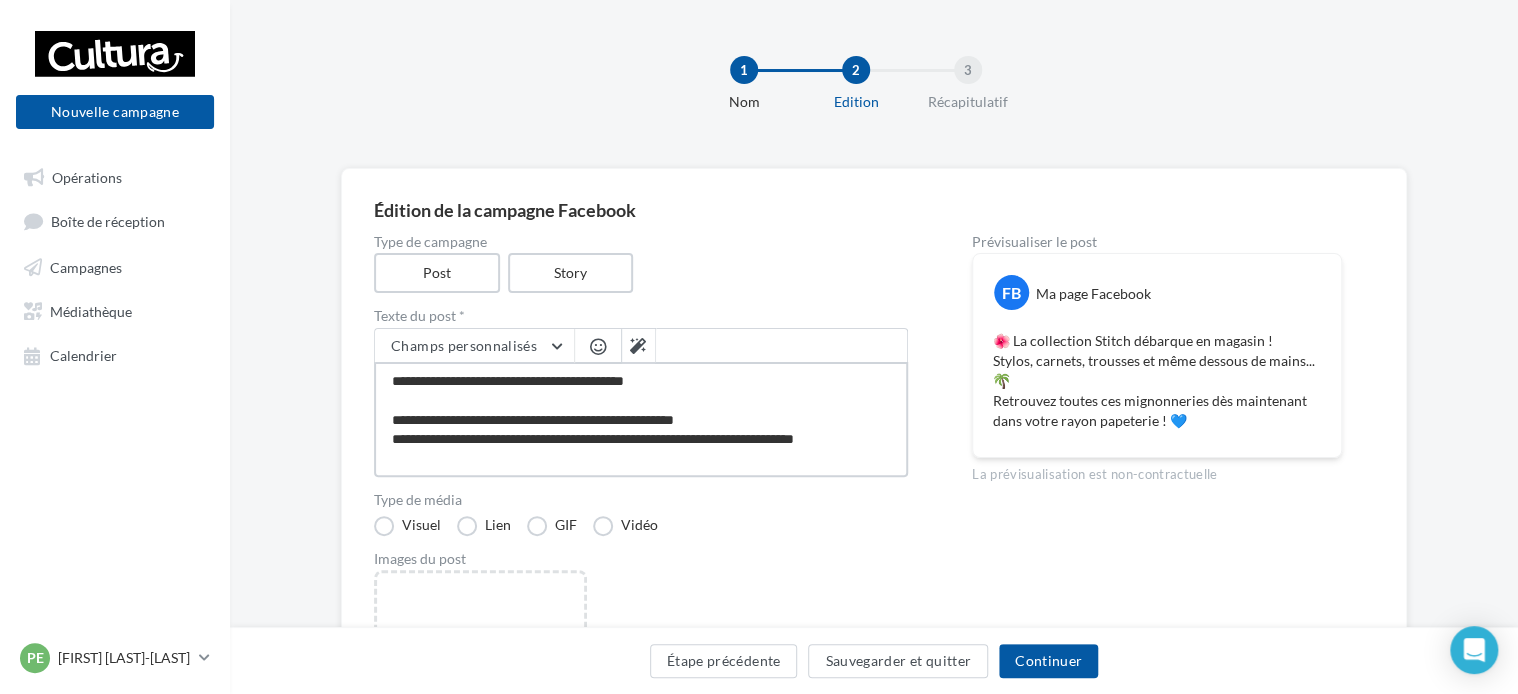 click on "**********" at bounding box center [641, 419] 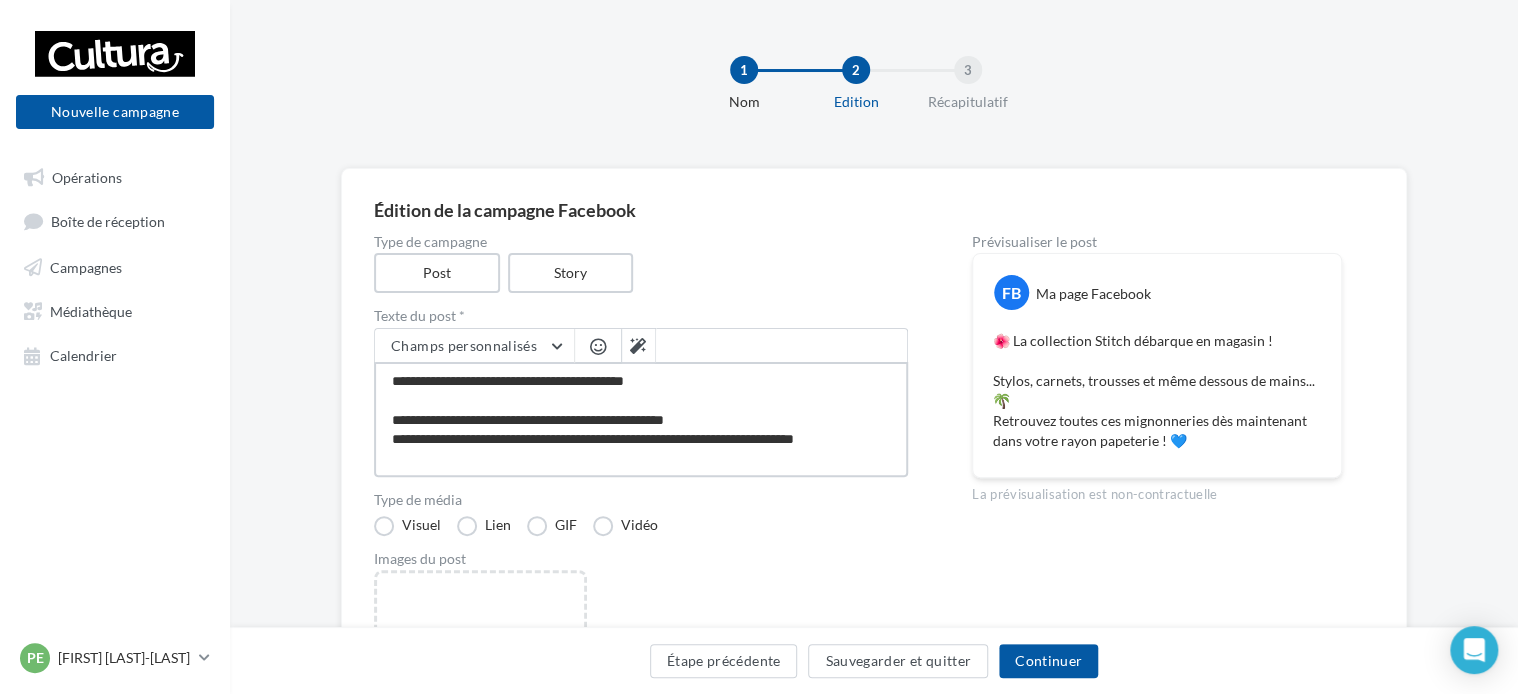 click on "**********" at bounding box center [641, 419] 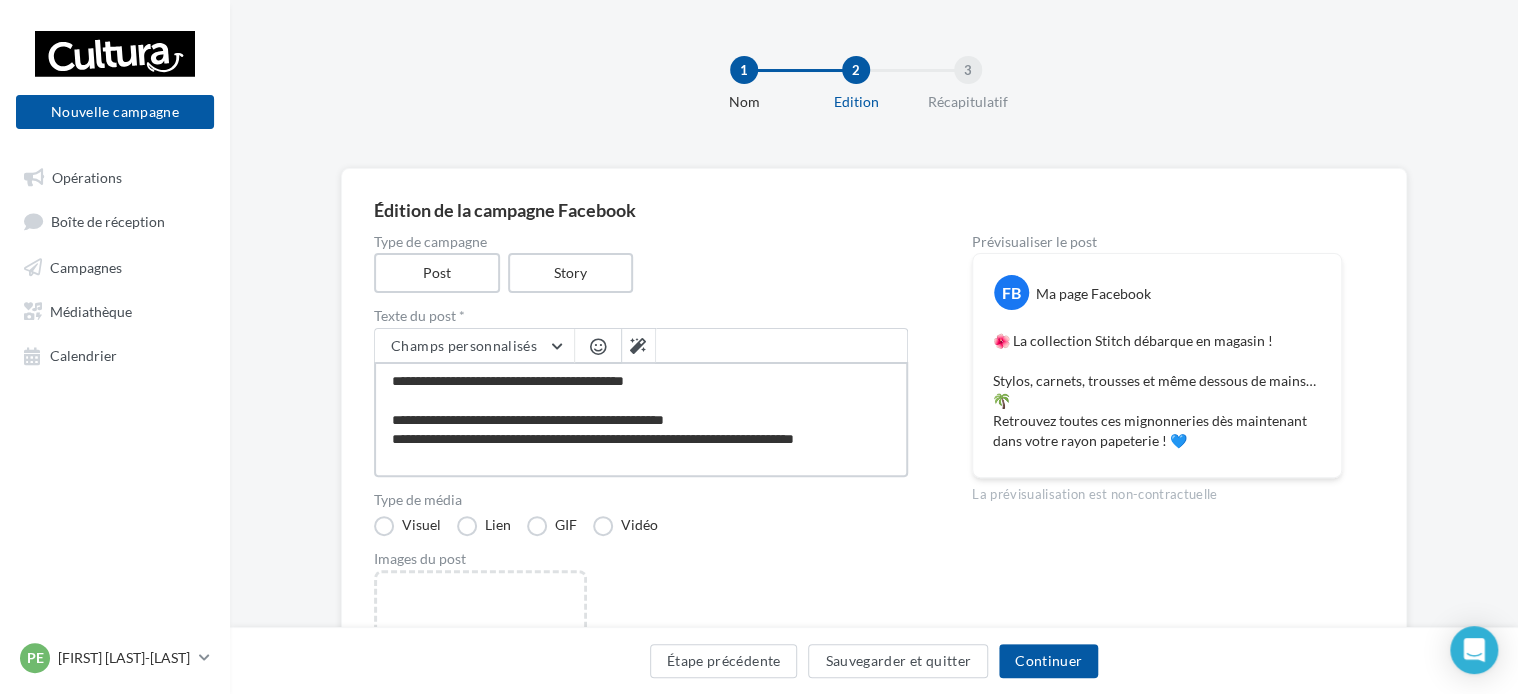 click on "**********" at bounding box center [641, 419] 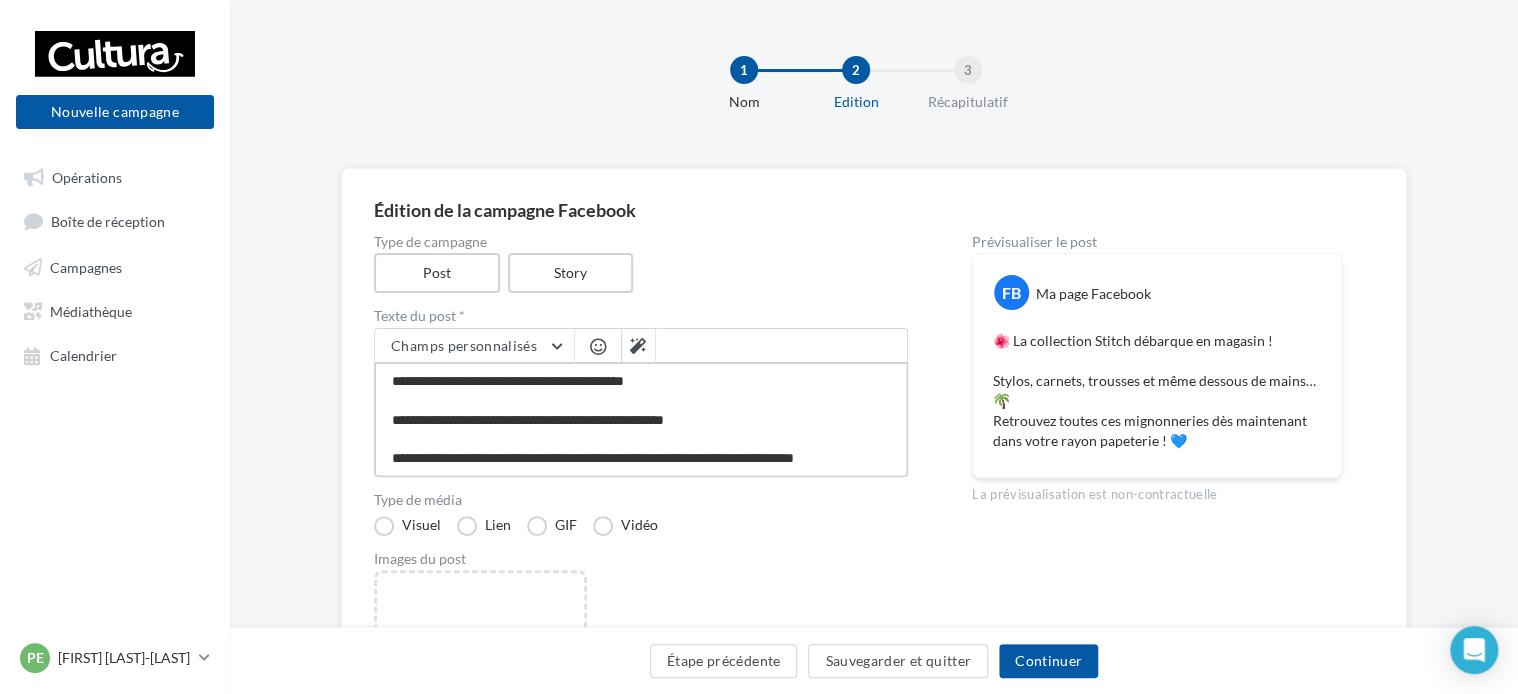 type on "**********" 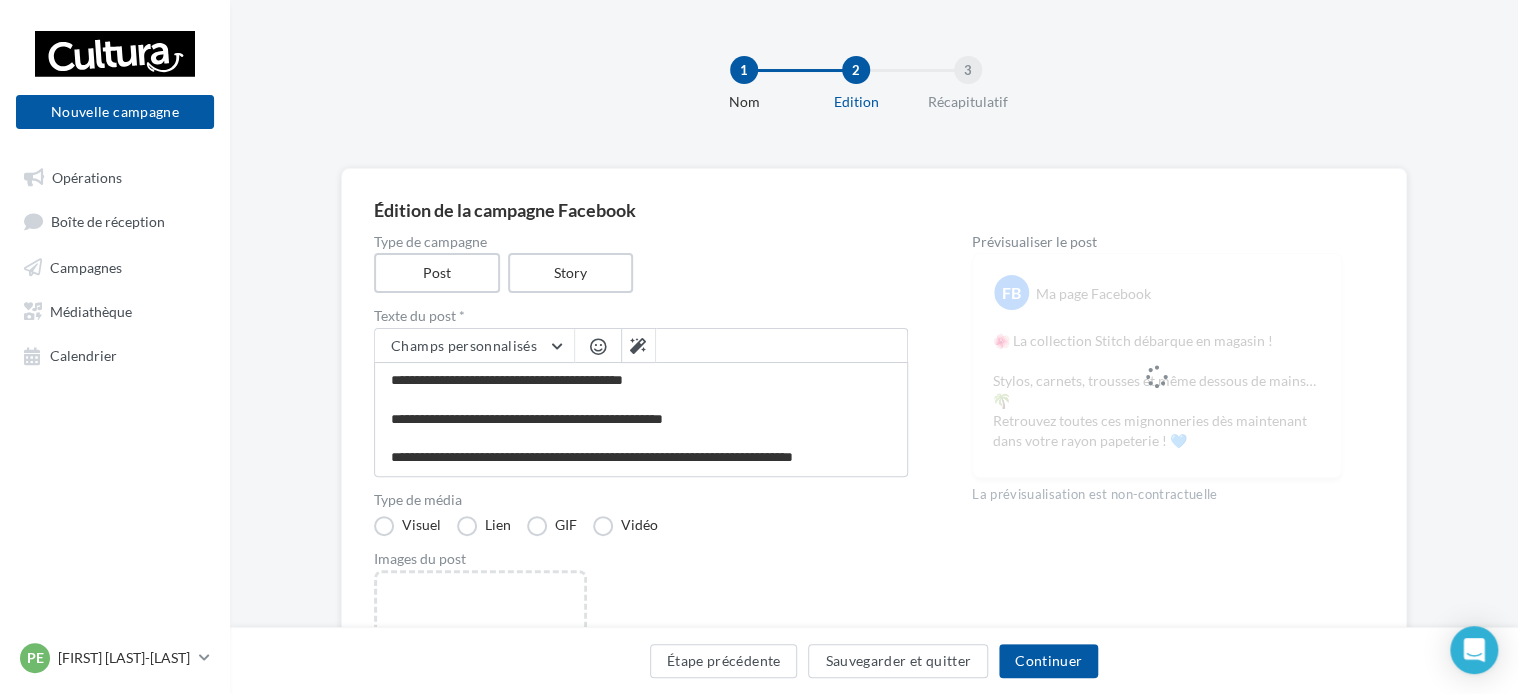 click on "Type de média" at bounding box center [641, 500] 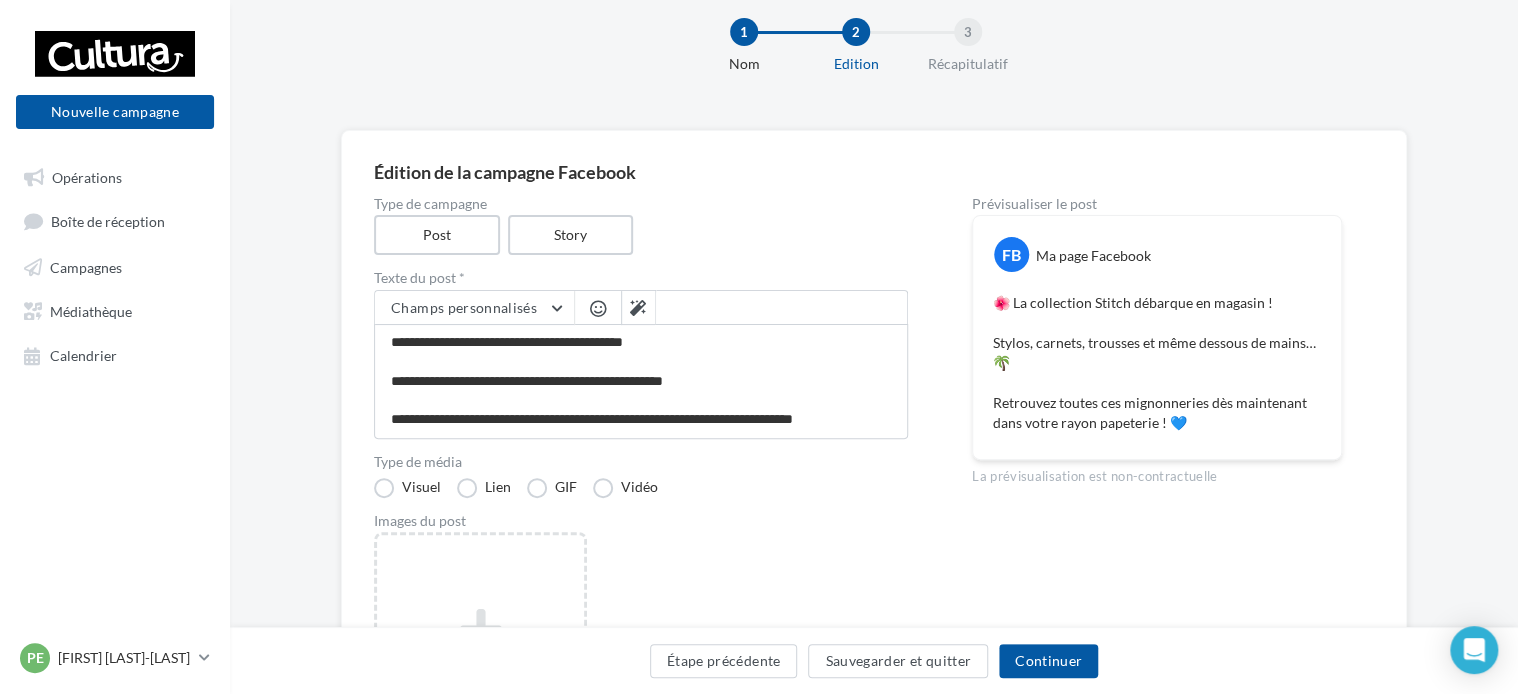 scroll, scrollTop: 40, scrollLeft: 0, axis: vertical 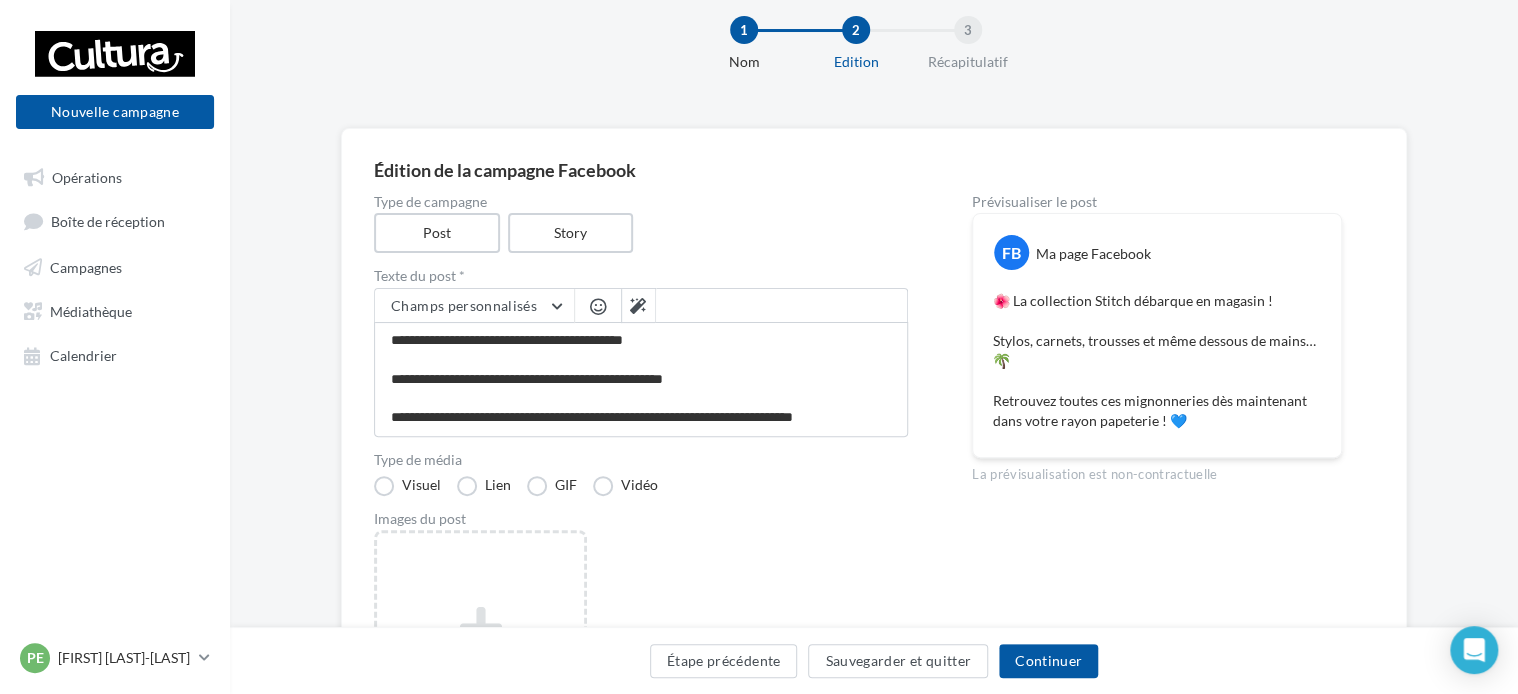 click on "**********" at bounding box center [641, 499] 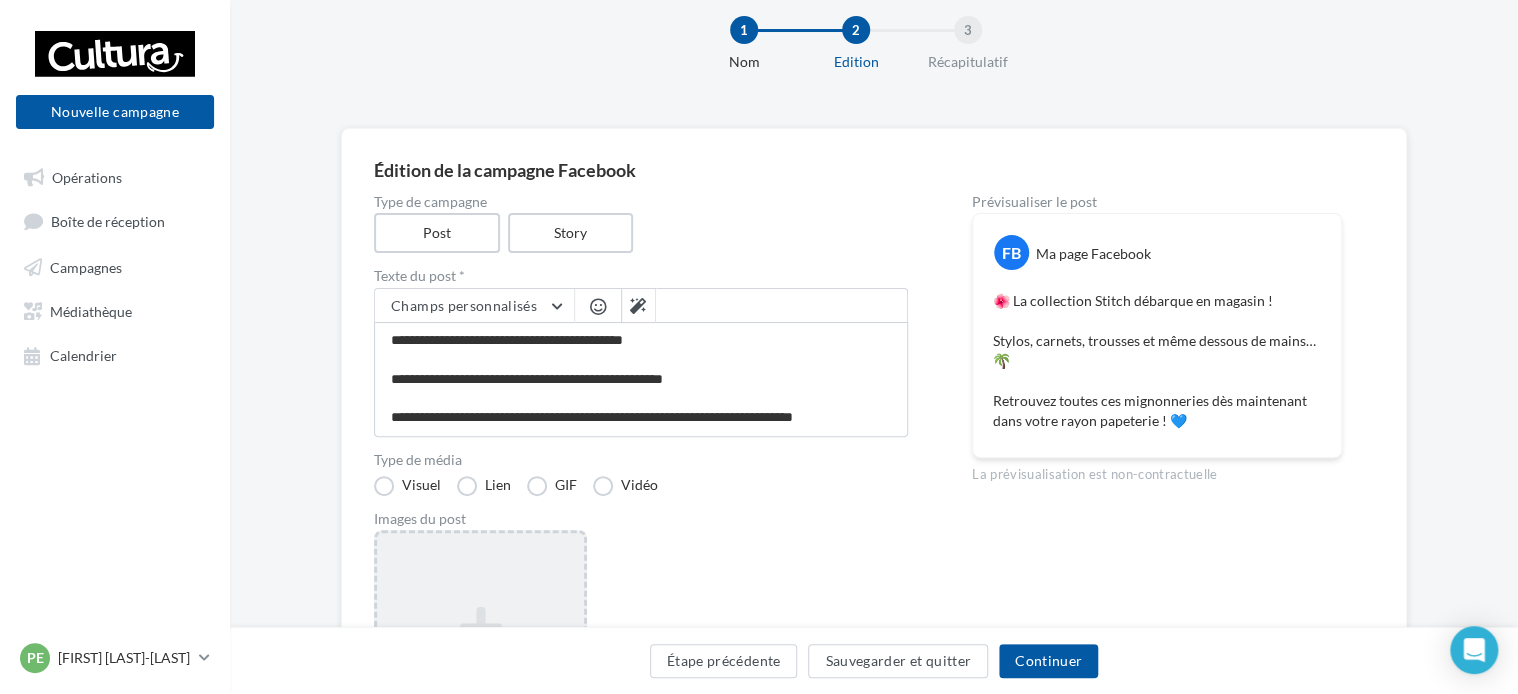 click on "Ajouter une image     Format: png, jpg" at bounding box center [480, 660] 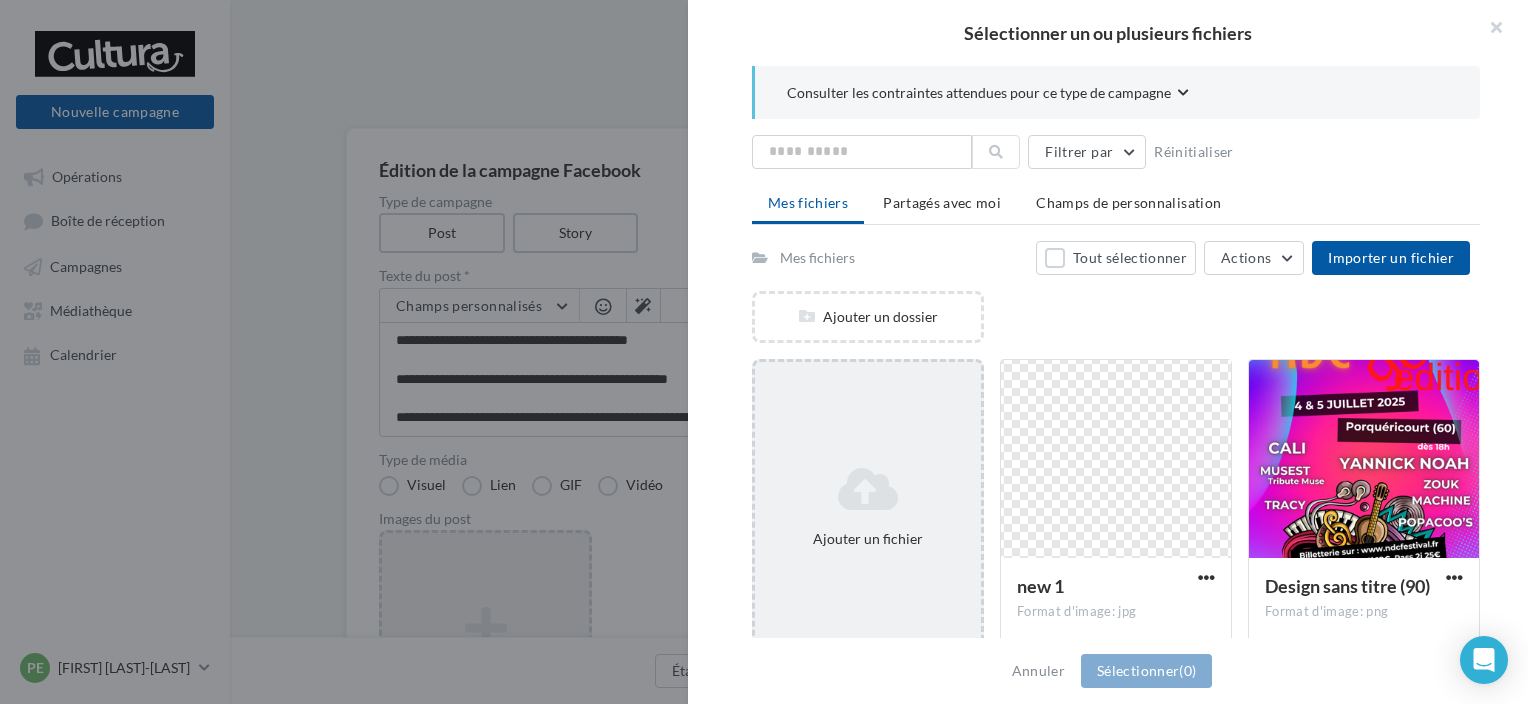 click on "Ajouter un fichier" at bounding box center (868, 317) 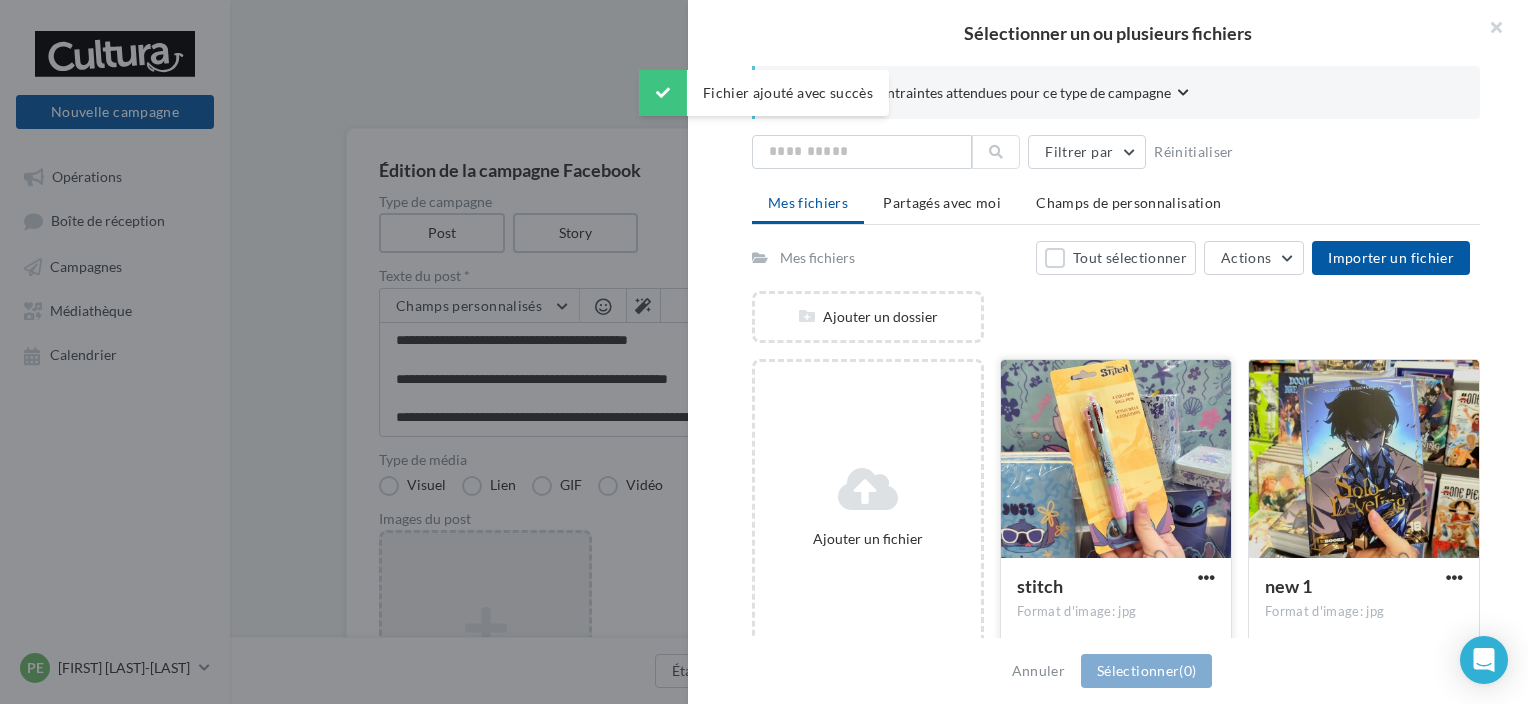 click at bounding box center (1116, 460) 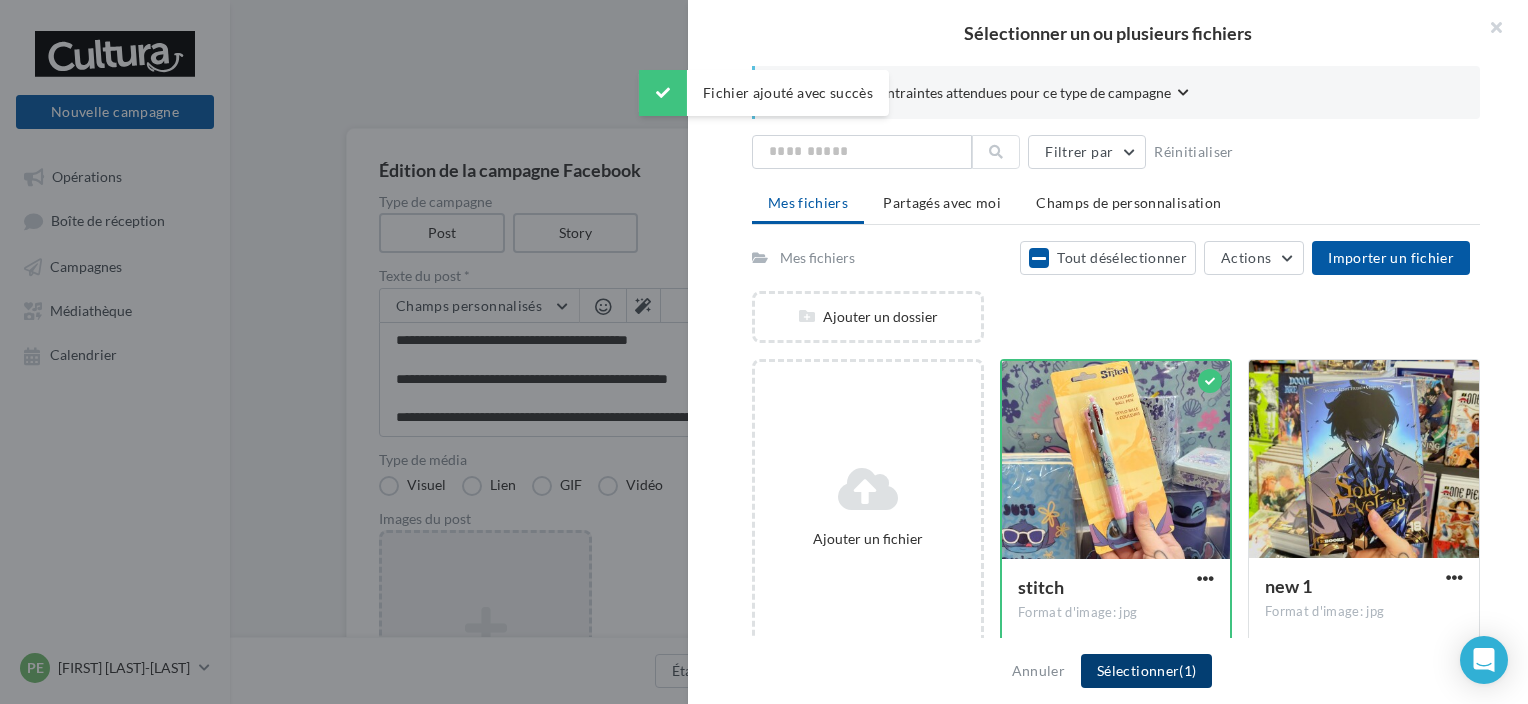 click on "Sélectionner   (1)" at bounding box center [1146, 671] 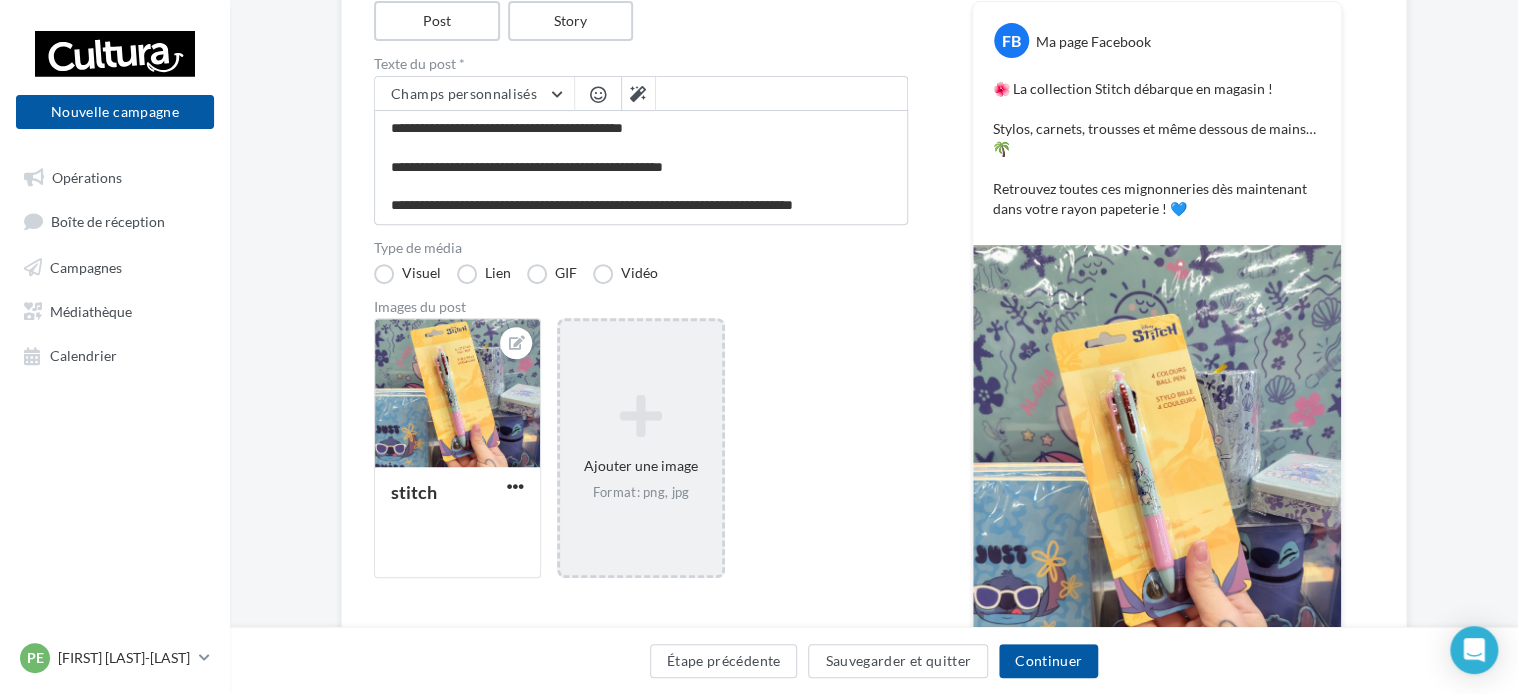 scroll, scrollTop: 457, scrollLeft: 0, axis: vertical 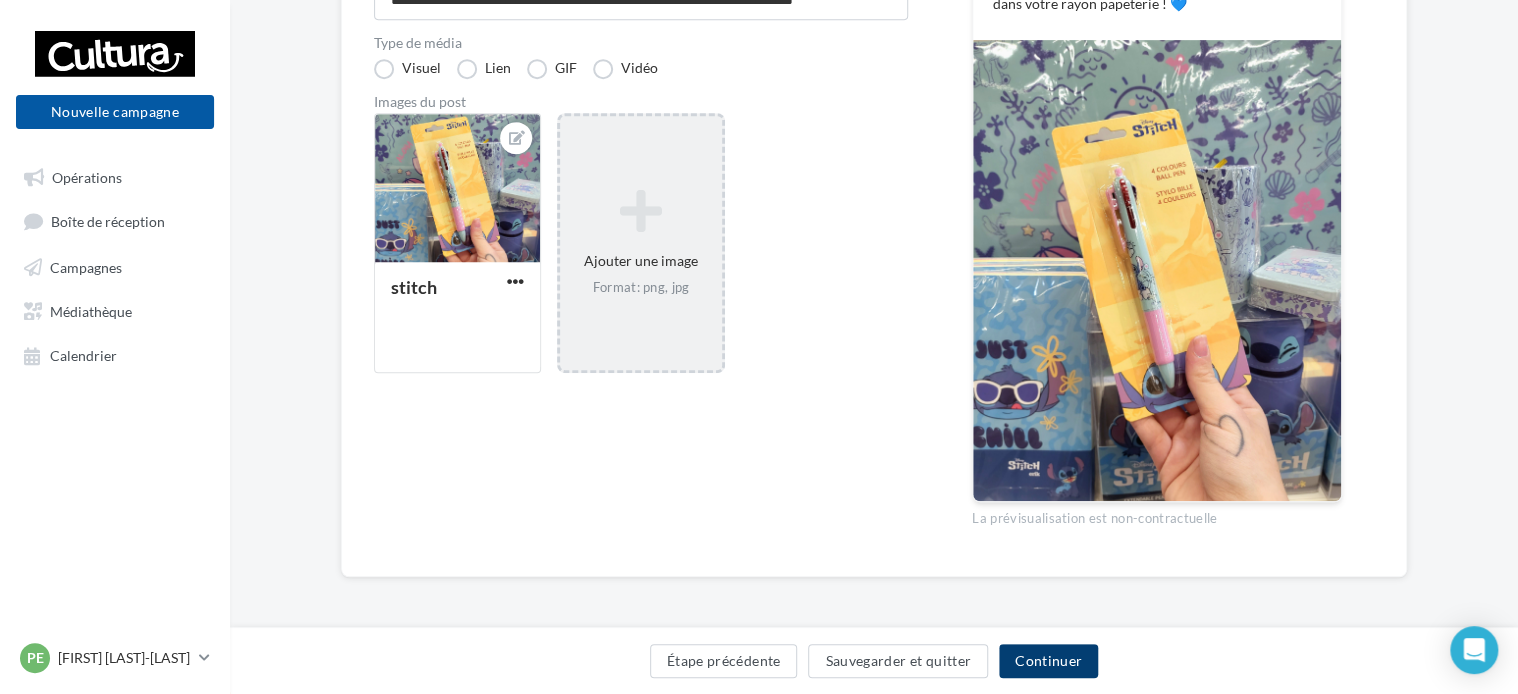 click on "Continuer" at bounding box center (1048, 661) 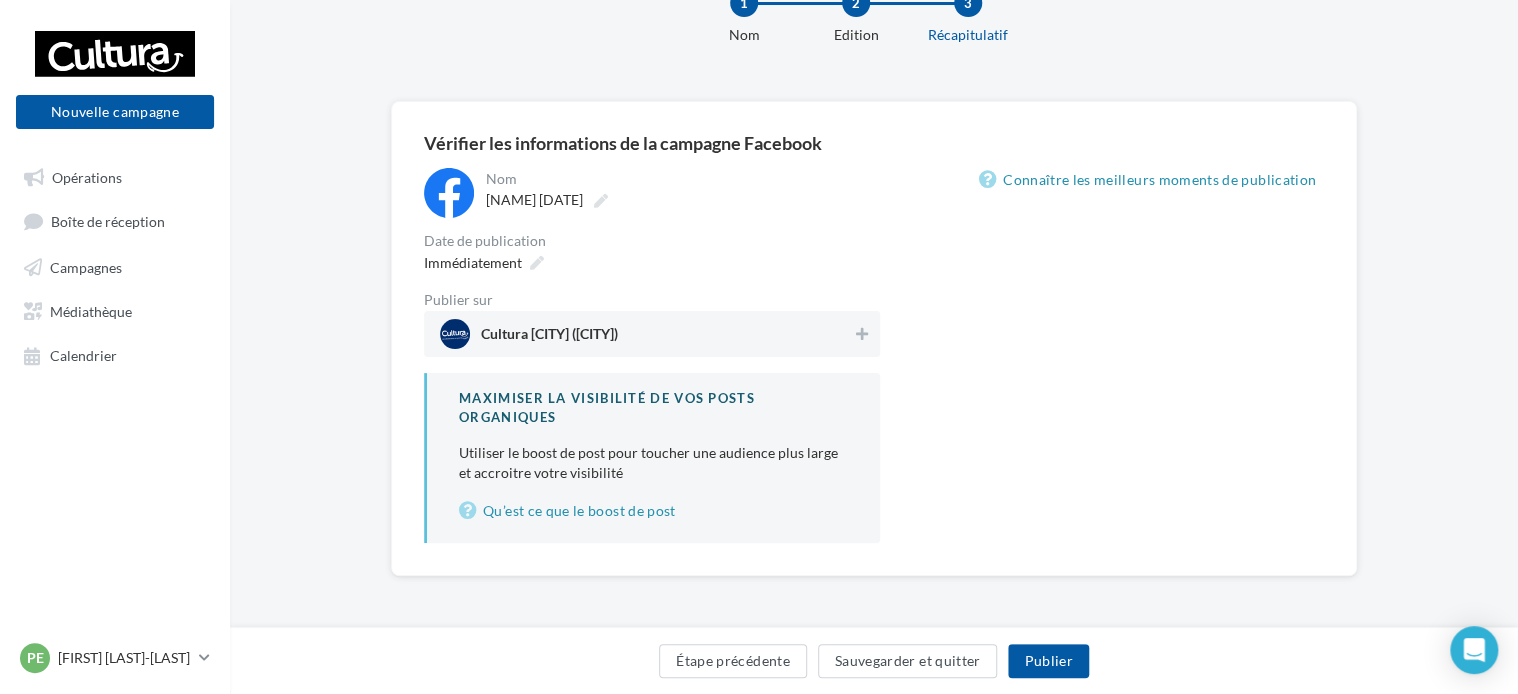 scroll, scrollTop: 66, scrollLeft: 0, axis: vertical 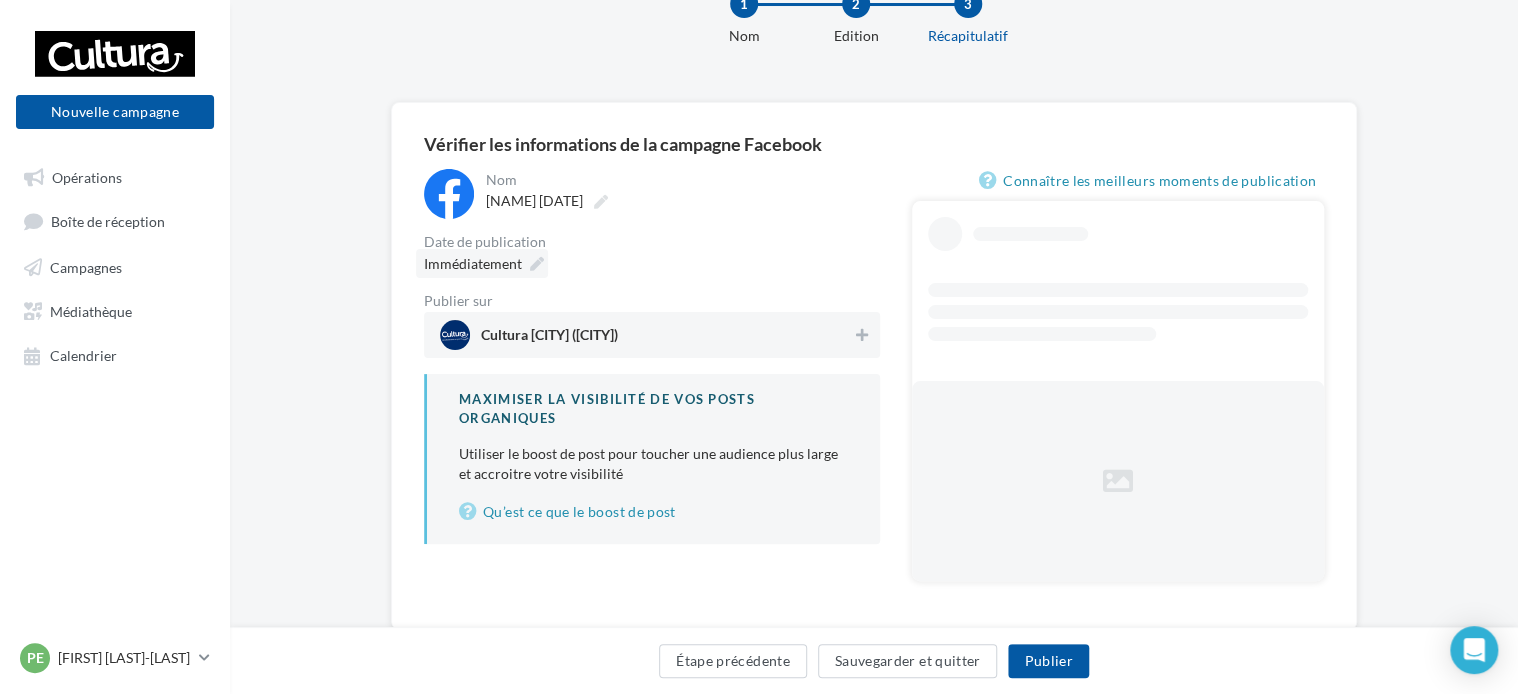 click at bounding box center [537, 264] 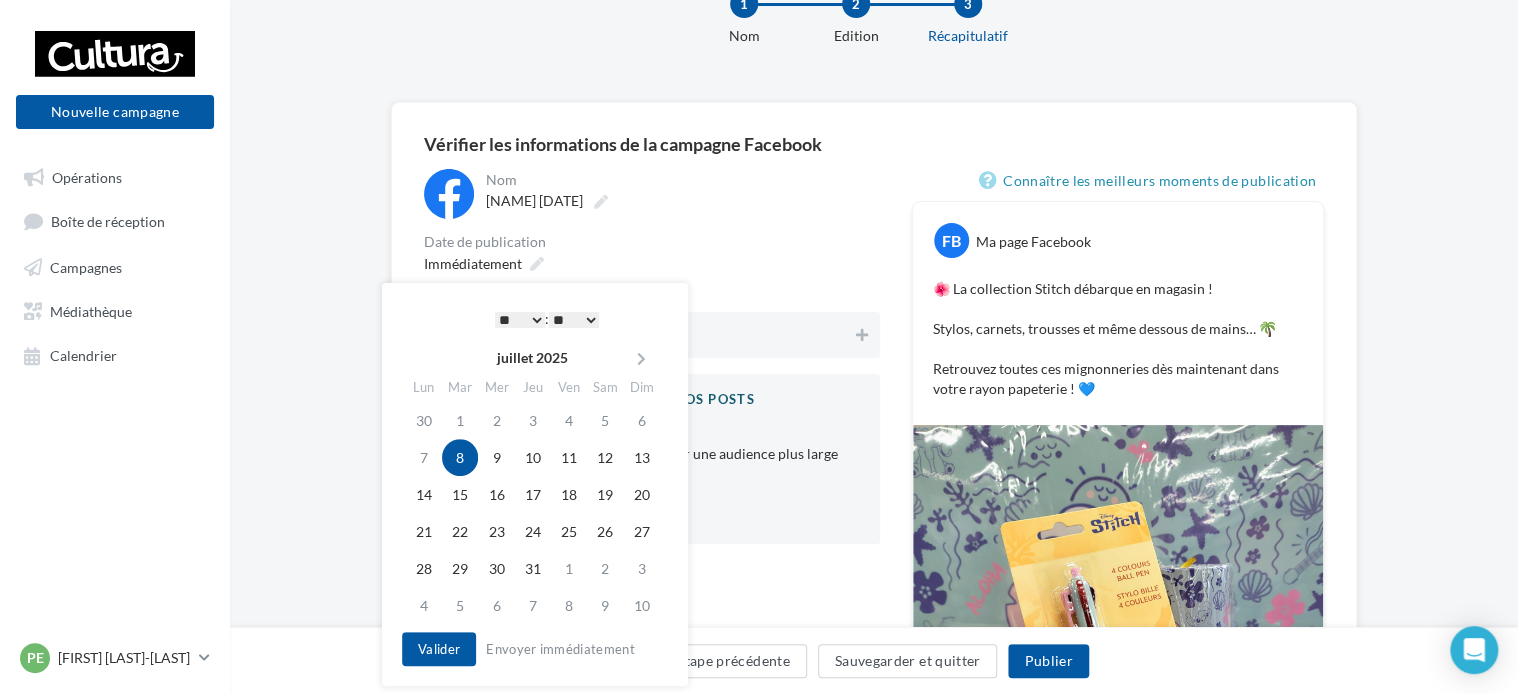 click on "** ** ** ** ** **" at bounding box center [574, 320] 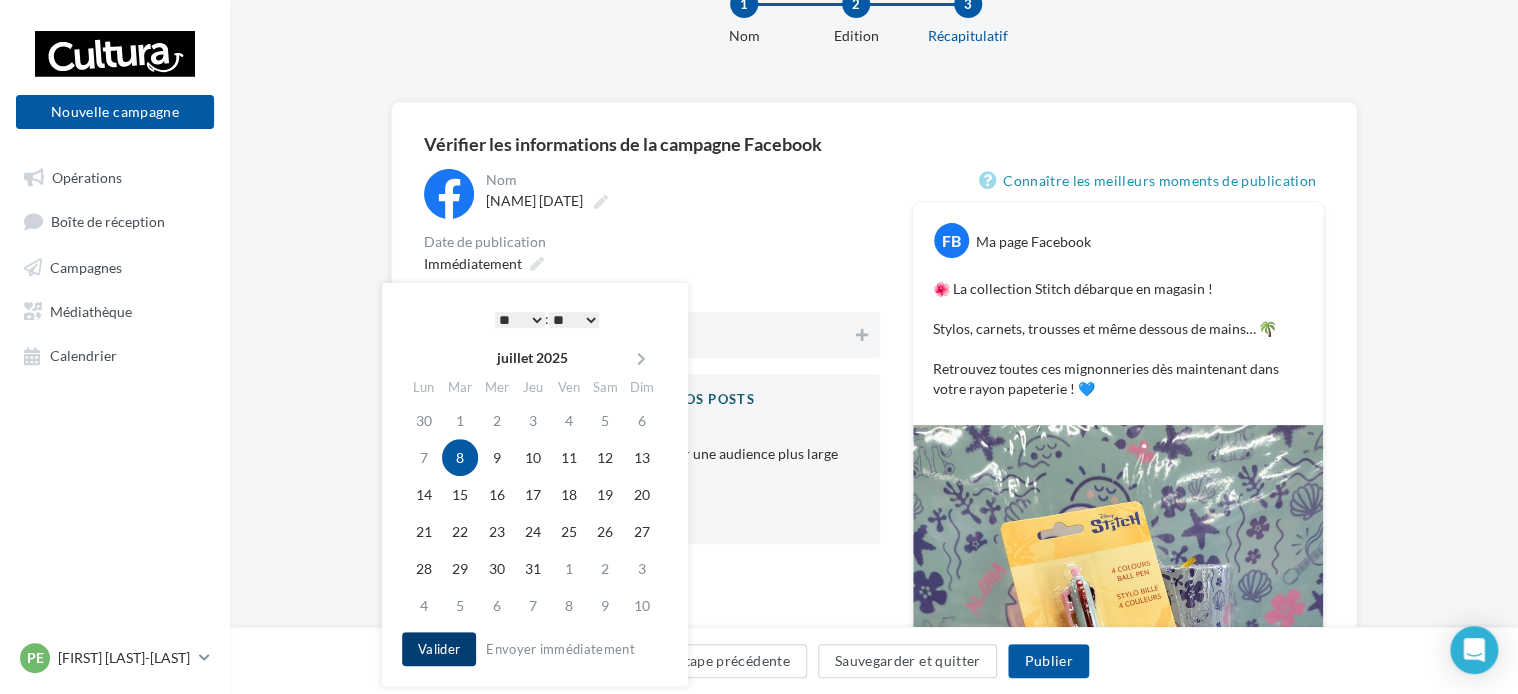 click on "Valider" at bounding box center [439, 649] 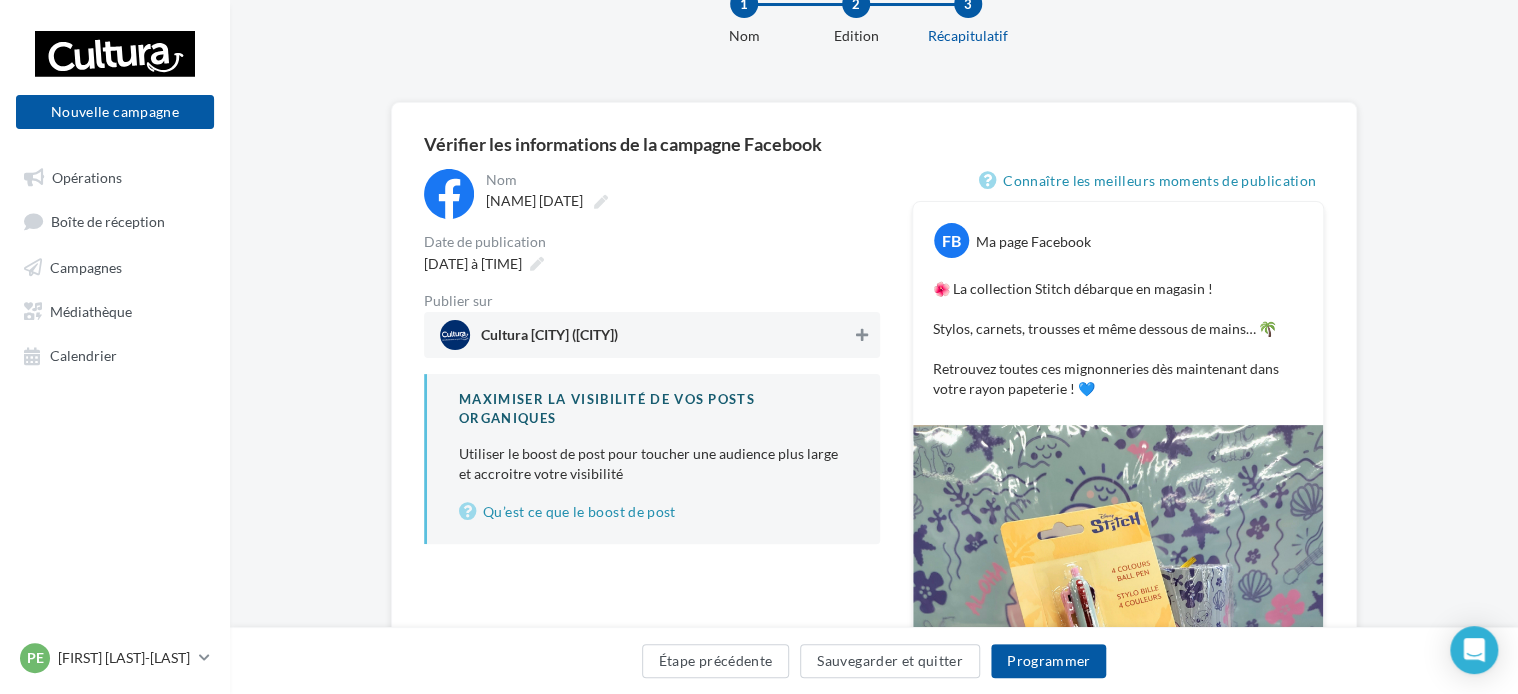 click at bounding box center [862, 335] 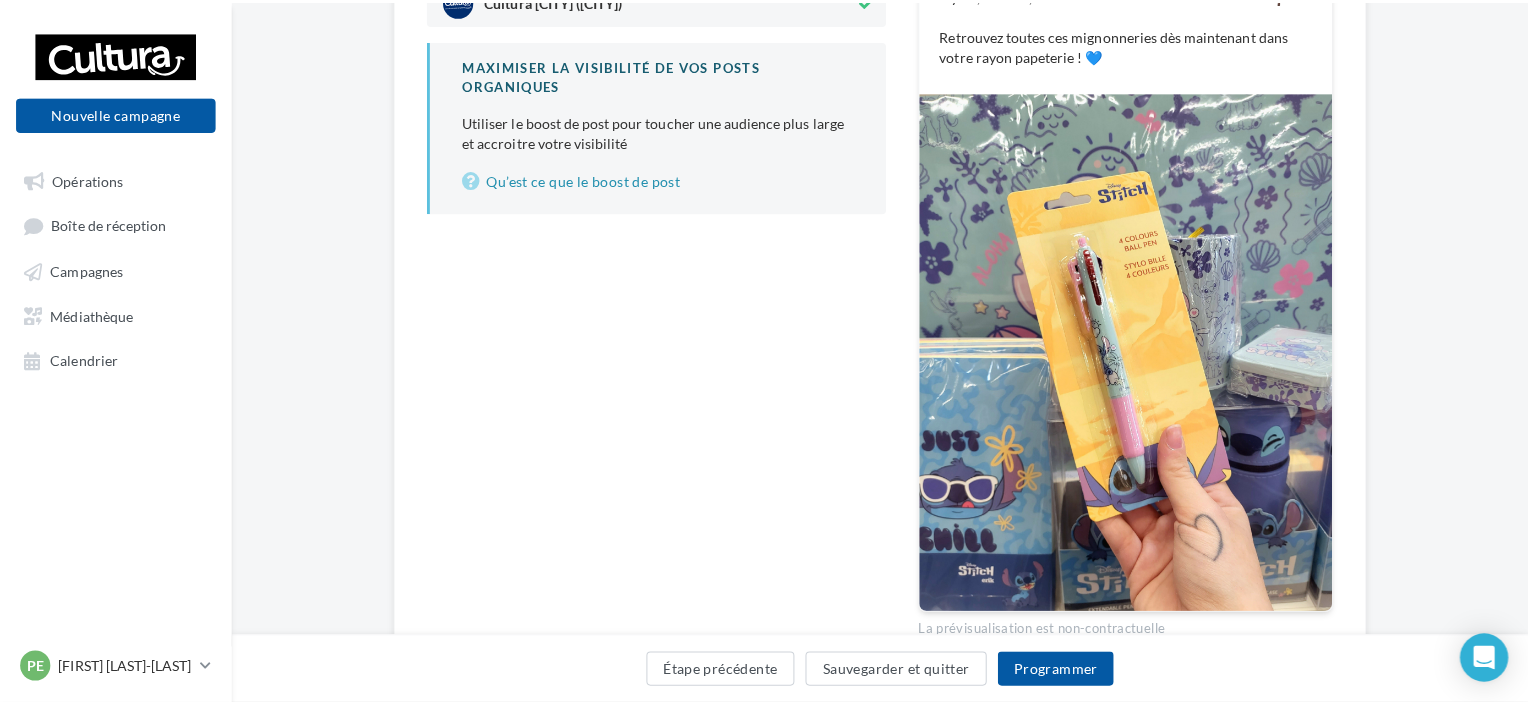 scroll, scrollTop: 404, scrollLeft: 0, axis: vertical 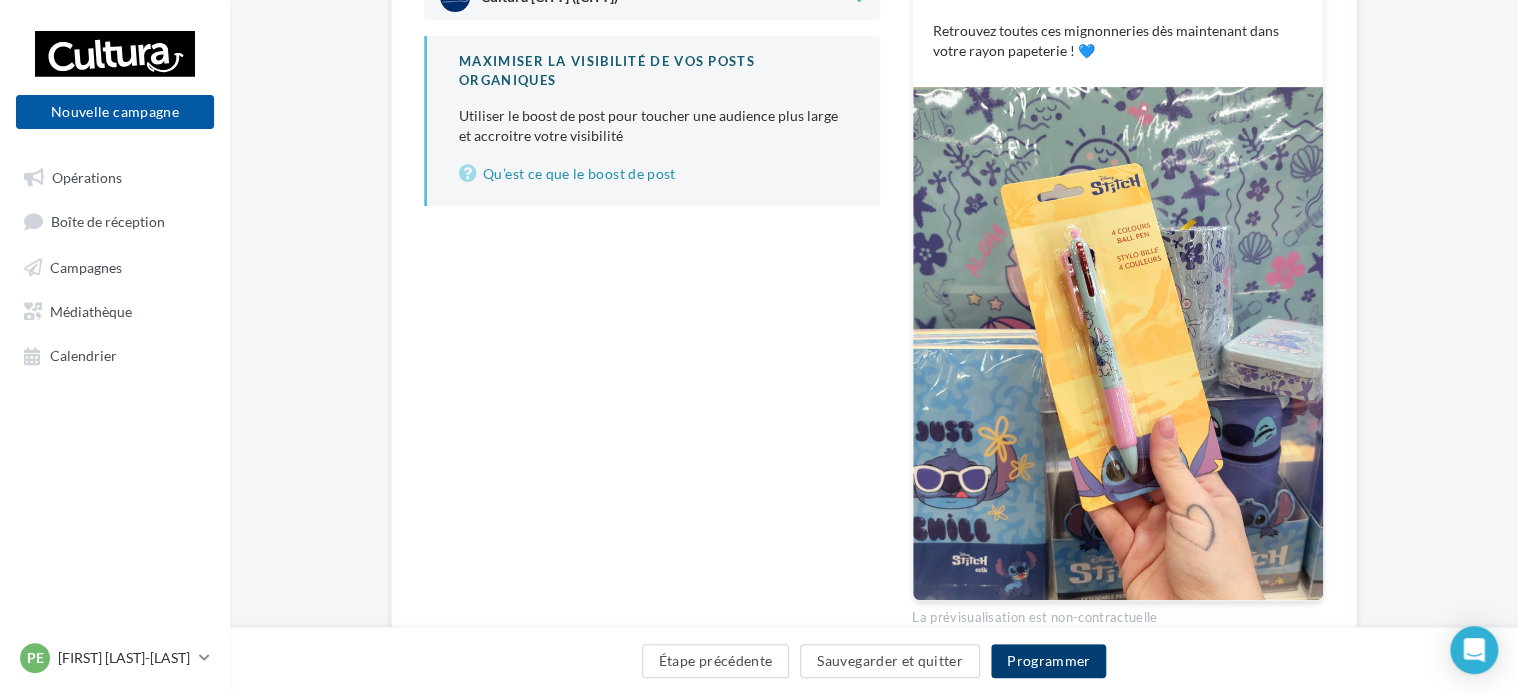 click on "Programmer" at bounding box center (1049, 661) 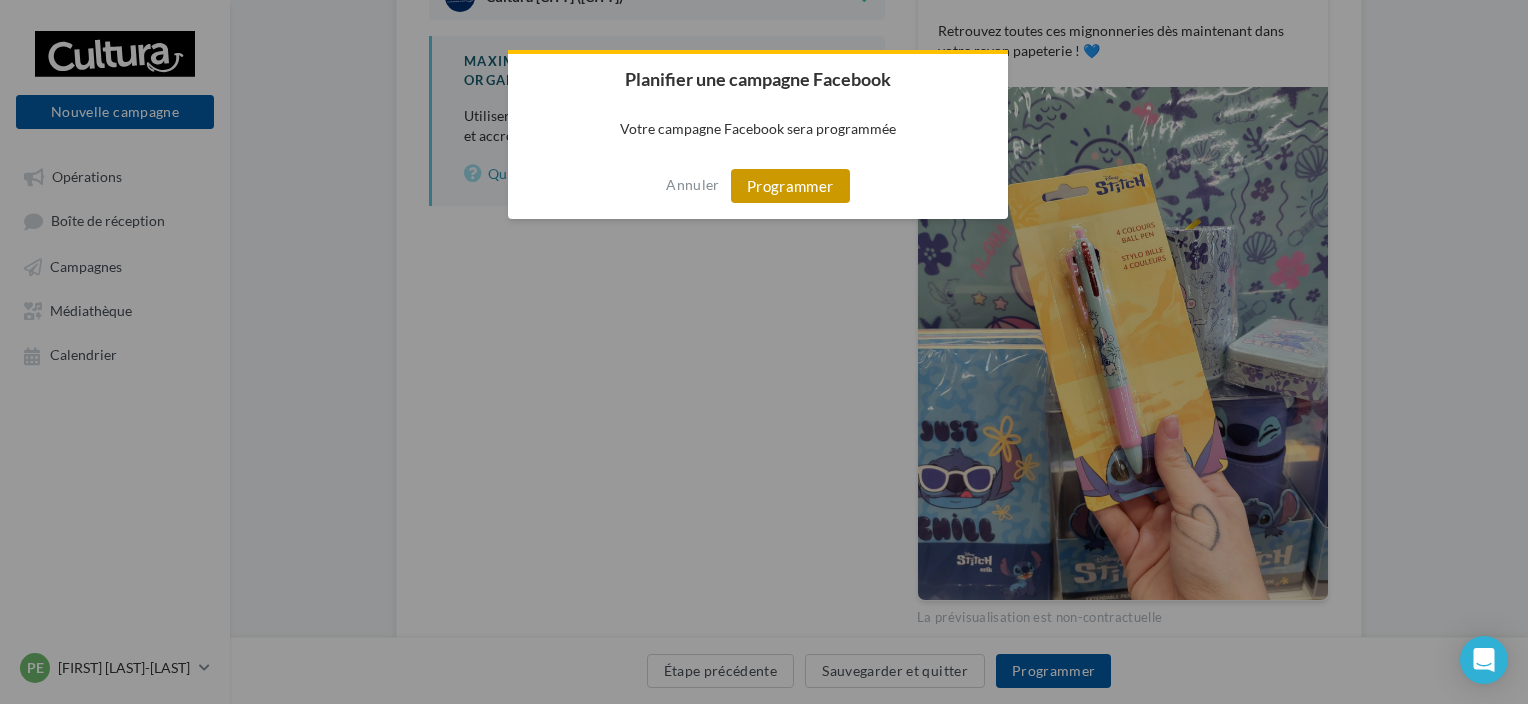 click on "Programmer" at bounding box center [790, 186] 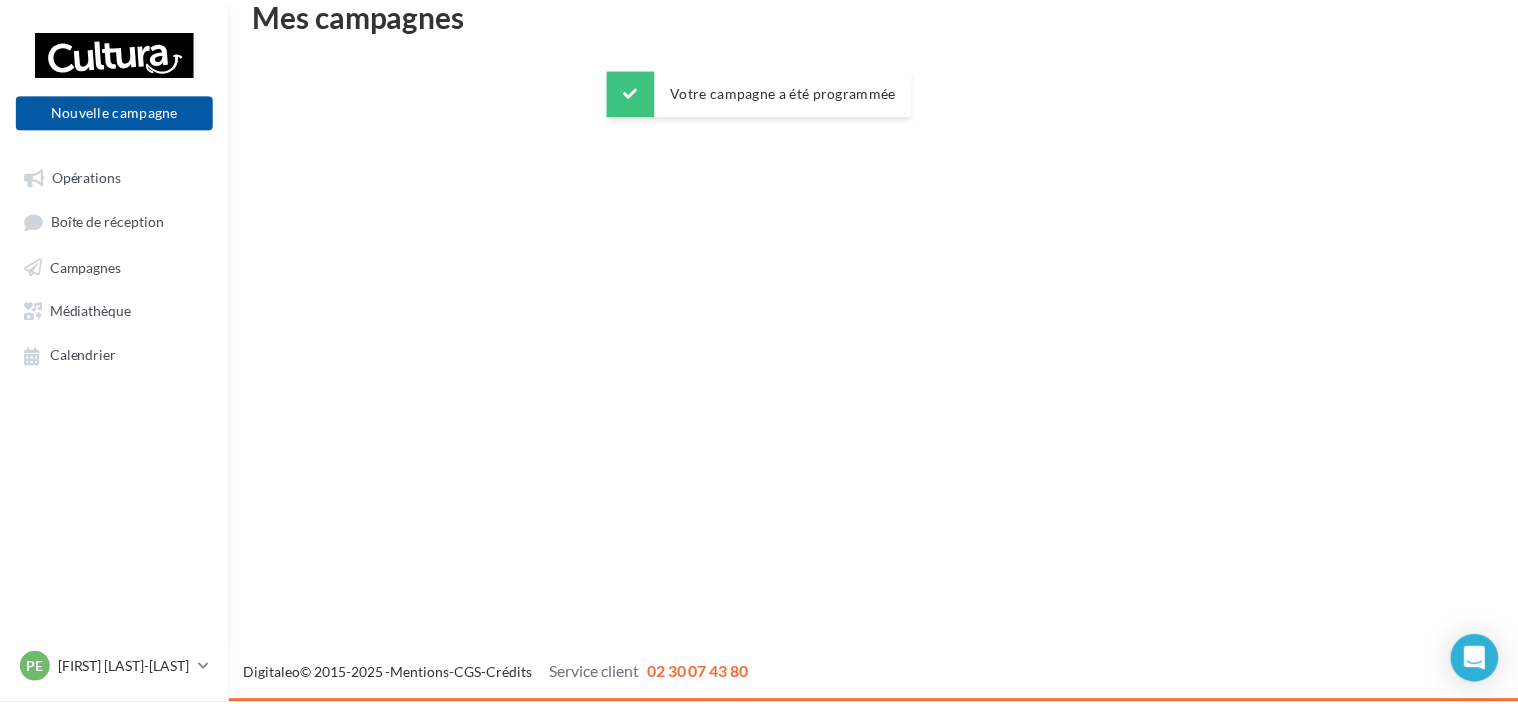 scroll, scrollTop: 32, scrollLeft: 0, axis: vertical 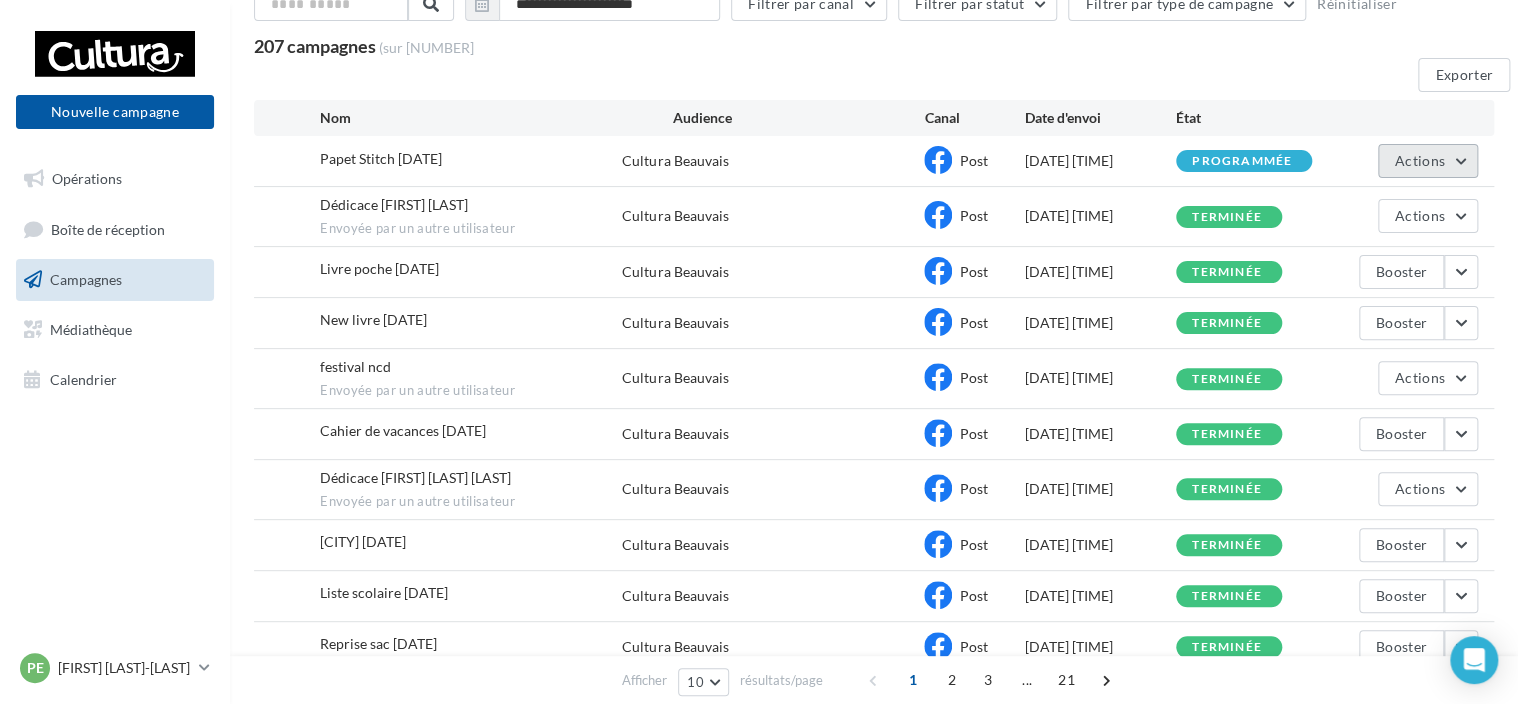 click on "Actions" at bounding box center (1428, 161) 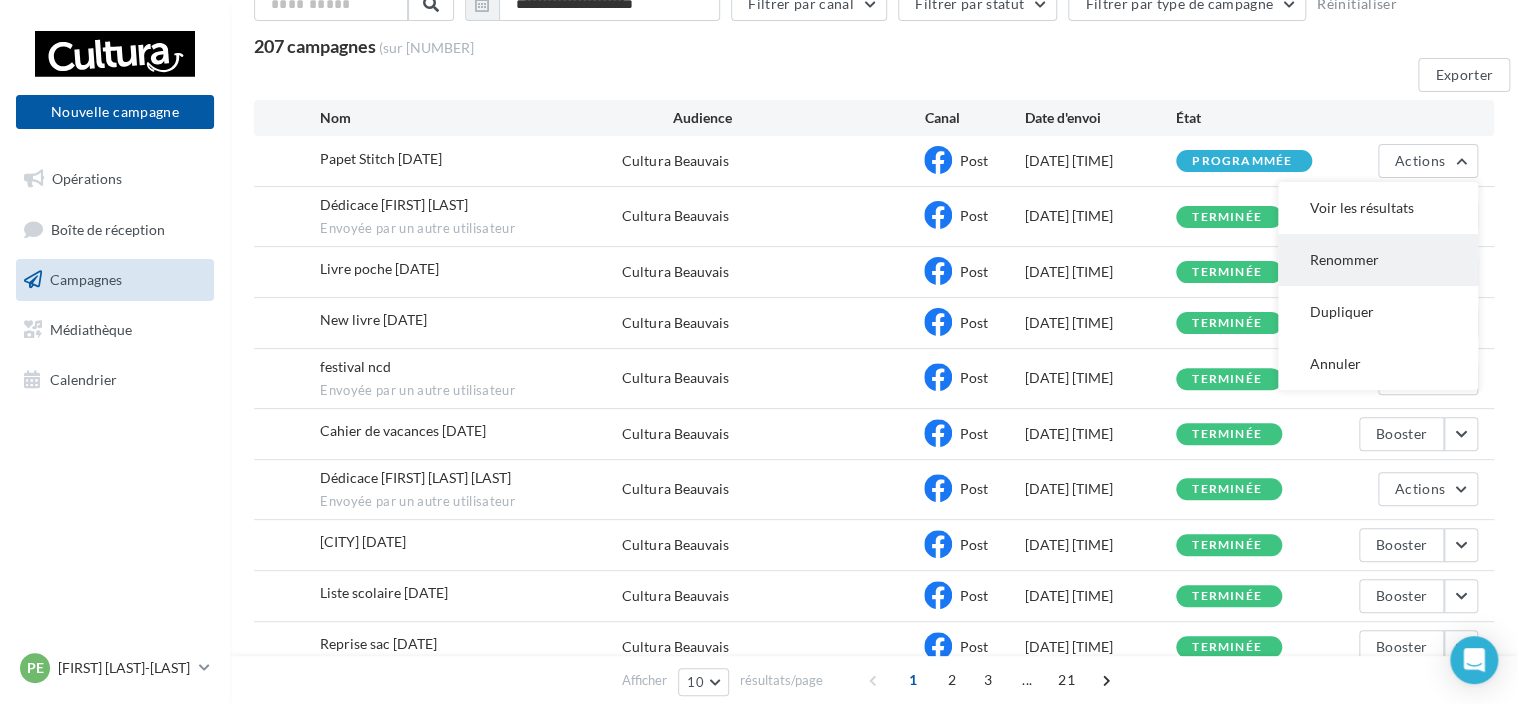 click on "Renommer" at bounding box center [1378, 208] 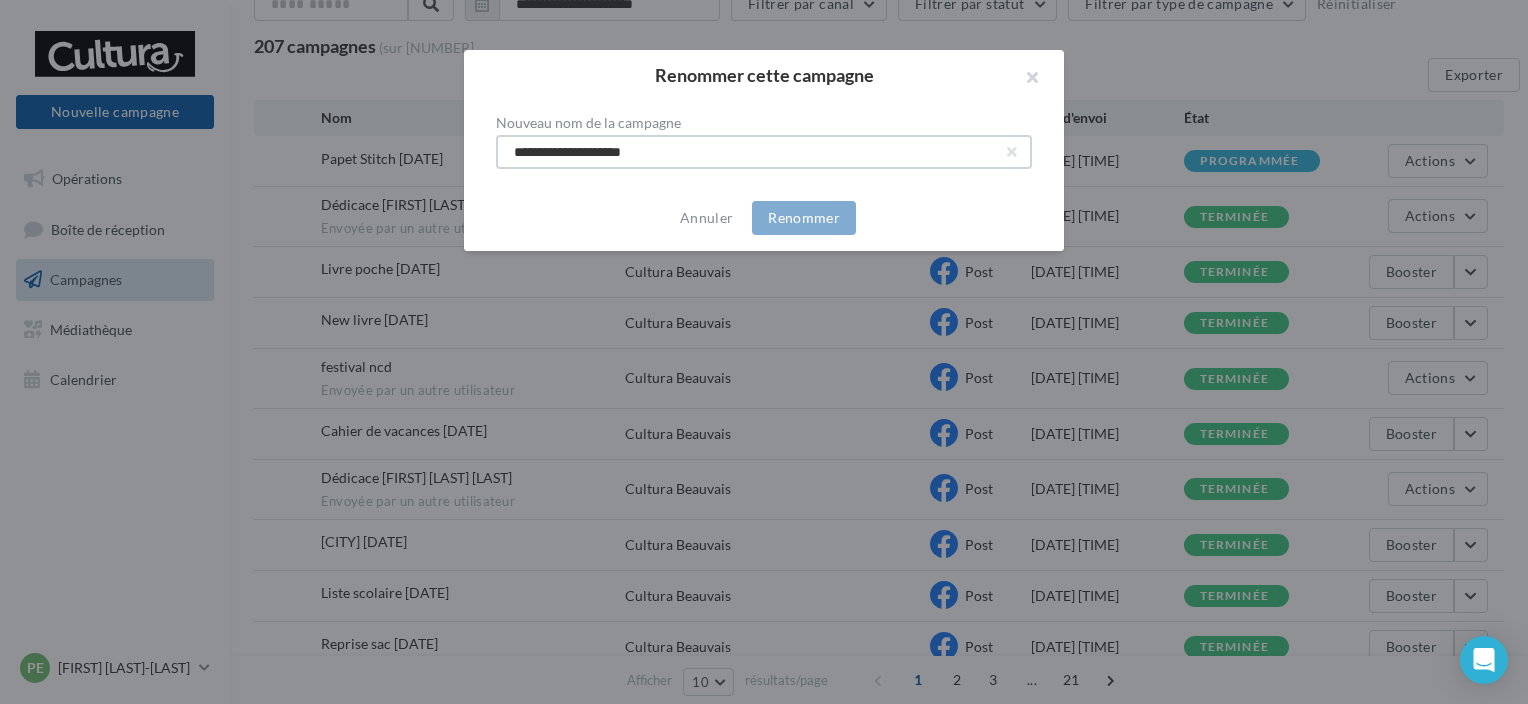 click on "**********" at bounding box center (764, 152) 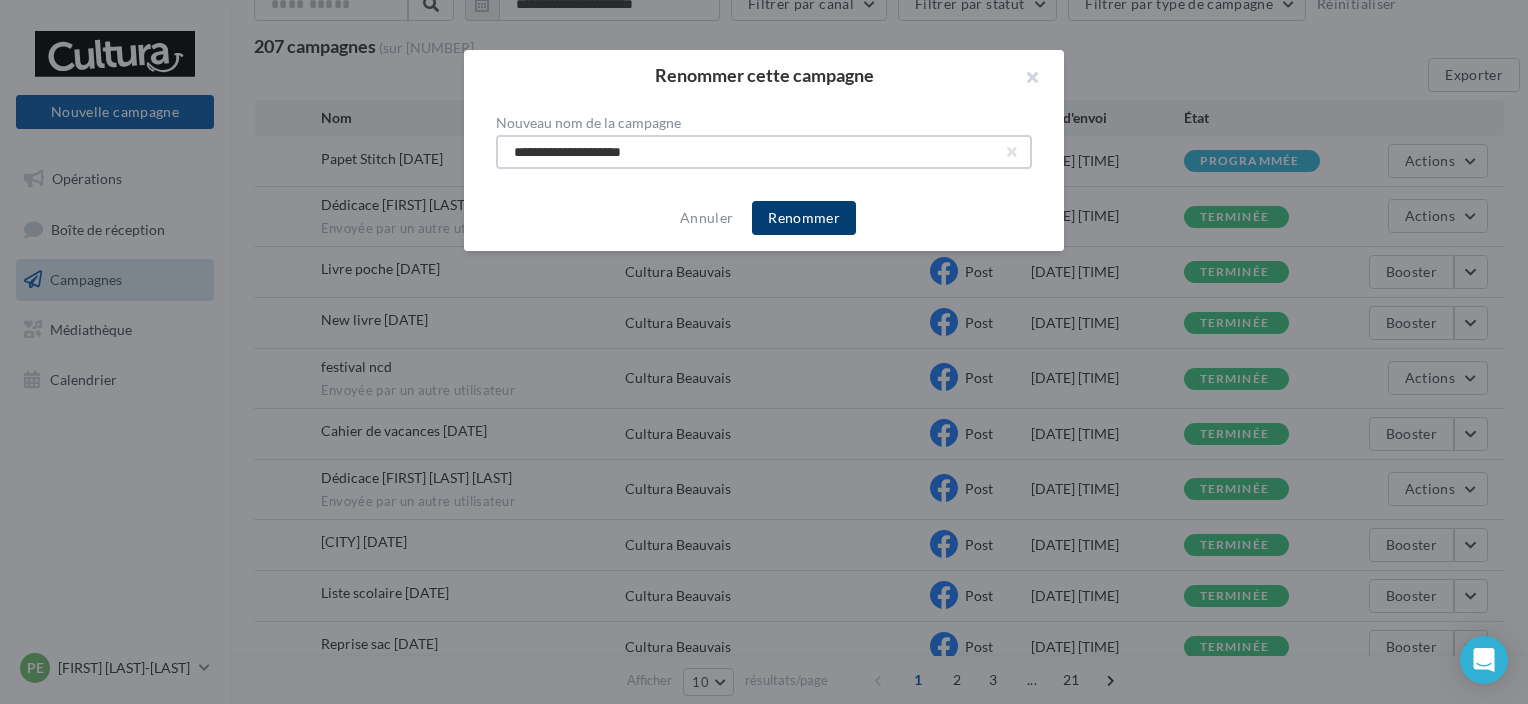 type on "**********" 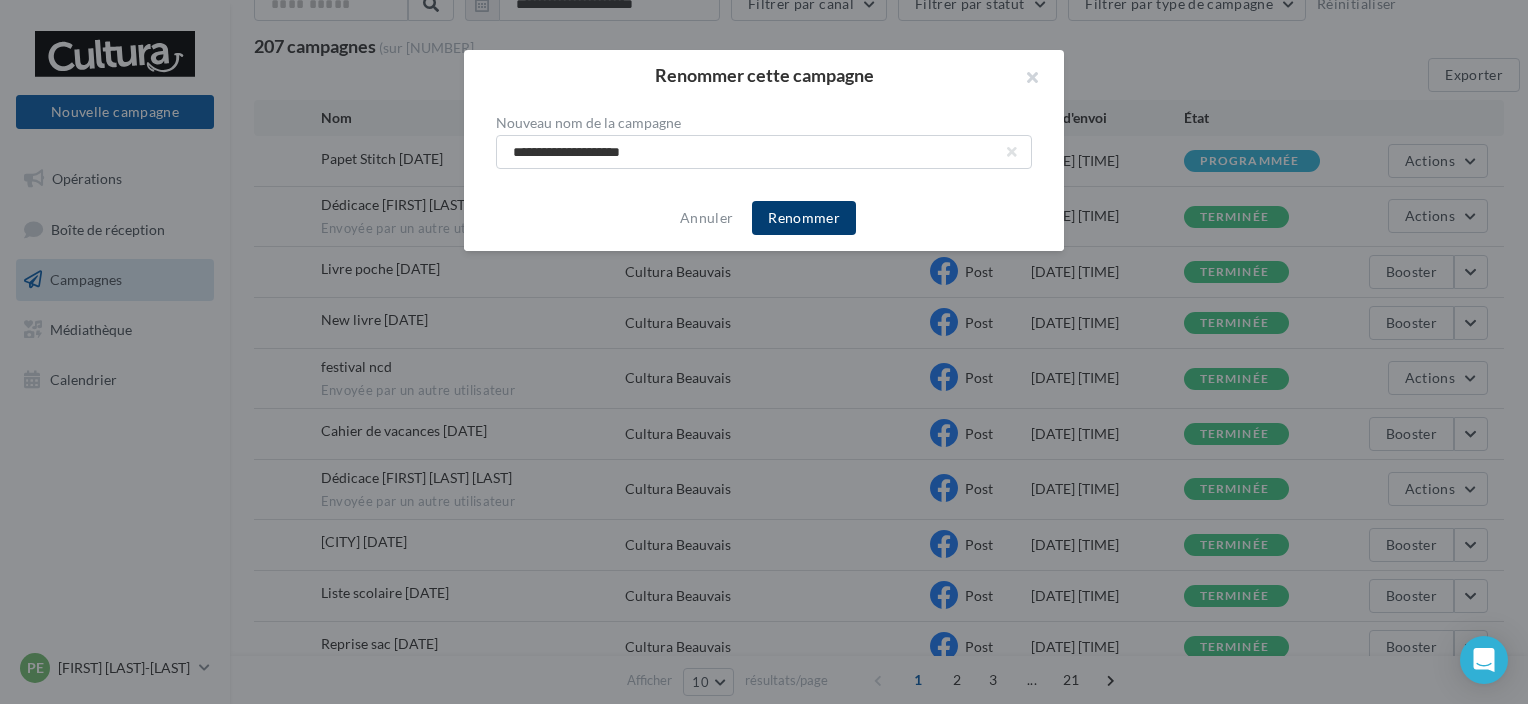 click on "Renommer" at bounding box center (804, 218) 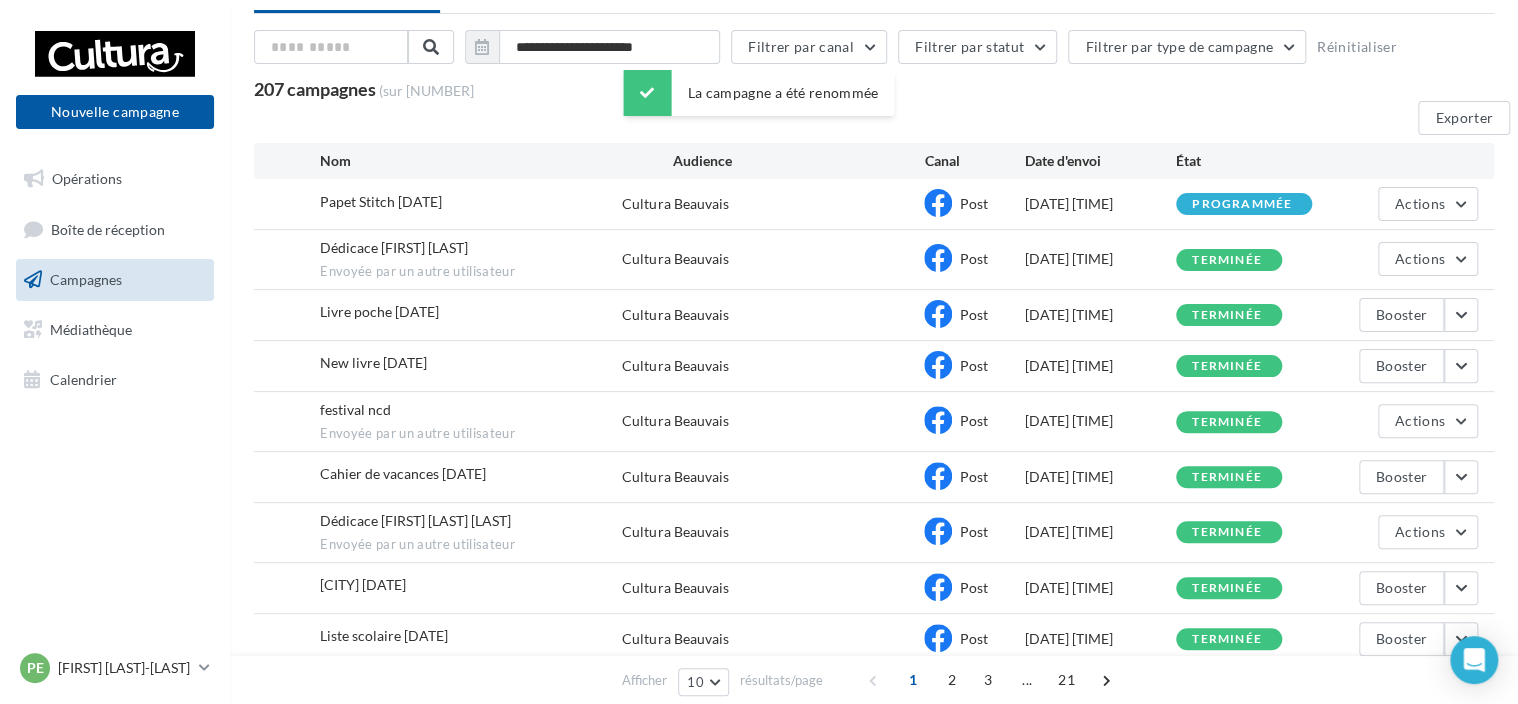 scroll, scrollTop: 71, scrollLeft: 0, axis: vertical 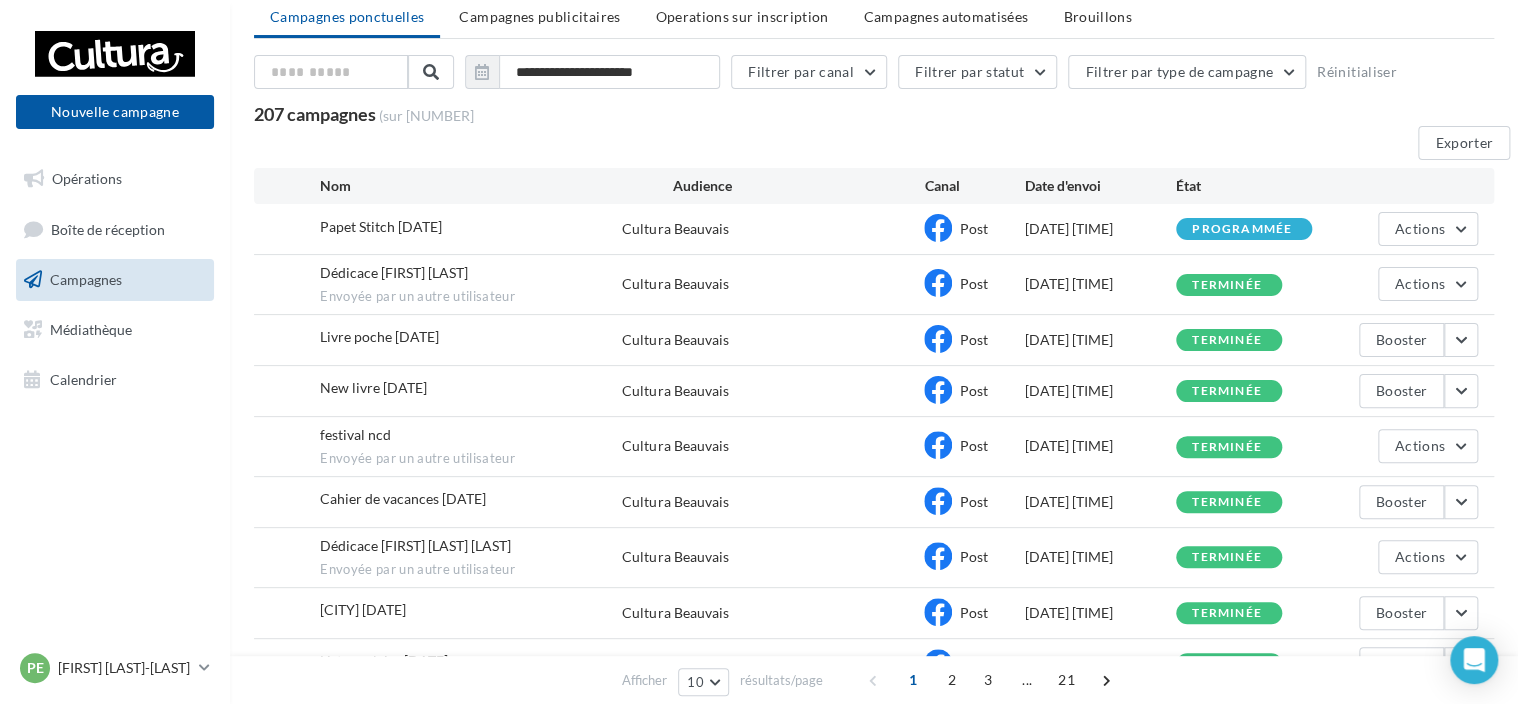 click on "Exporter" at bounding box center (882, 147) 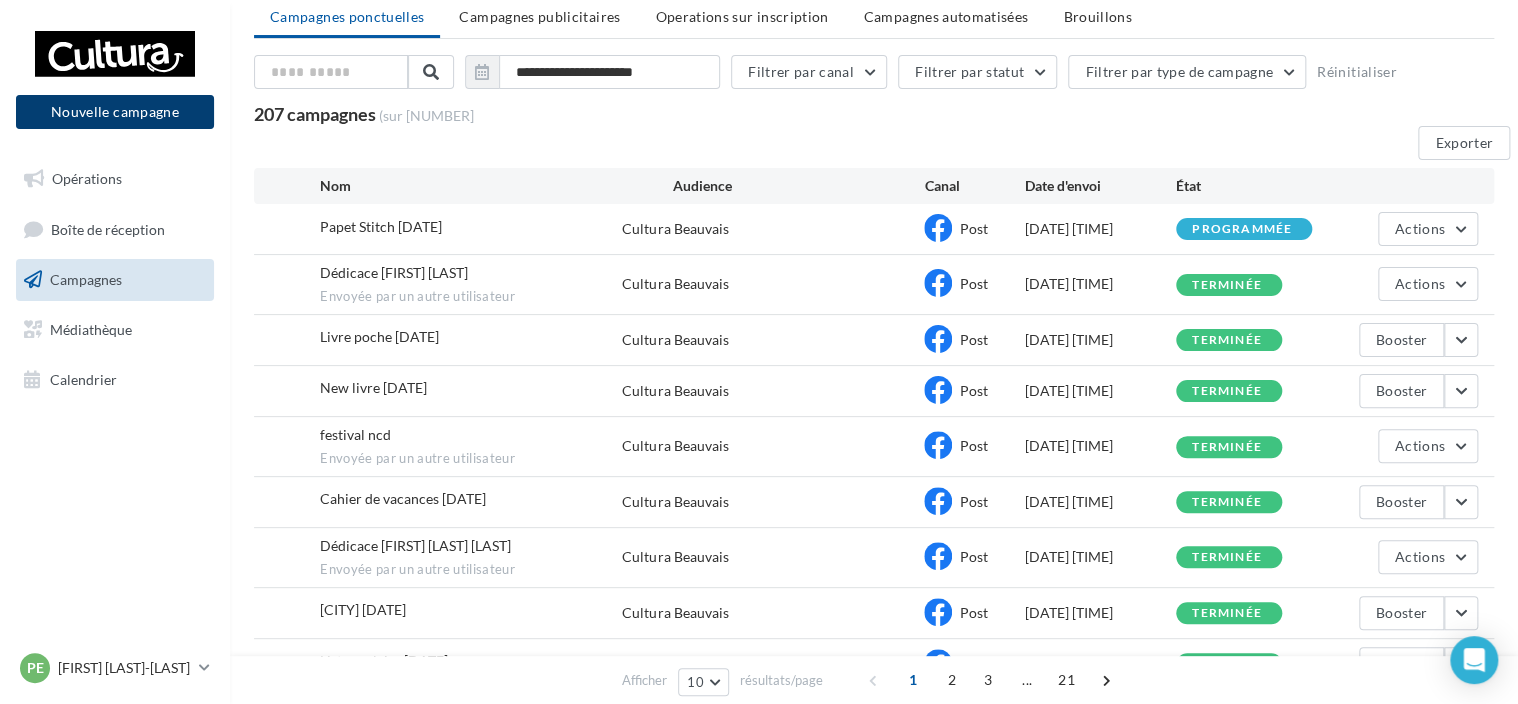 click on "Nouvelle campagne" at bounding box center (115, 112) 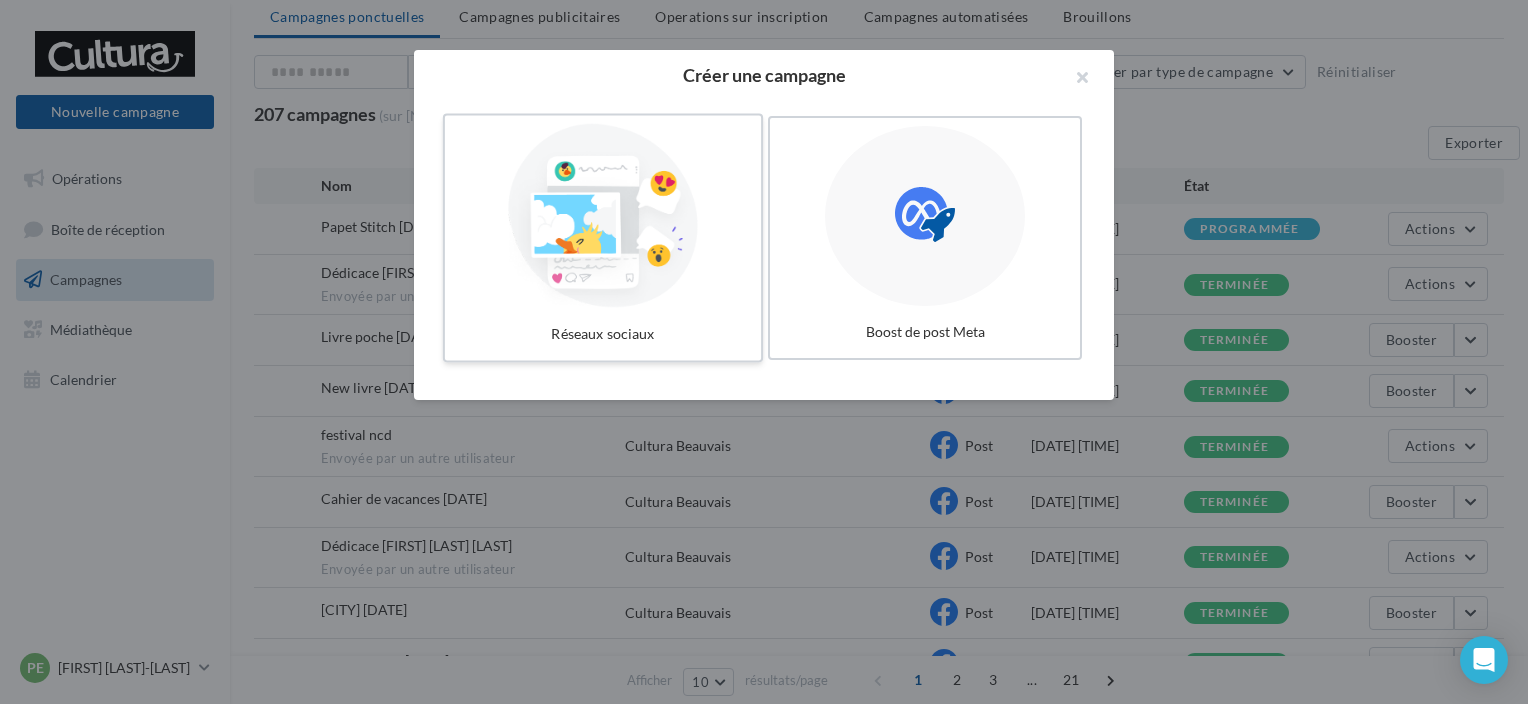 click at bounding box center [603, 216] 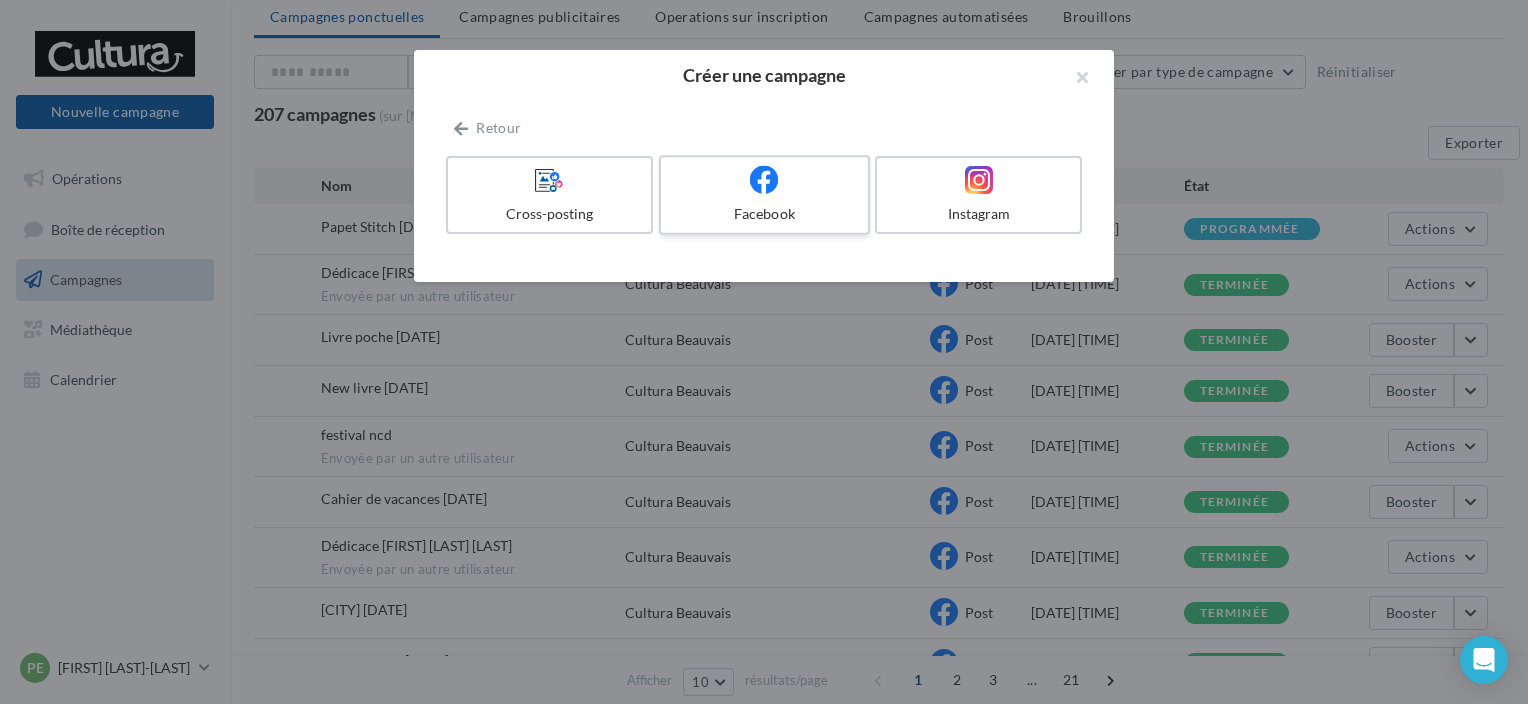 click at bounding box center [764, 180] 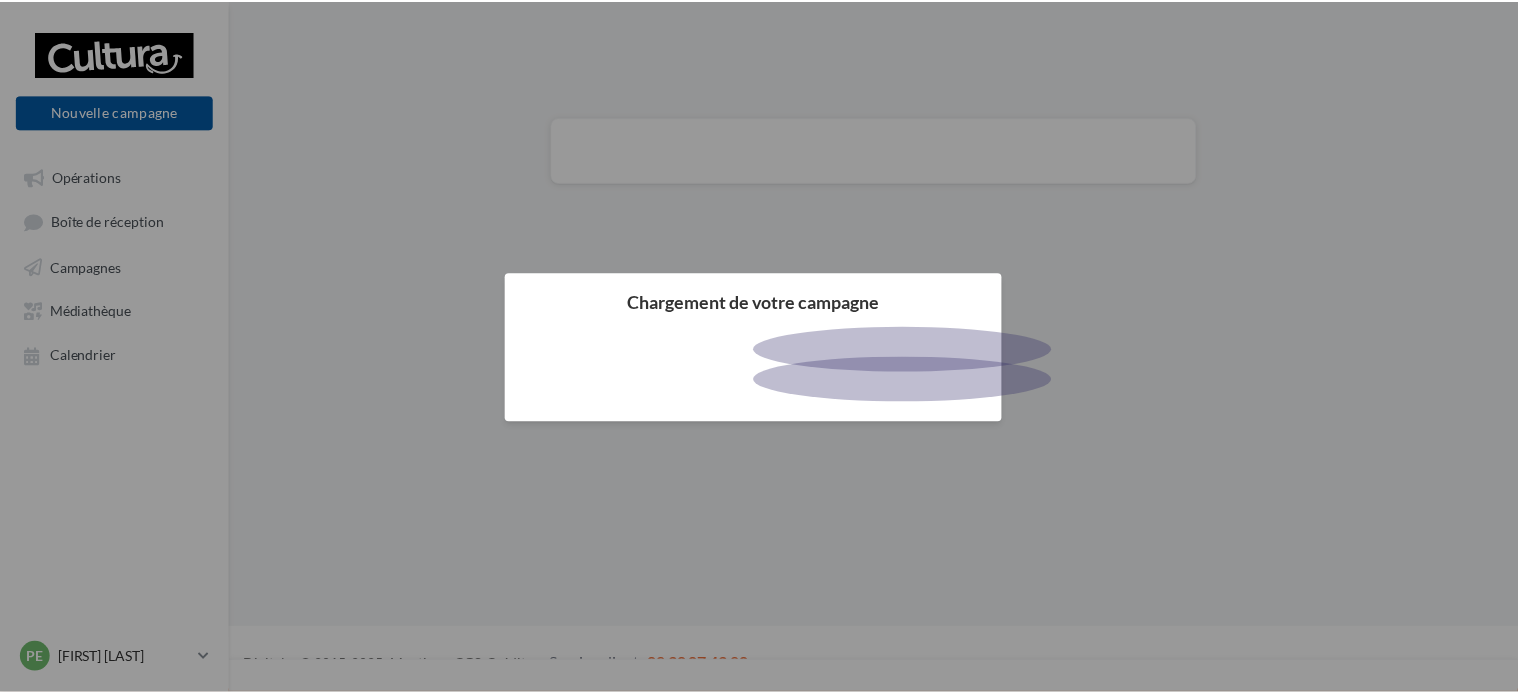 scroll, scrollTop: 0, scrollLeft: 0, axis: both 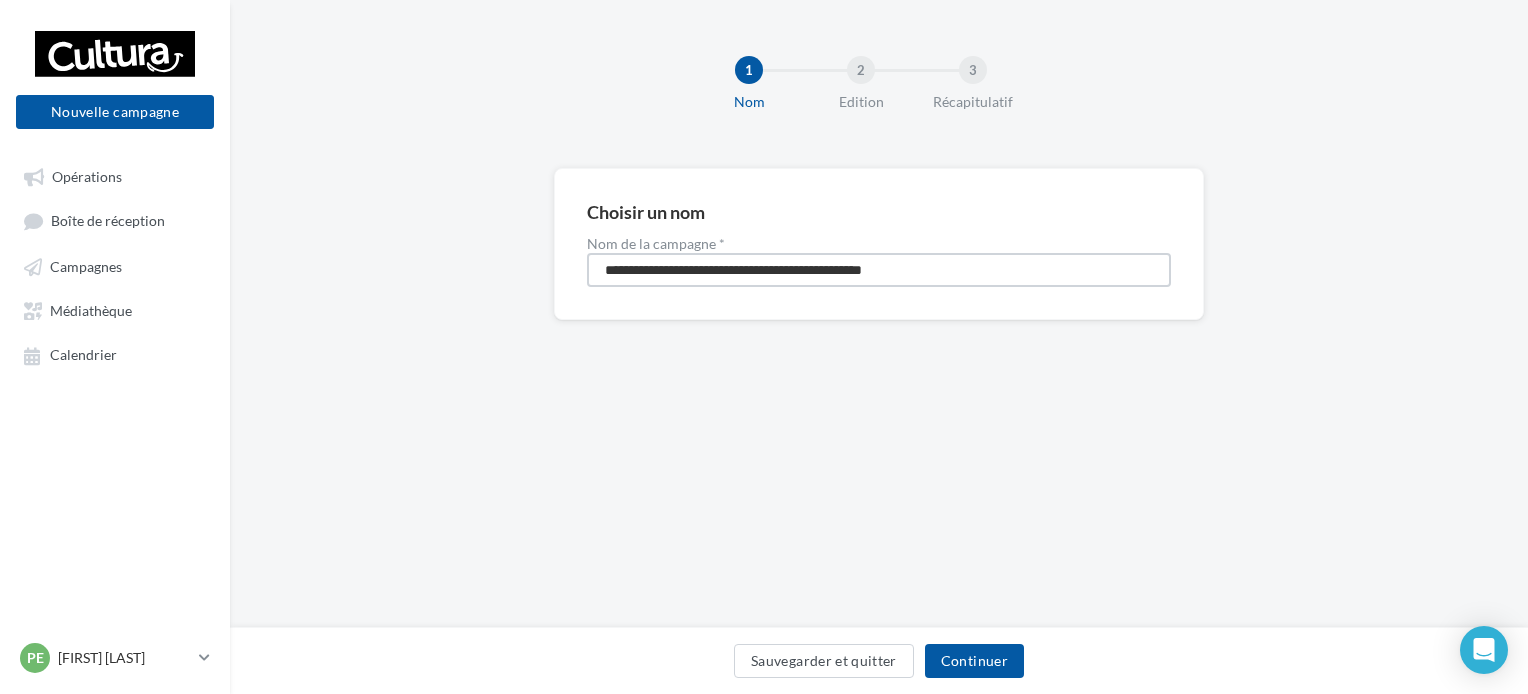 click on "**********" at bounding box center (879, 270) 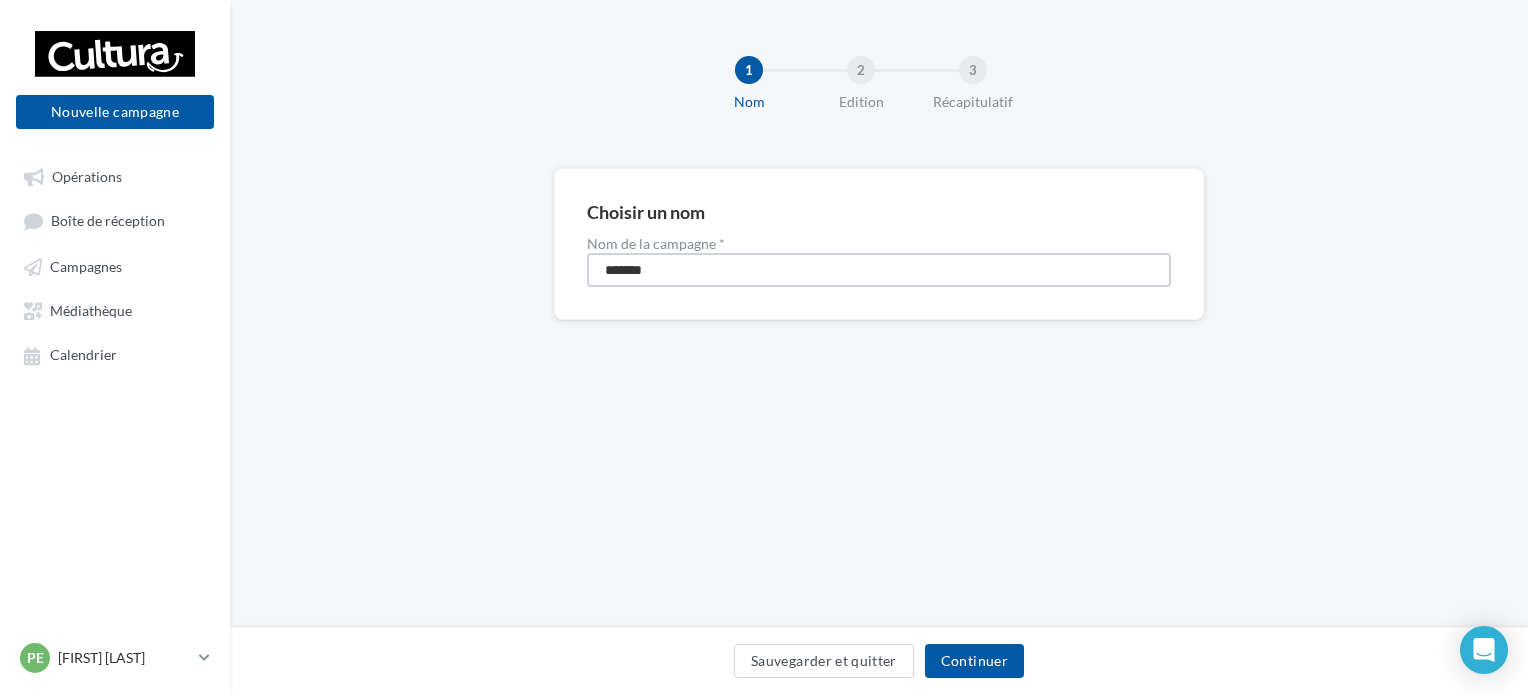 click on "******" at bounding box center [879, 270] 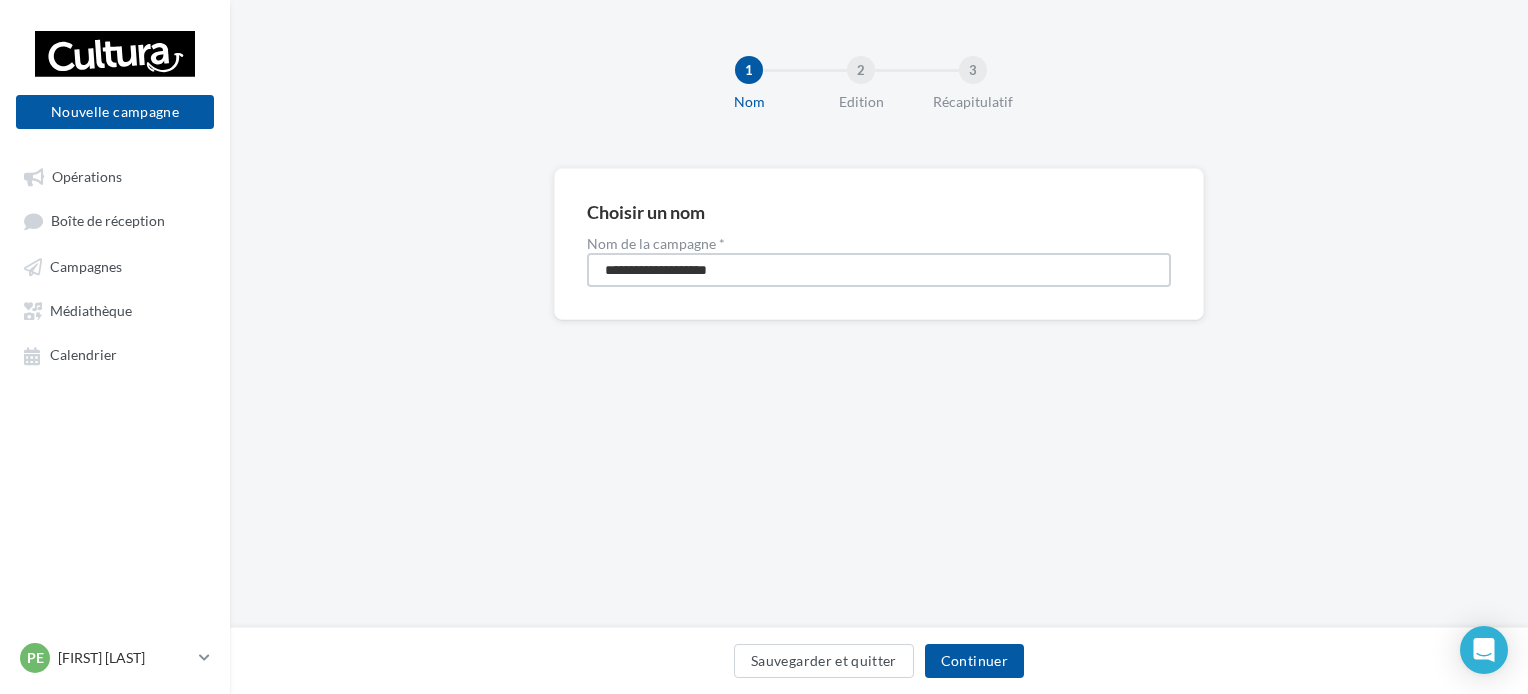 click on "**********" at bounding box center (879, 270) 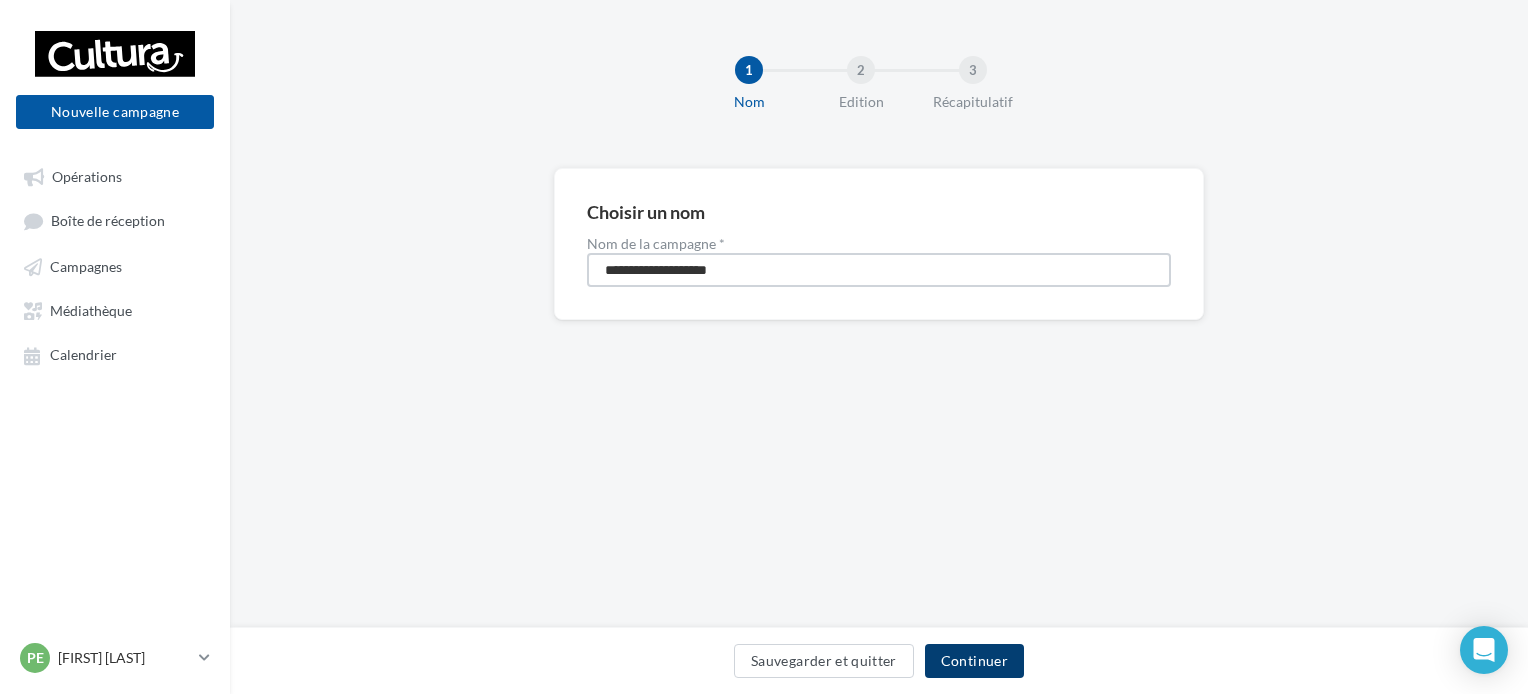 type on "**********" 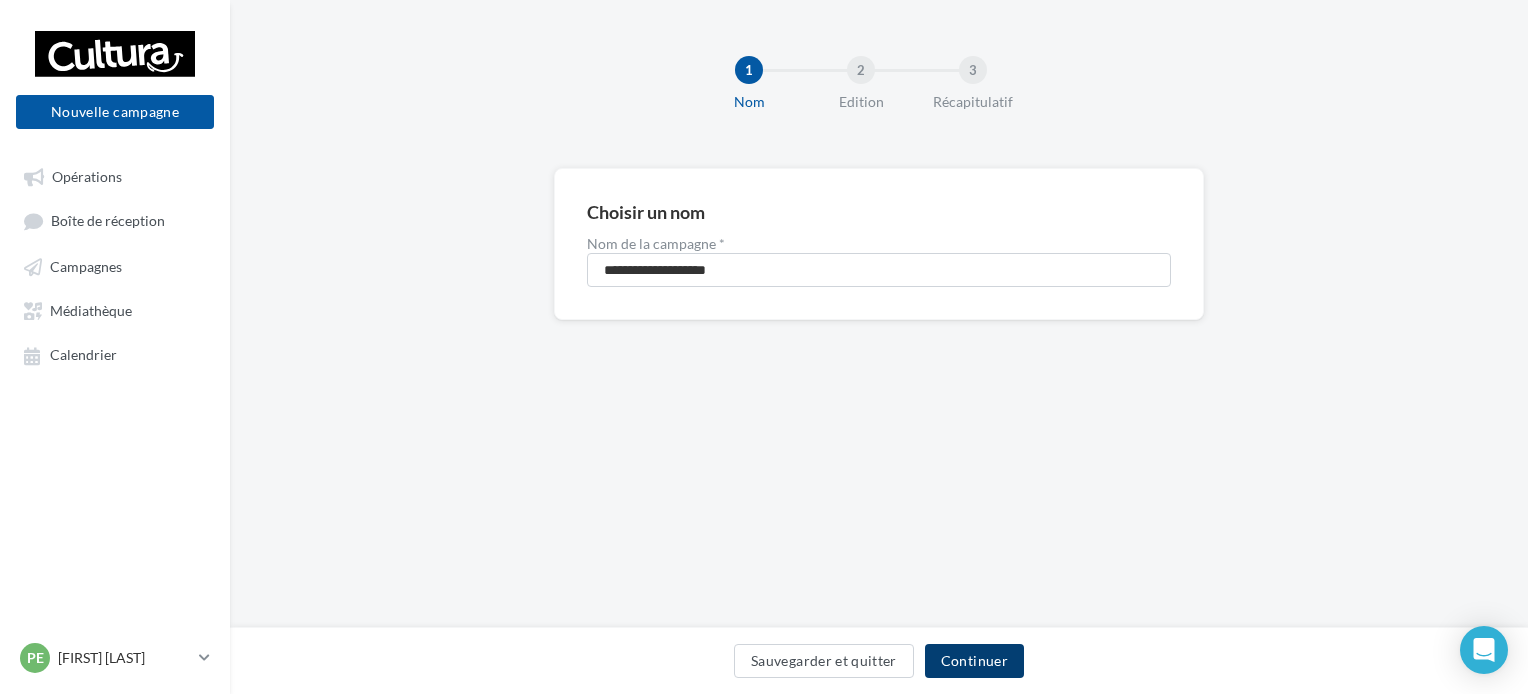 click on "Continuer" at bounding box center [974, 661] 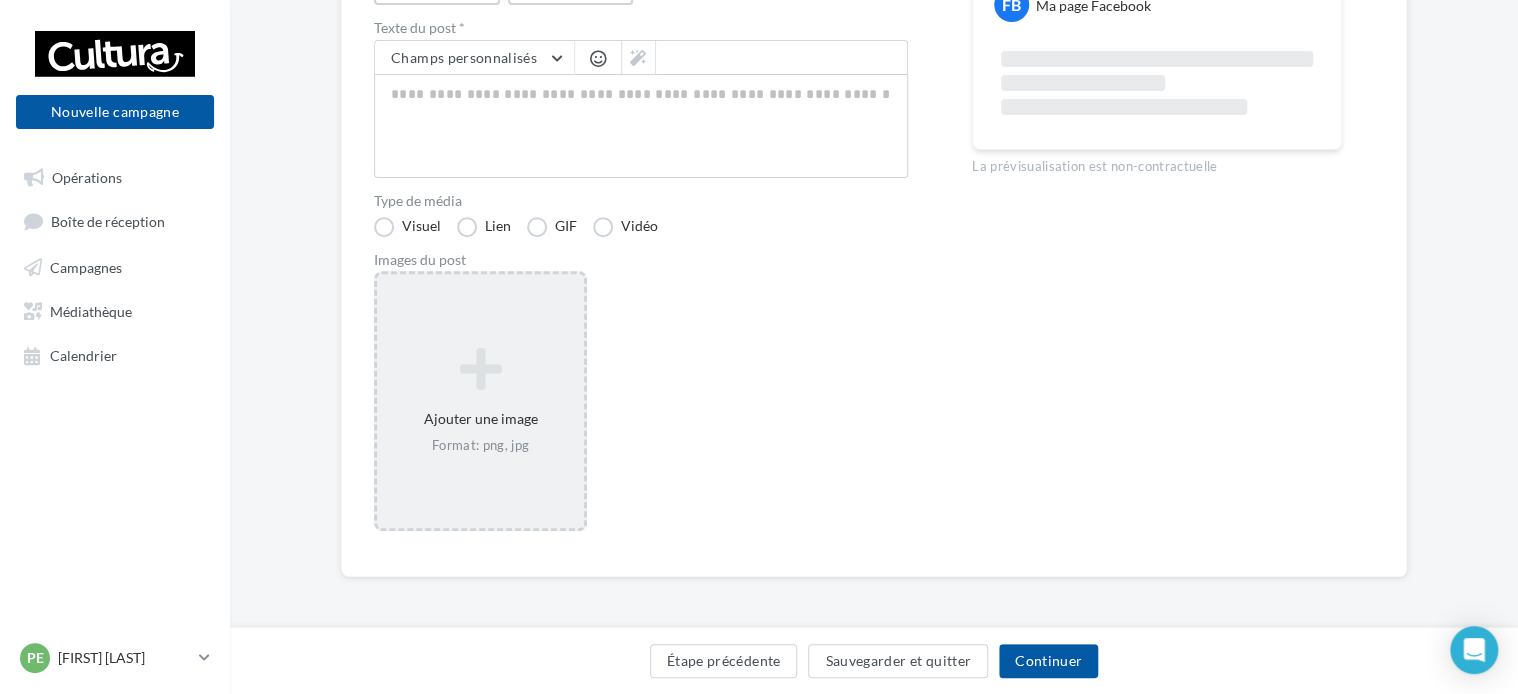 click on "Ajouter une image     Format: png, jpg" at bounding box center (480, 401) 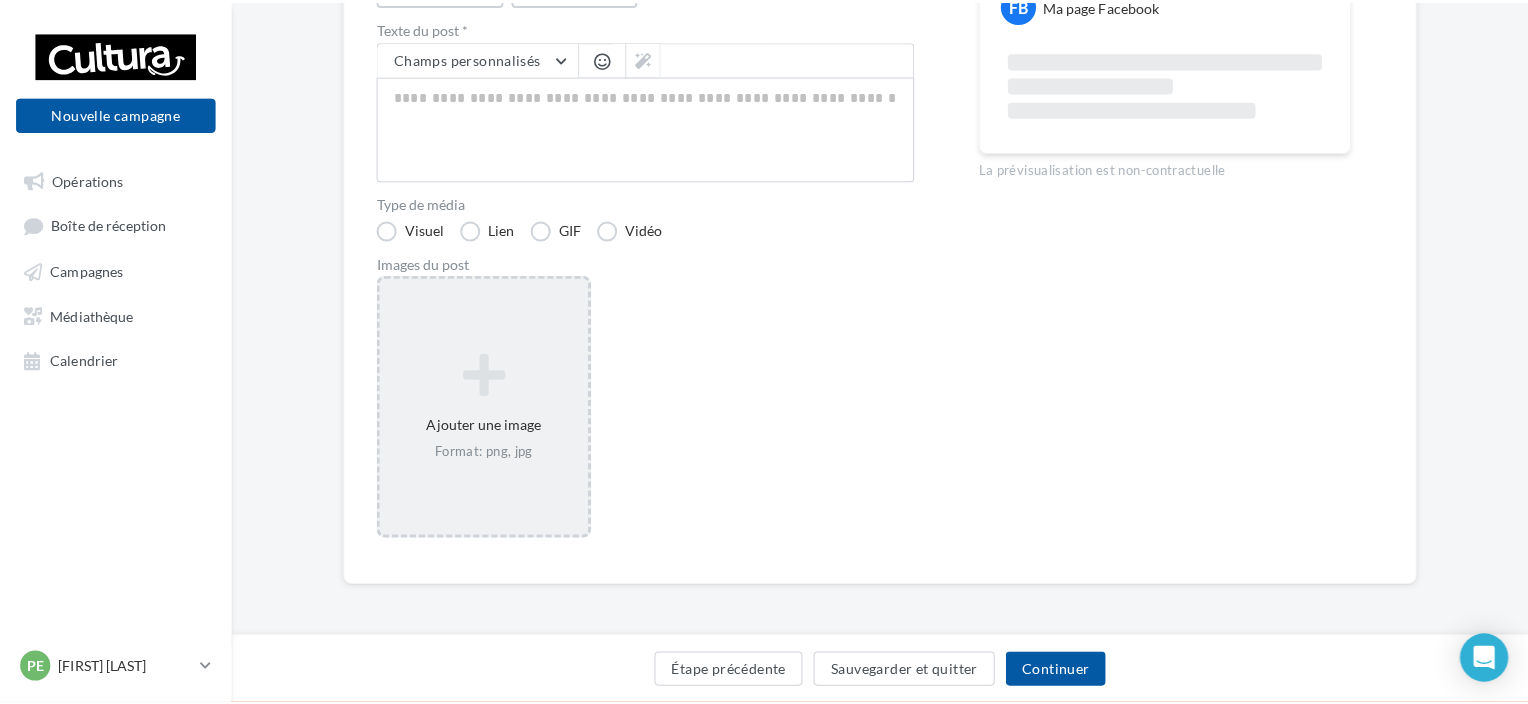 scroll, scrollTop: 278, scrollLeft: 0, axis: vertical 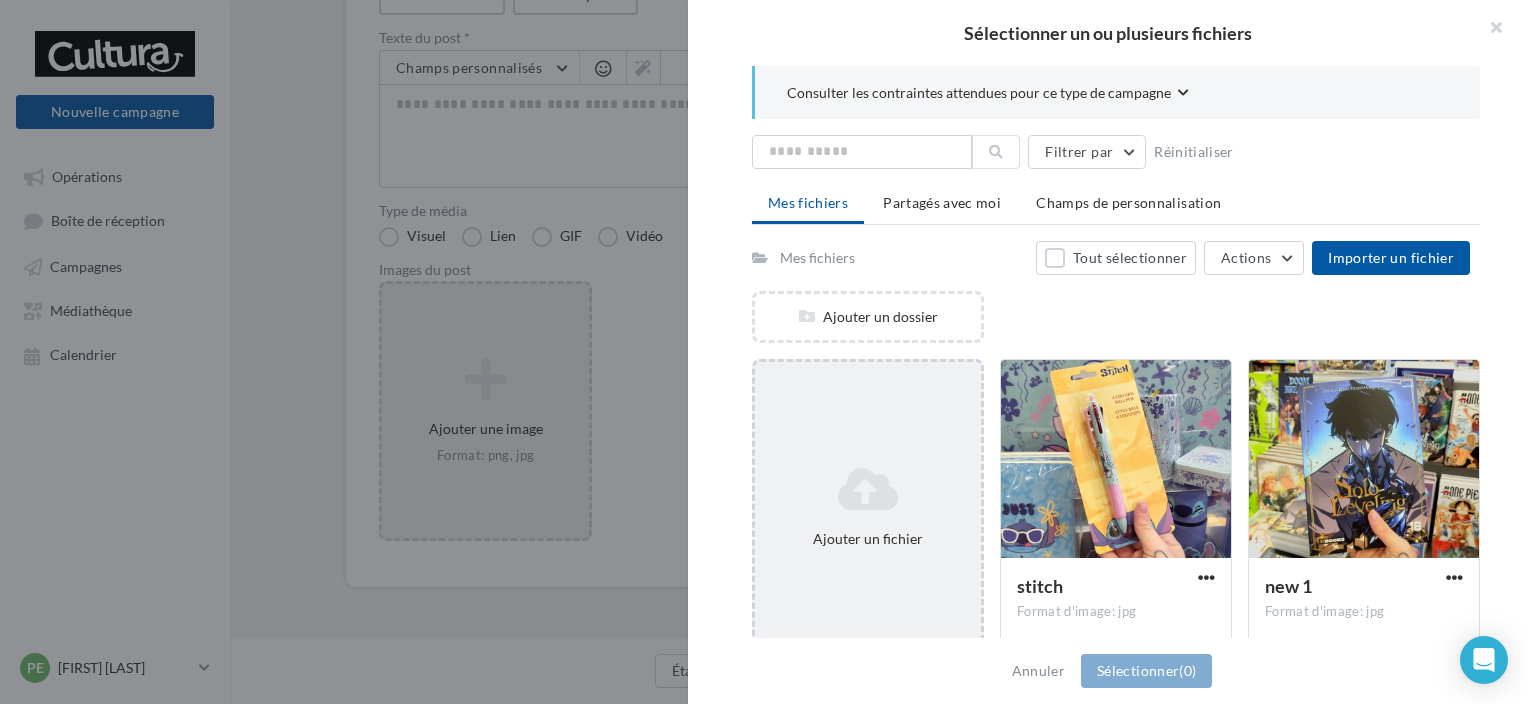 click on "Ajouter un fichier" at bounding box center [868, 317] 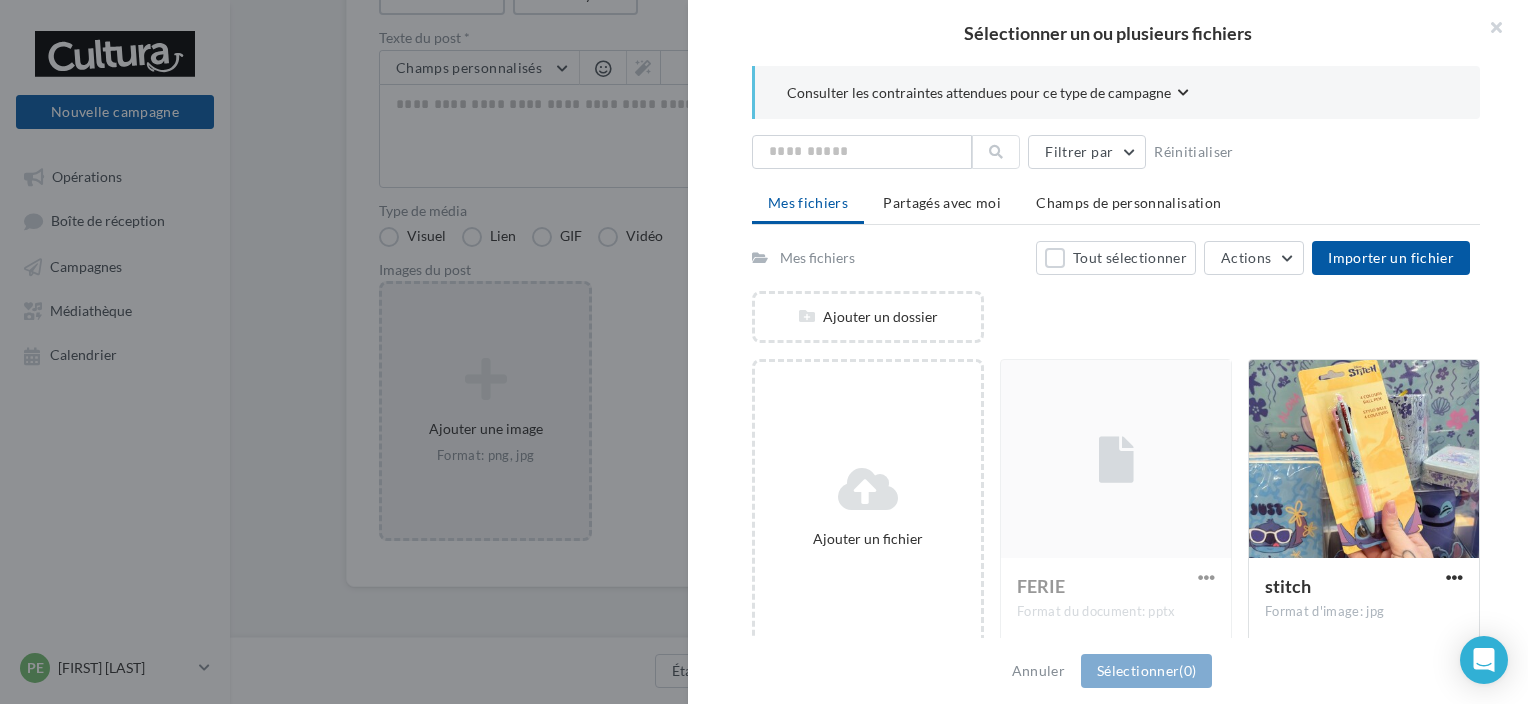 drag, startPoint x: 1189, startPoint y: 588, endPoint x: 986, endPoint y: 261, distance: 384.887 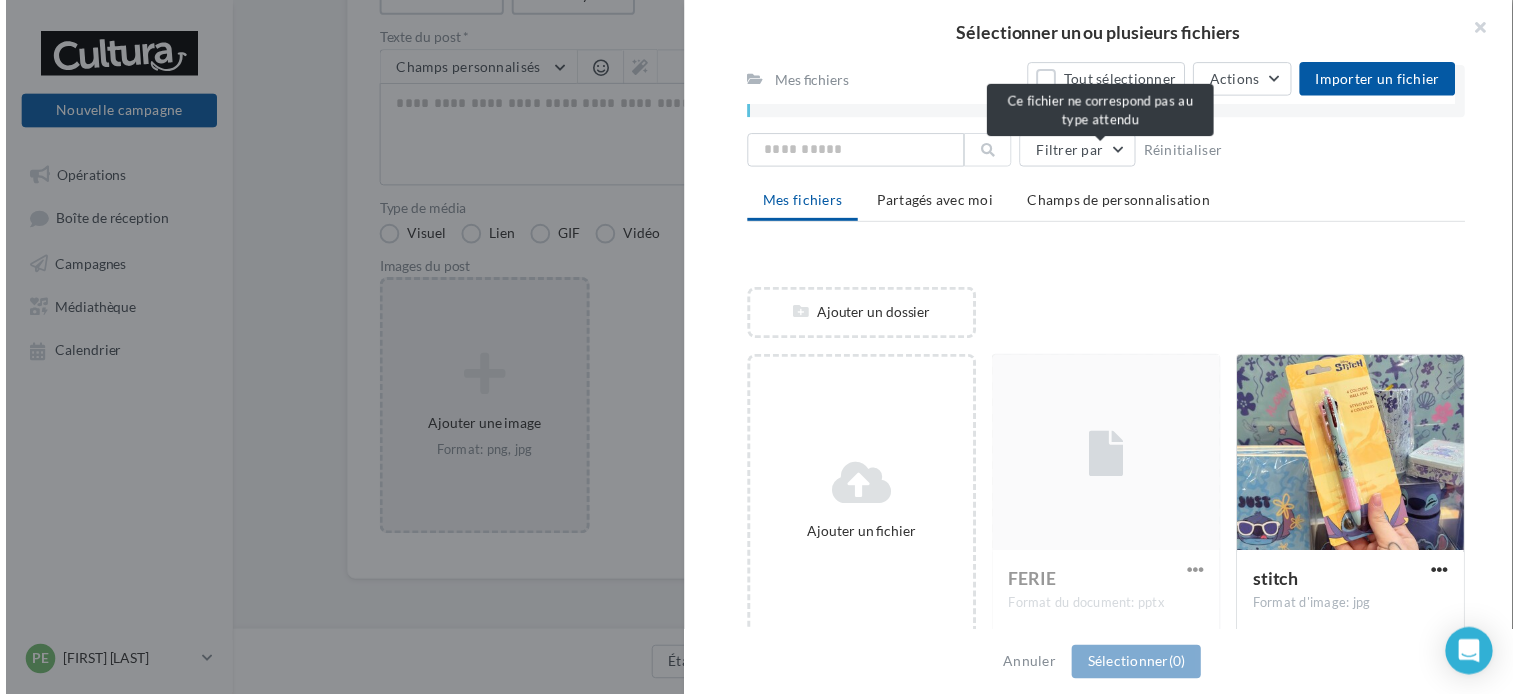 scroll, scrollTop: 260, scrollLeft: 0, axis: vertical 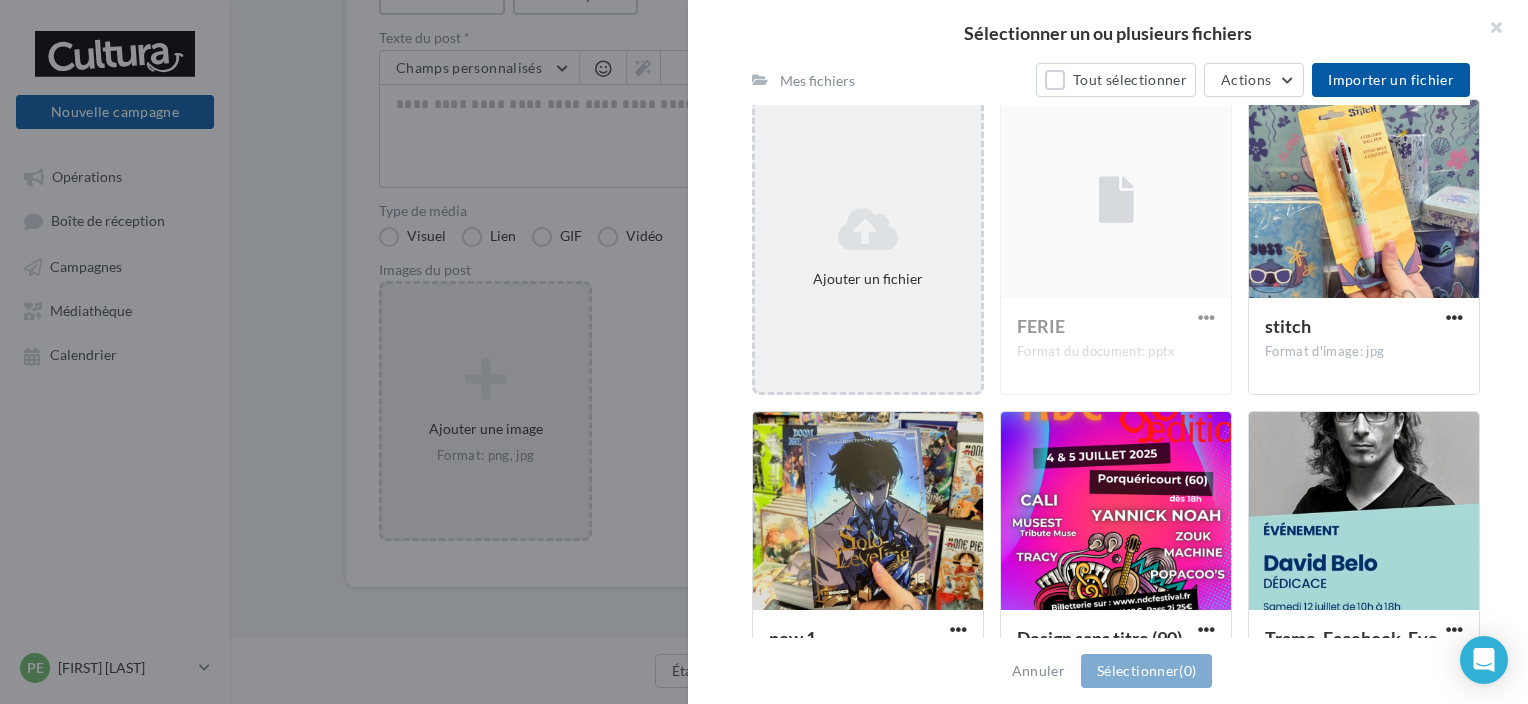 click at bounding box center [868, 229] 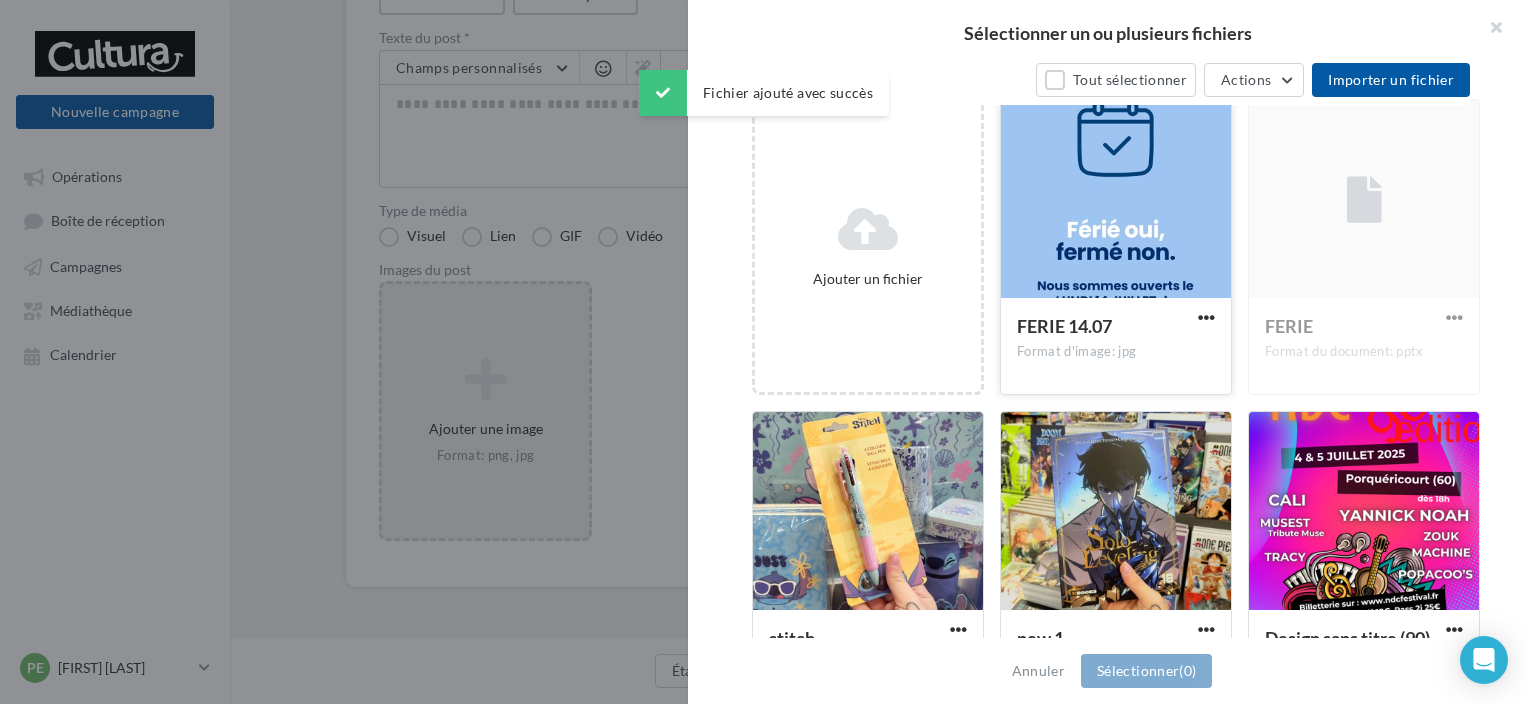 click at bounding box center (1116, 200) 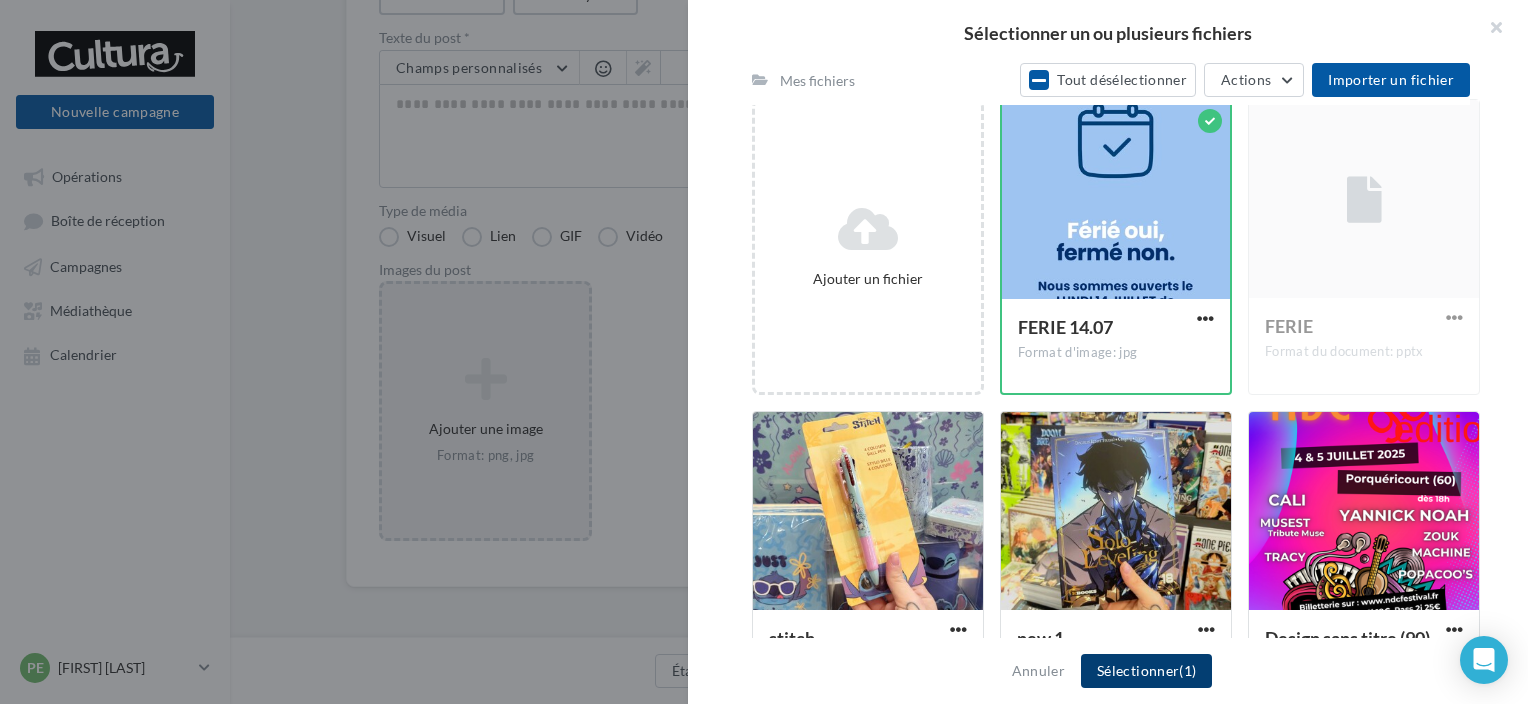 click on "Sélectionner   (1)" at bounding box center (1146, 671) 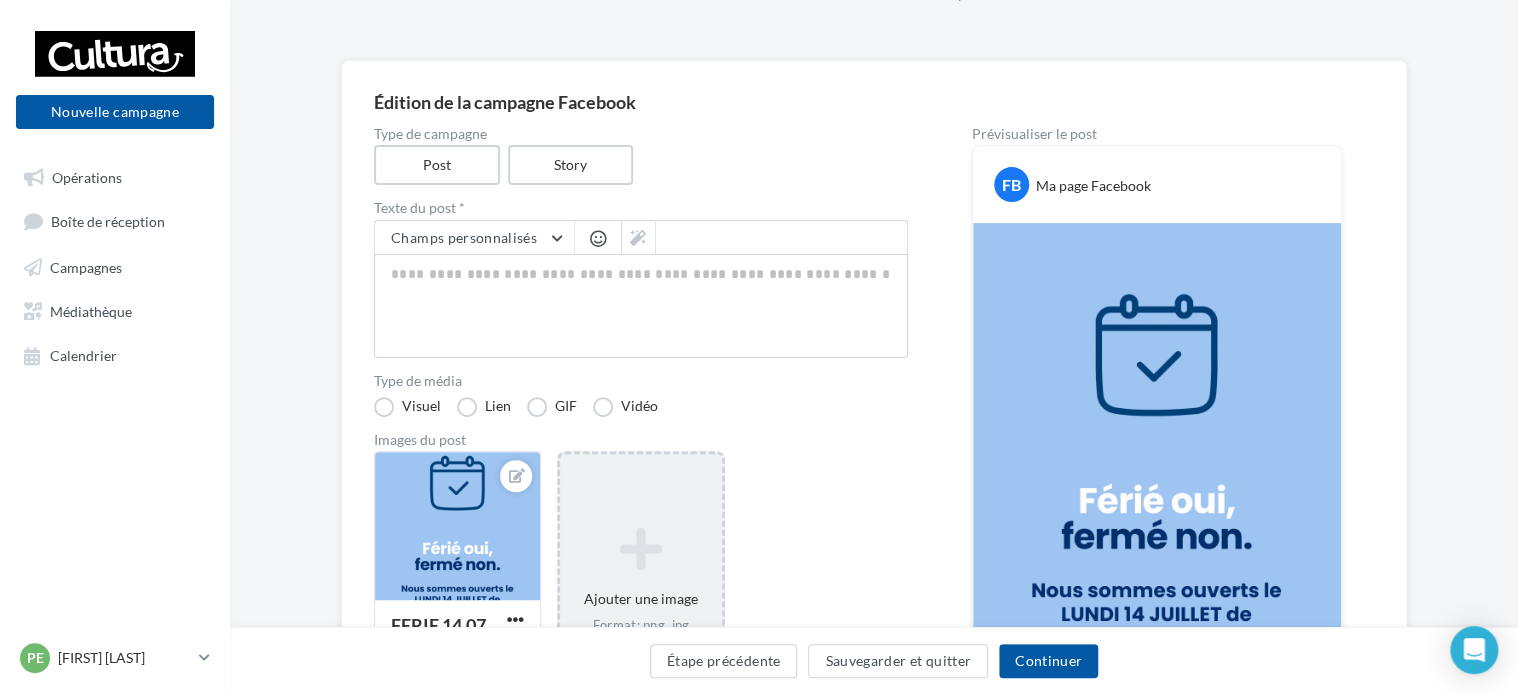 scroll, scrollTop: 101, scrollLeft: 0, axis: vertical 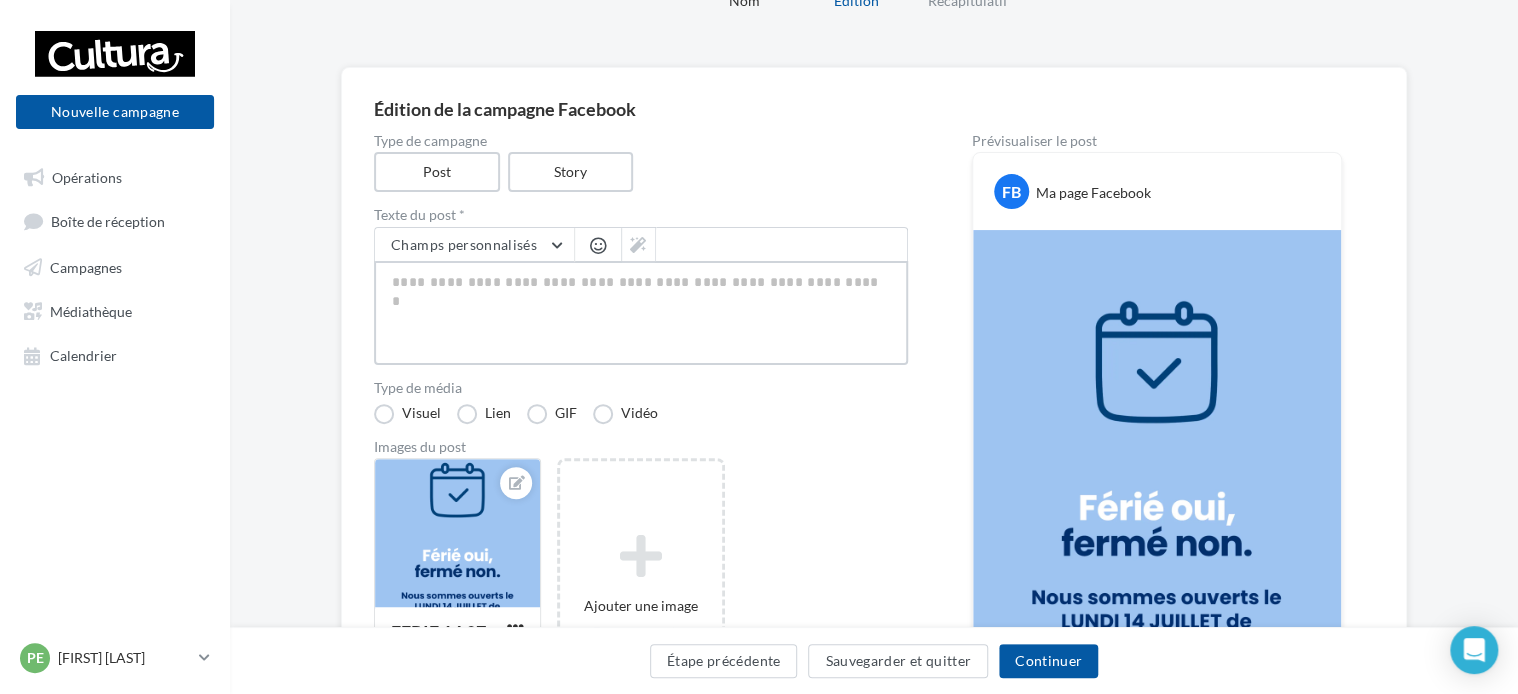 click at bounding box center [641, 313] 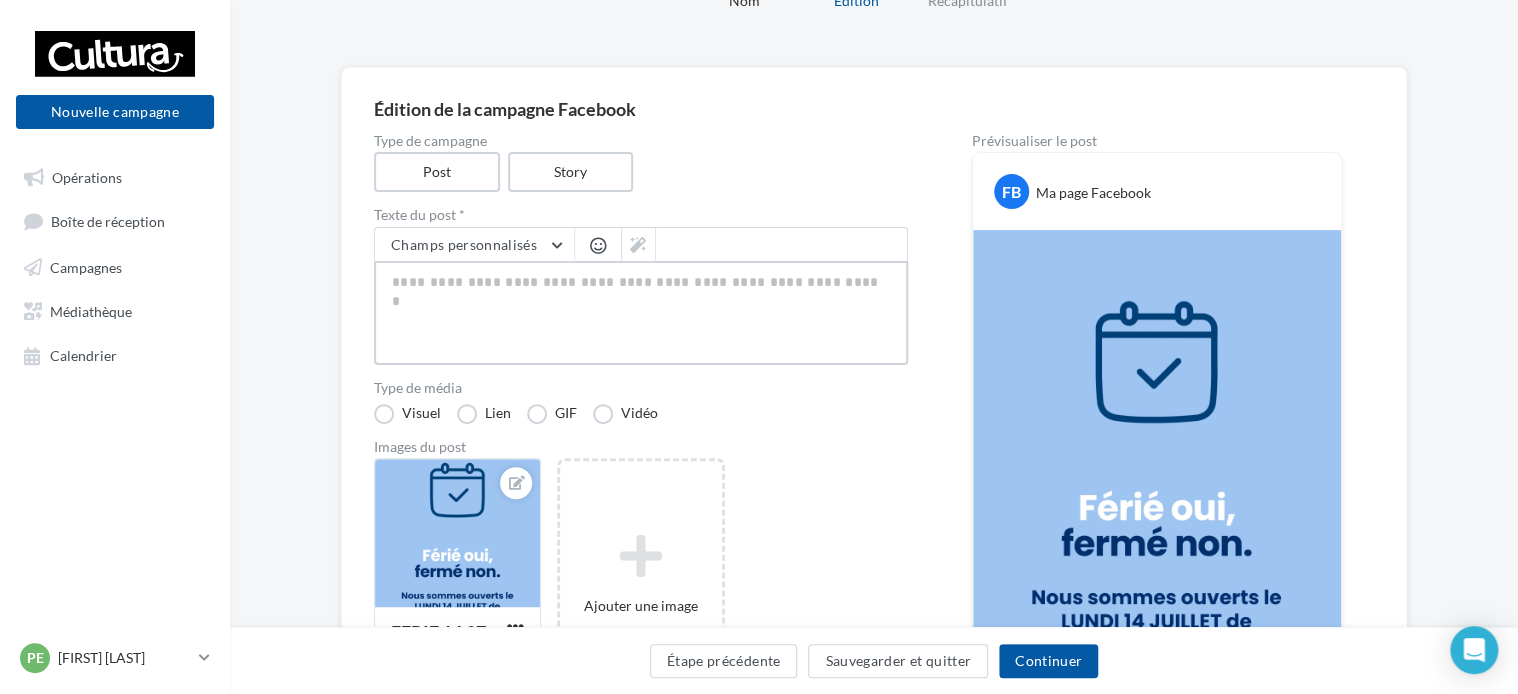 paste on "**********" 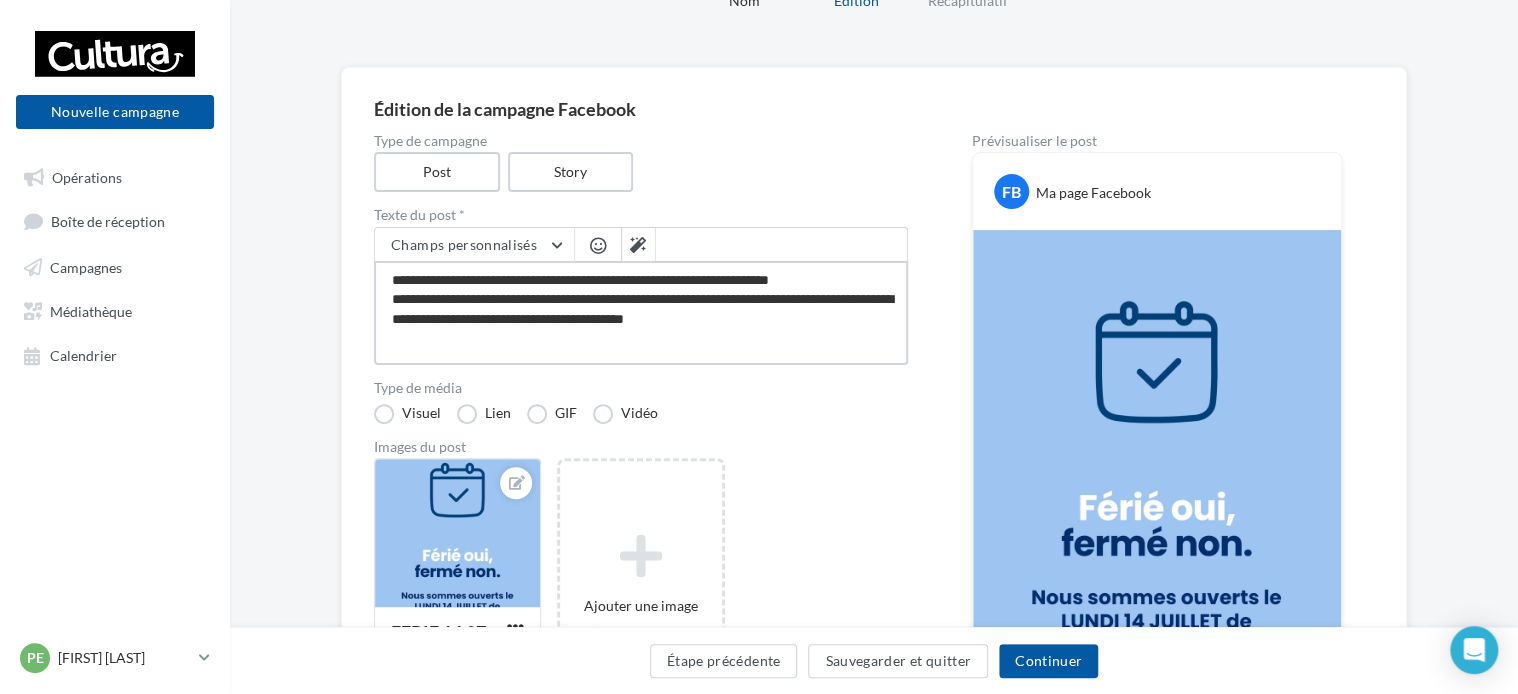 click on "**********" at bounding box center [641, 313] 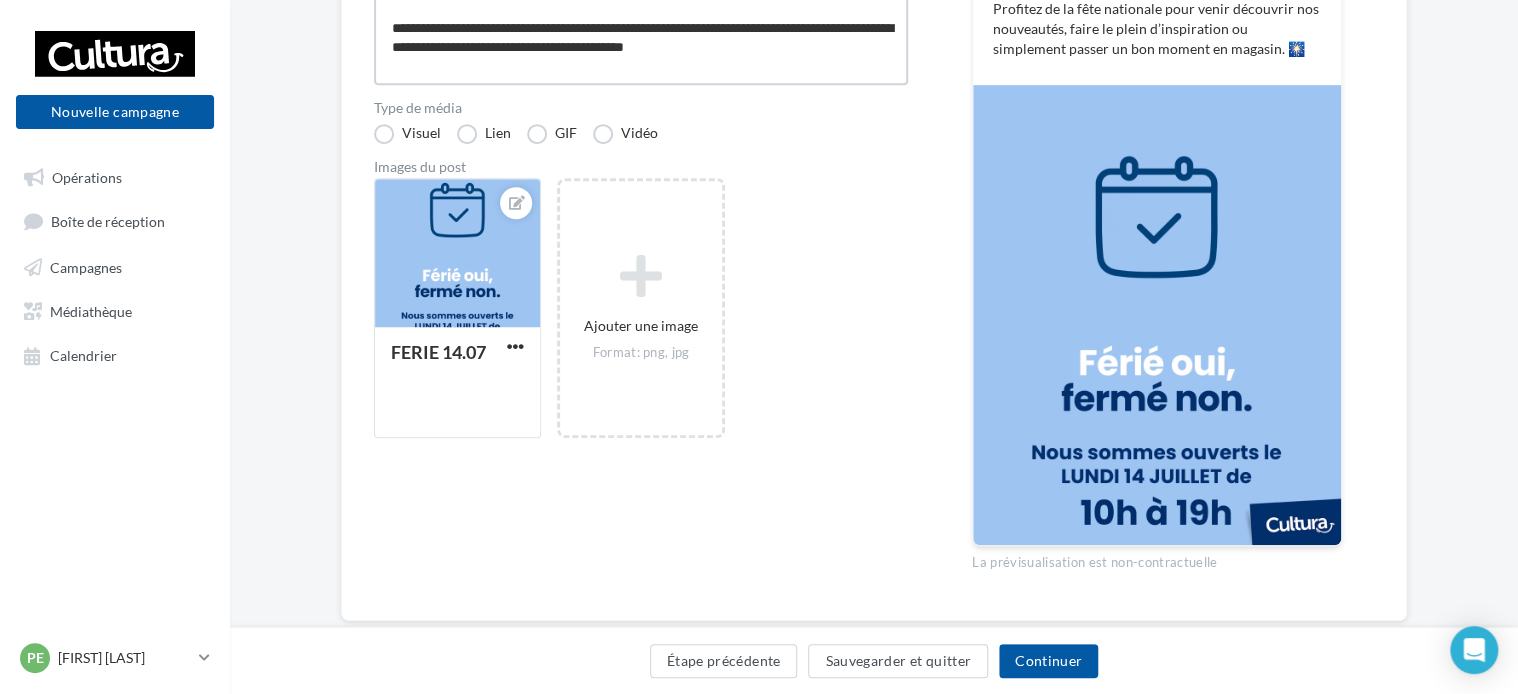 scroll, scrollTop: 393, scrollLeft: 0, axis: vertical 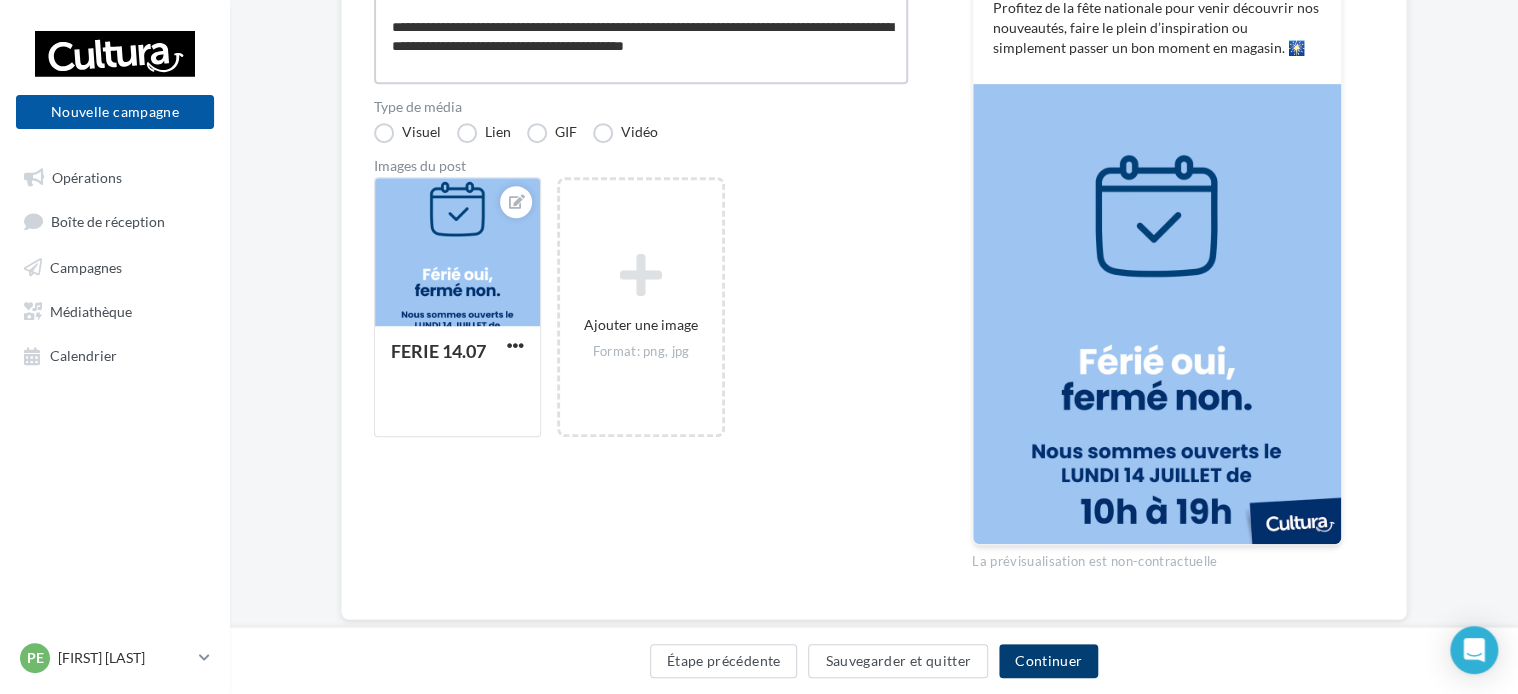 type on "**********" 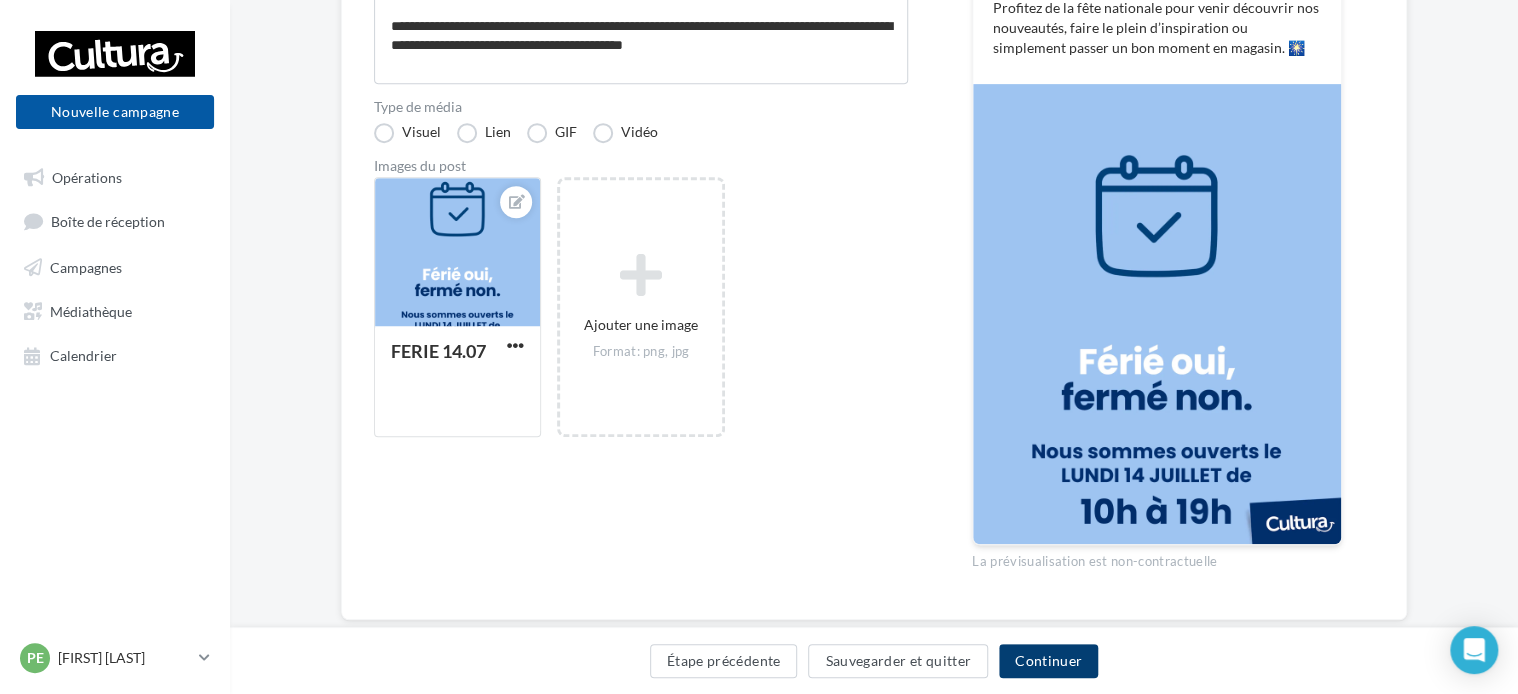 click on "Continuer" at bounding box center [1048, 661] 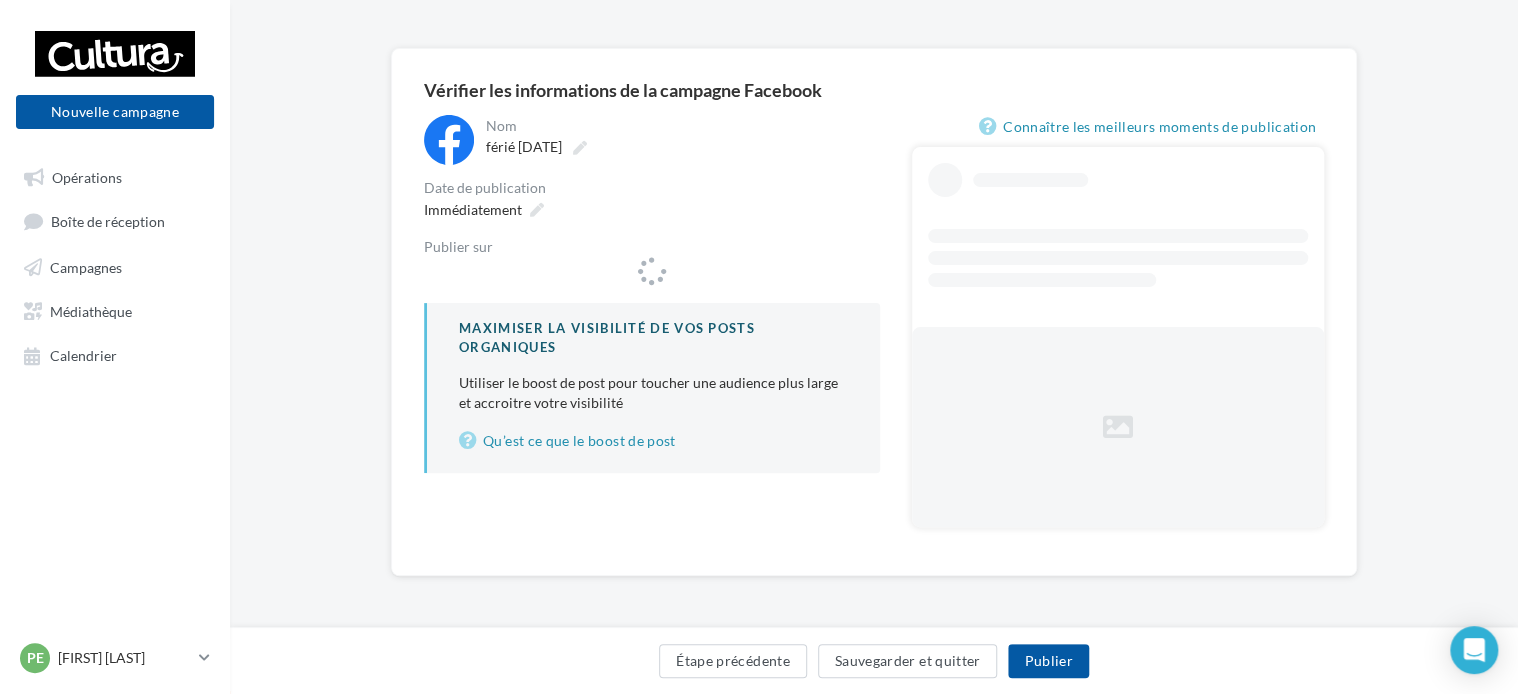 scroll, scrollTop: 0, scrollLeft: 0, axis: both 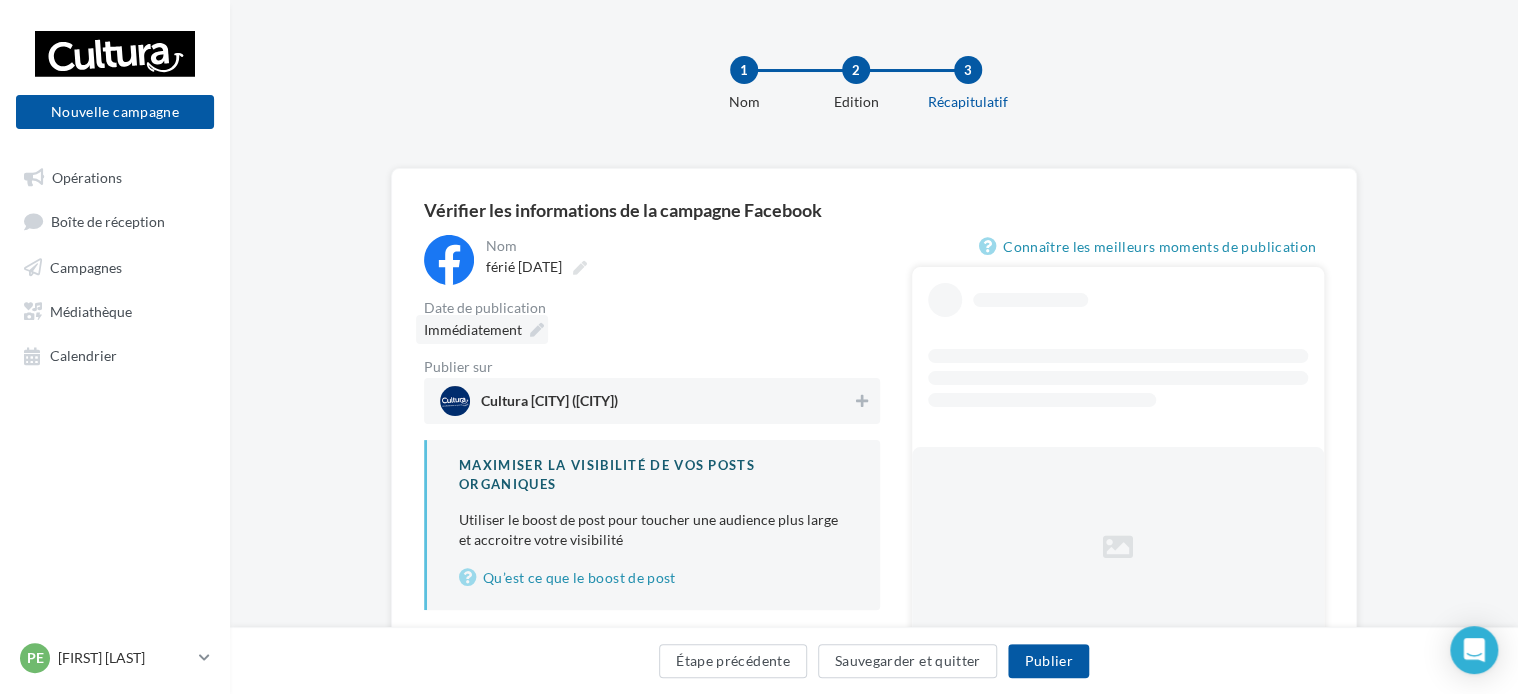 click on "Immédiatement" at bounding box center (482, 329) 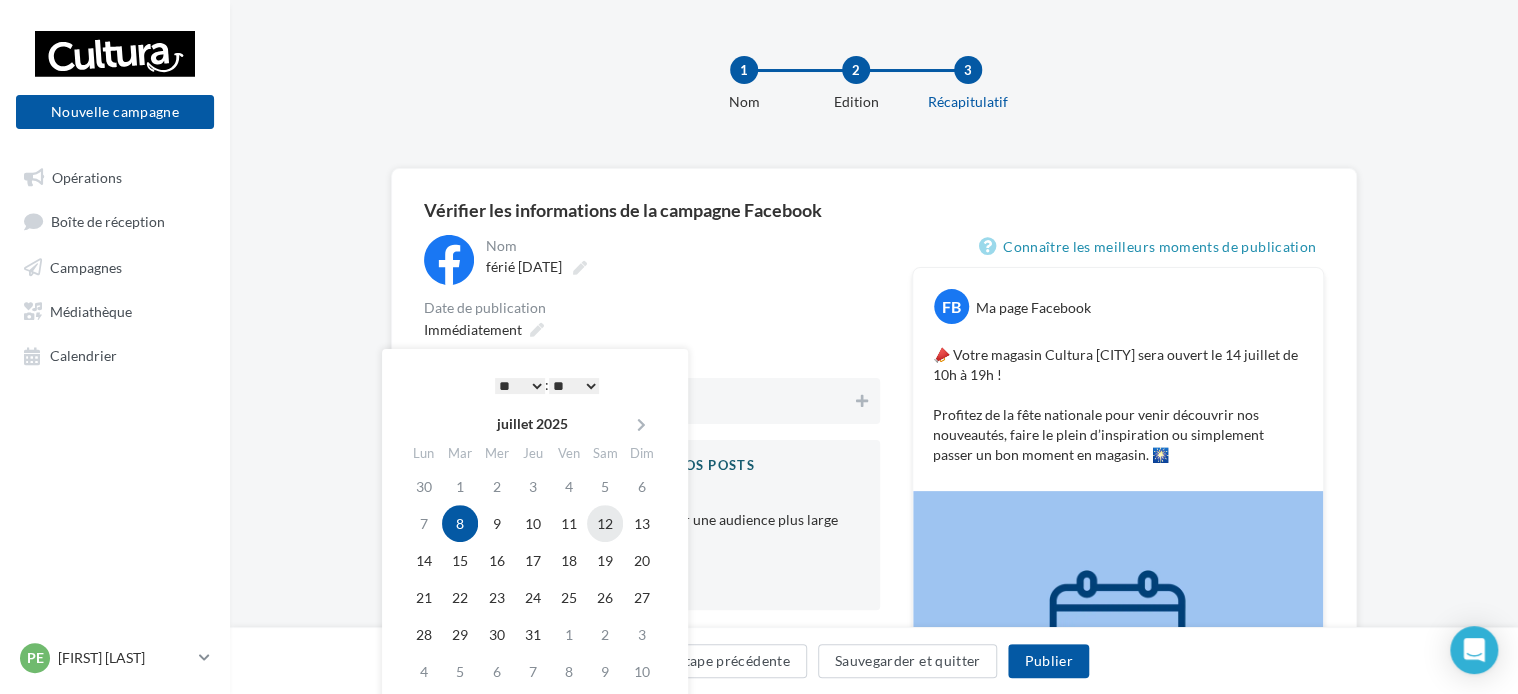 click on "12" at bounding box center [605, 523] 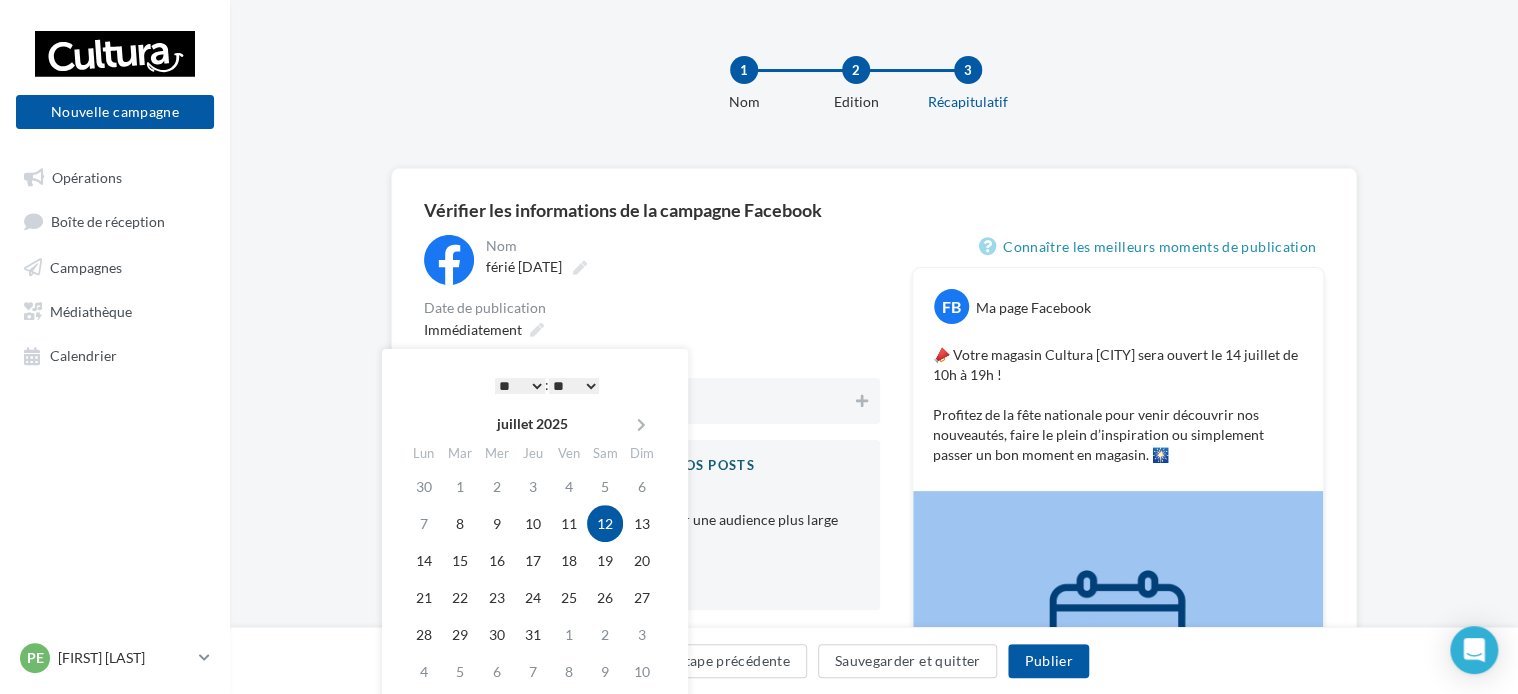 click on "* * * * * * * * * * ** ** ** ** ** ** ** ** ** ** ** ** ** **" at bounding box center (520, 386) 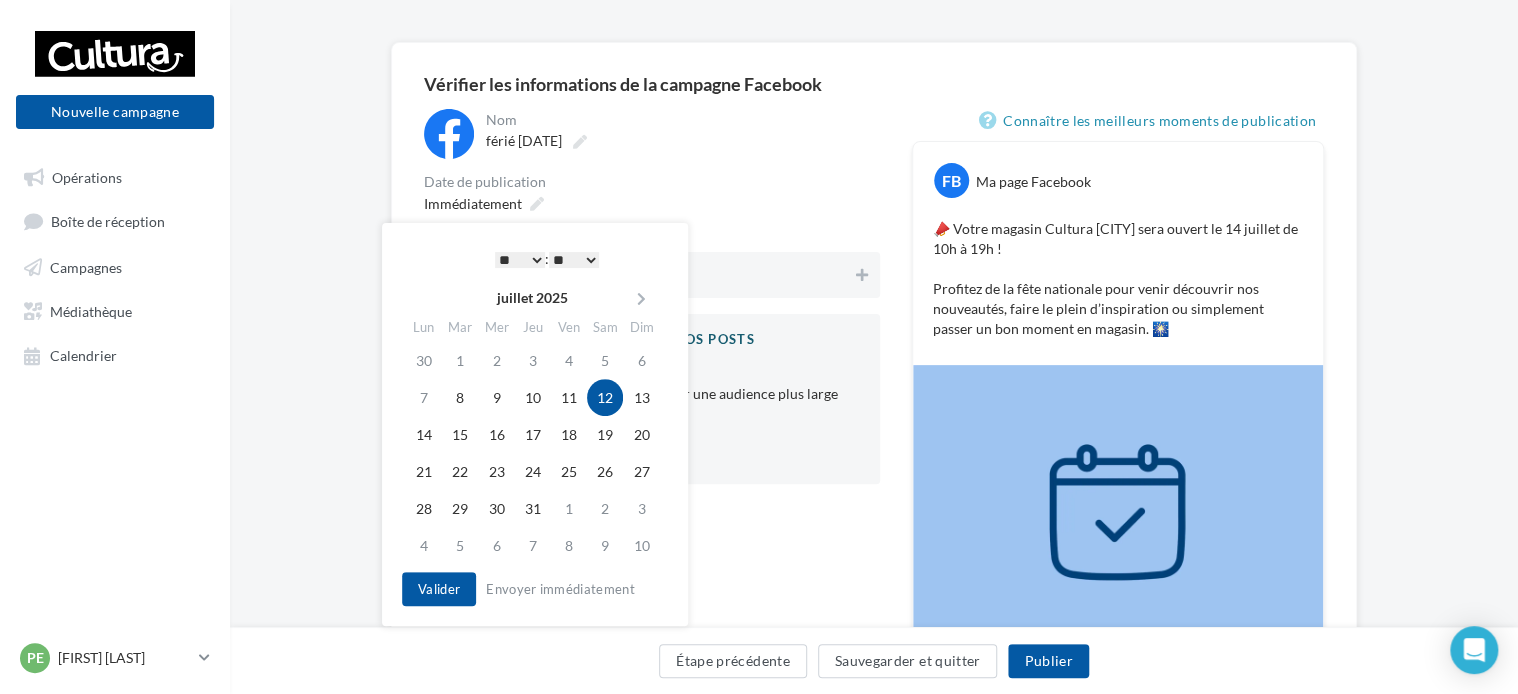 scroll, scrollTop: 163, scrollLeft: 0, axis: vertical 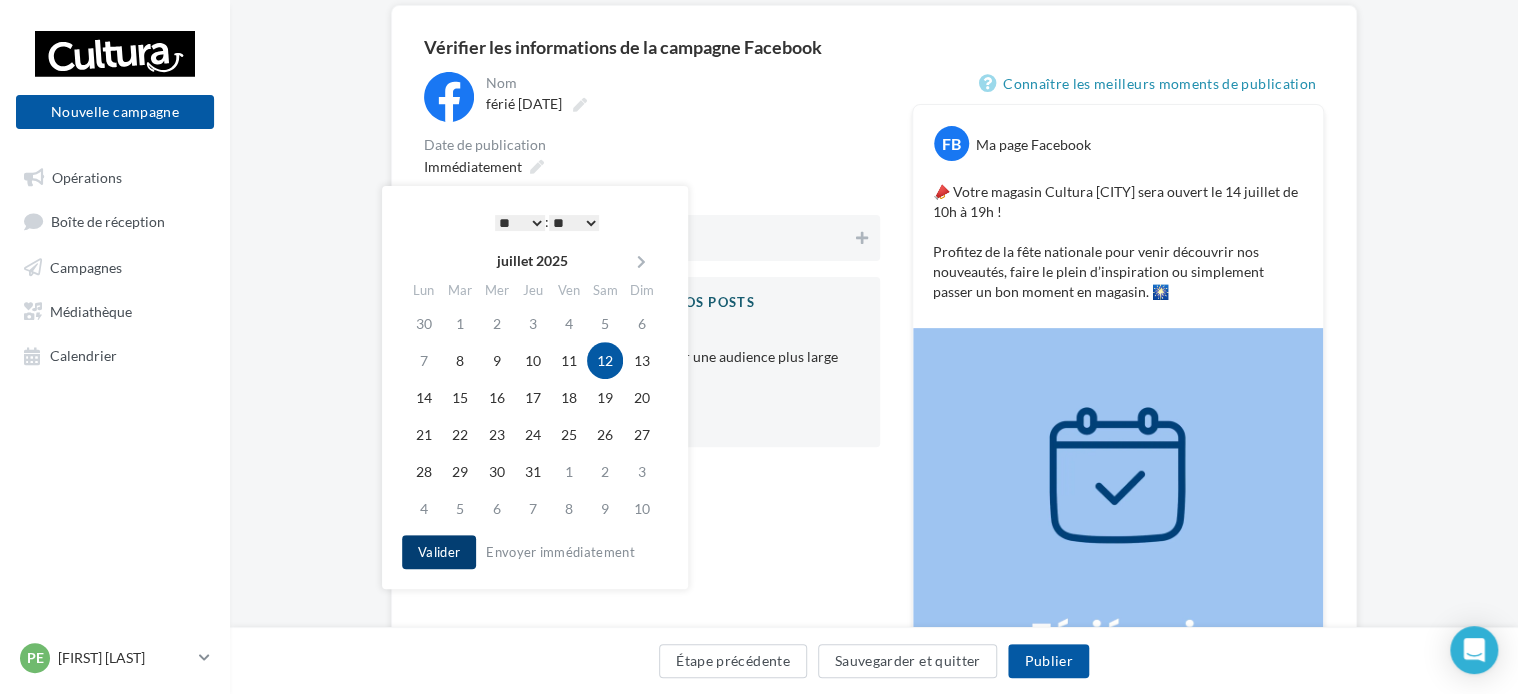 click on "Valider" at bounding box center [439, 552] 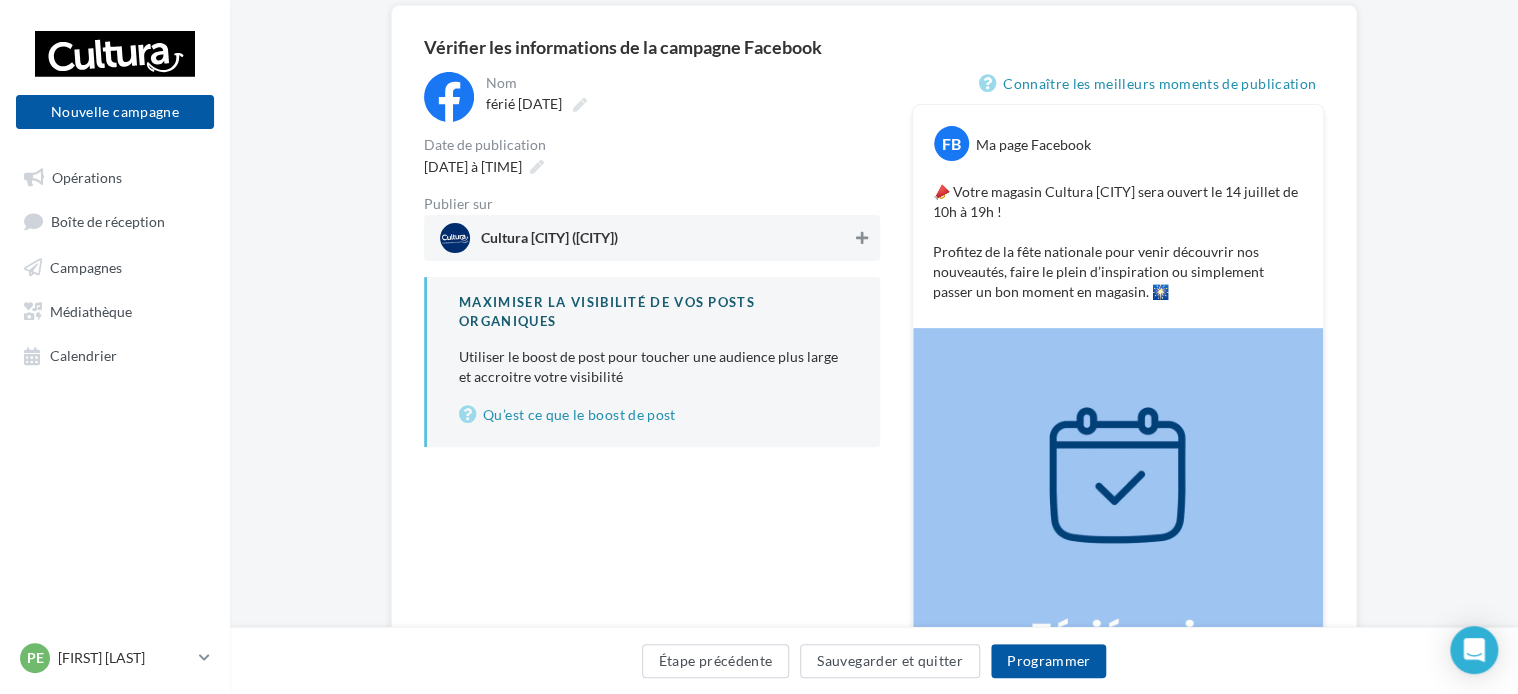 click at bounding box center (862, 238) 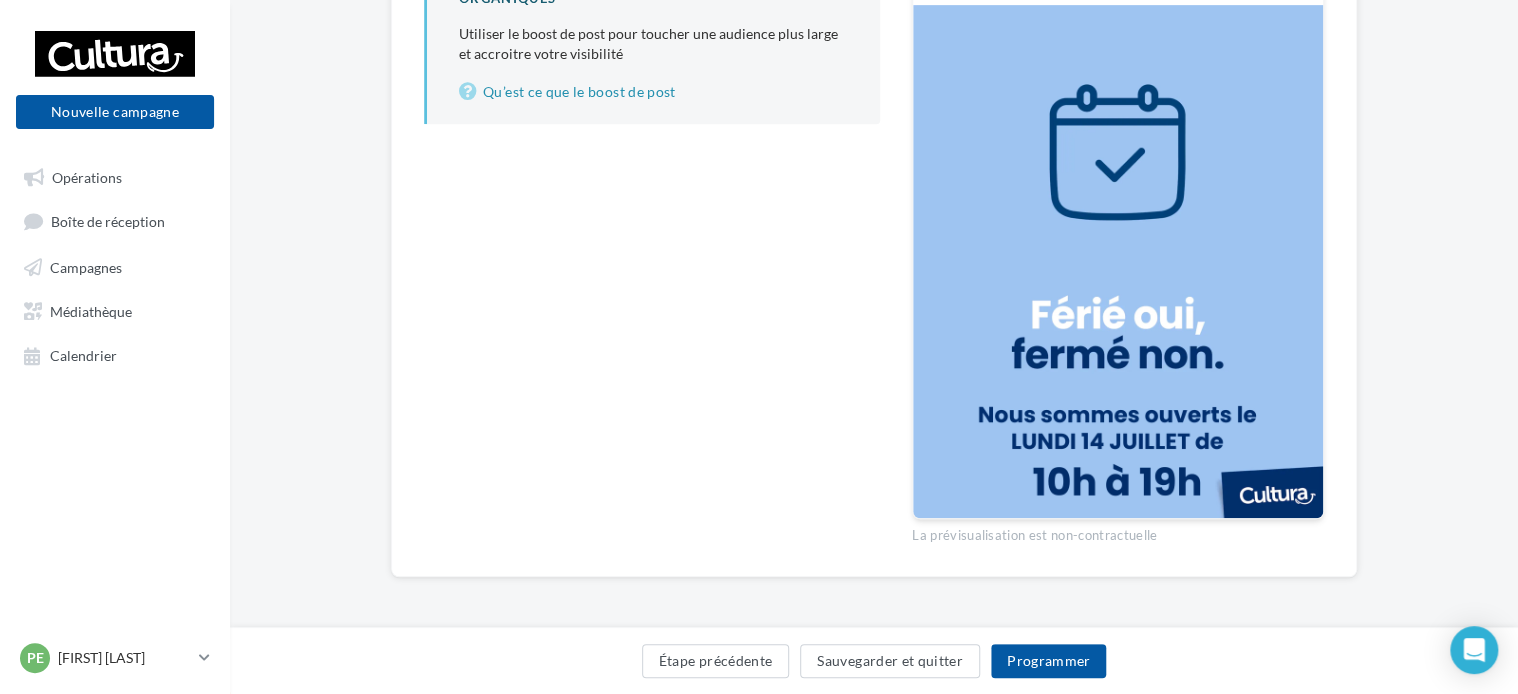 scroll, scrollTop: 487, scrollLeft: 0, axis: vertical 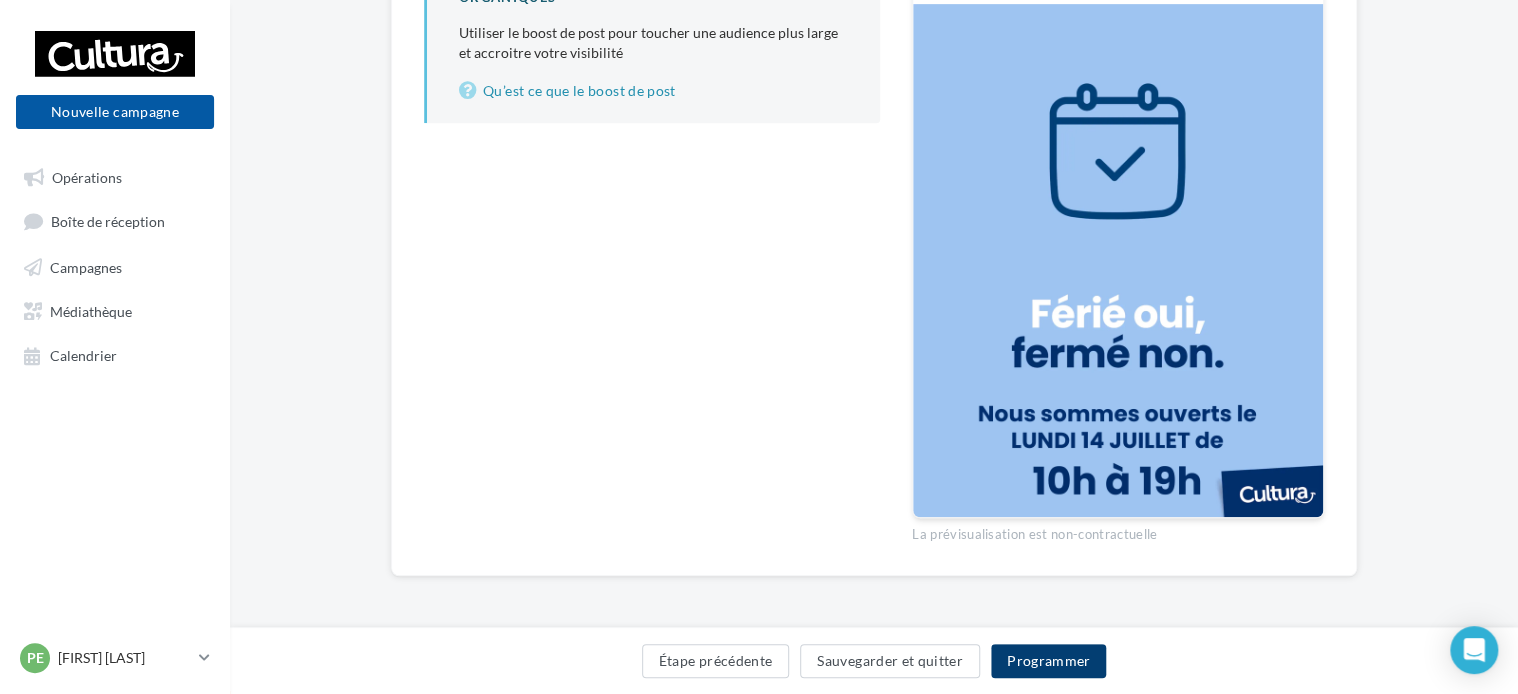 click on "Programmer" at bounding box center [1049, 661] 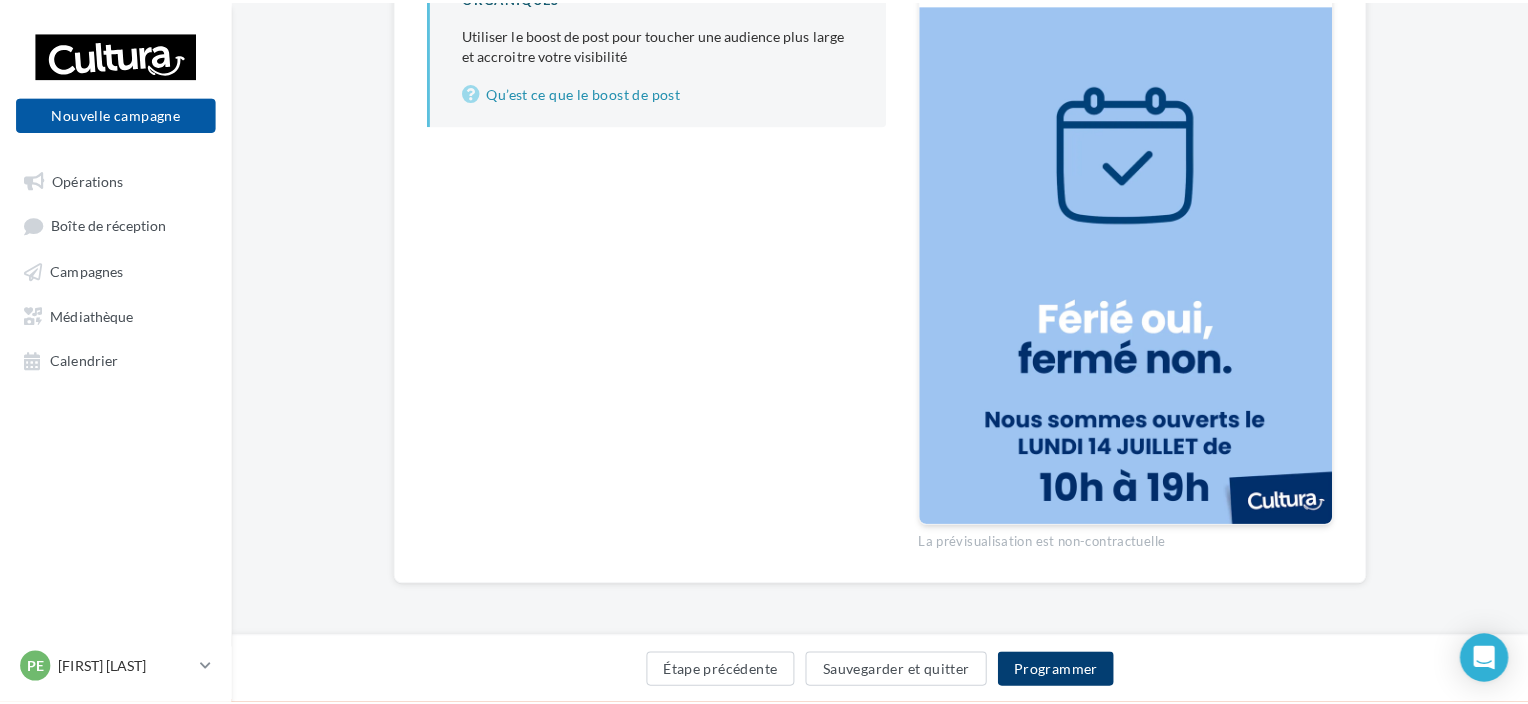 scroll, scrollTop: 476, scrollLeft: 0, axis: vertical 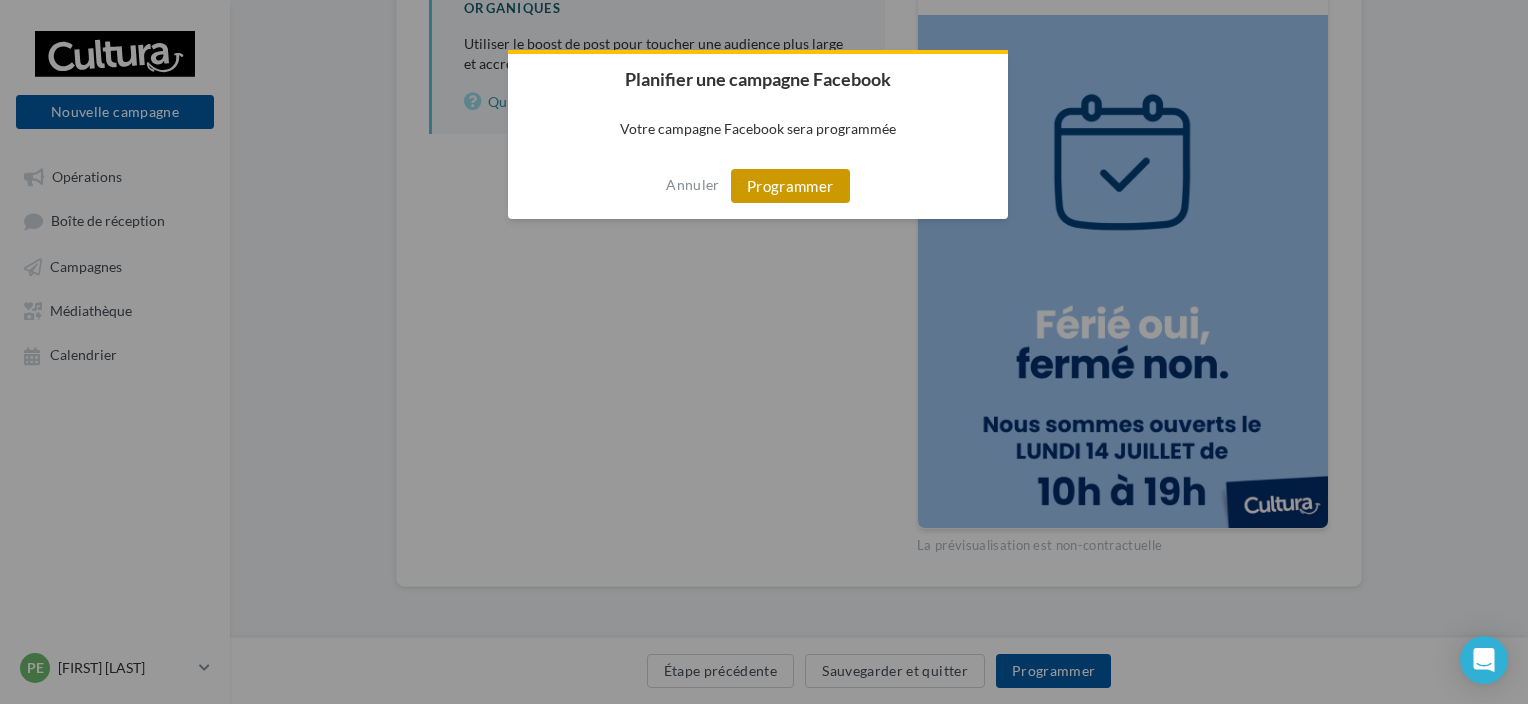 click on "Programmer" at bounding box center [790, 186] 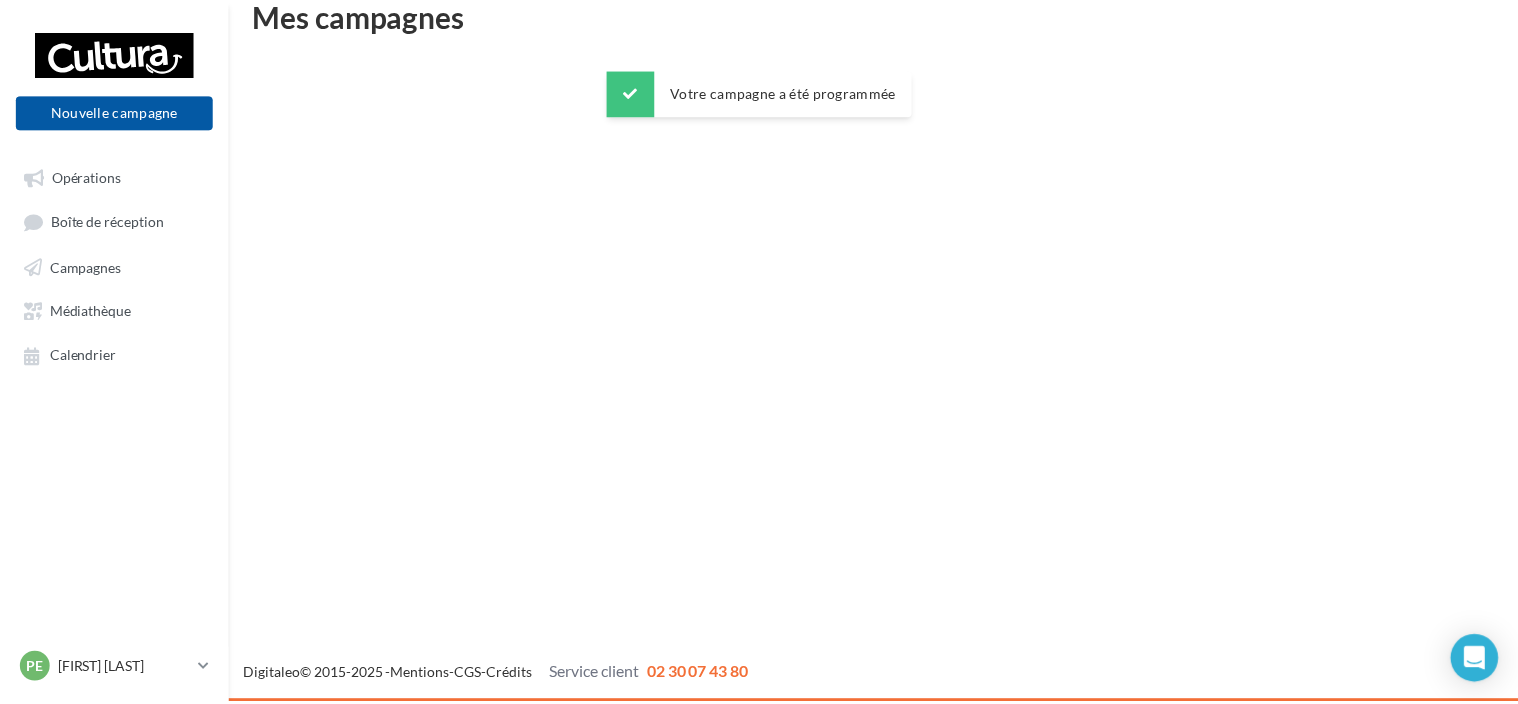 scroll, scrollTop: 32, scrollLeft: 0, axis: vertical 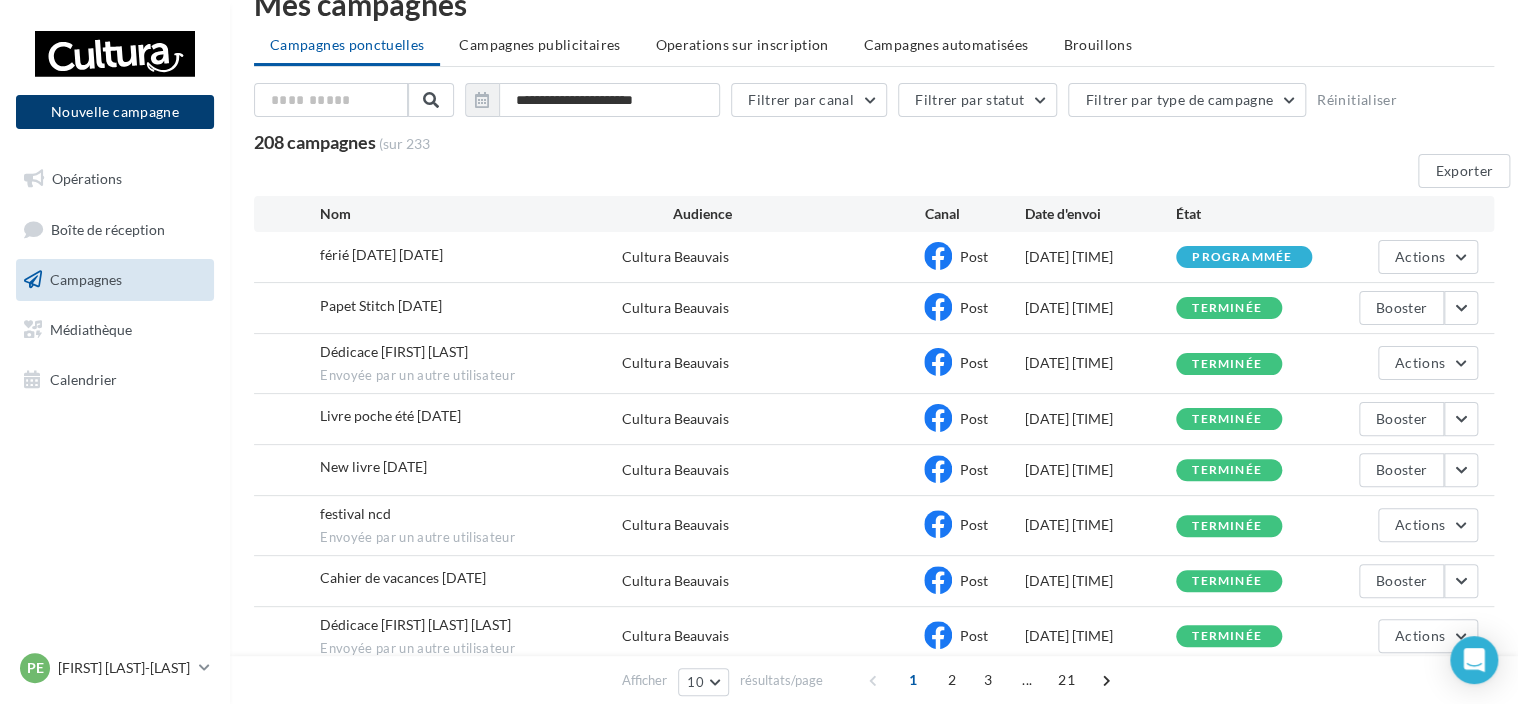 click on "Nouvelle campagne" at bounding box center [115, 112] 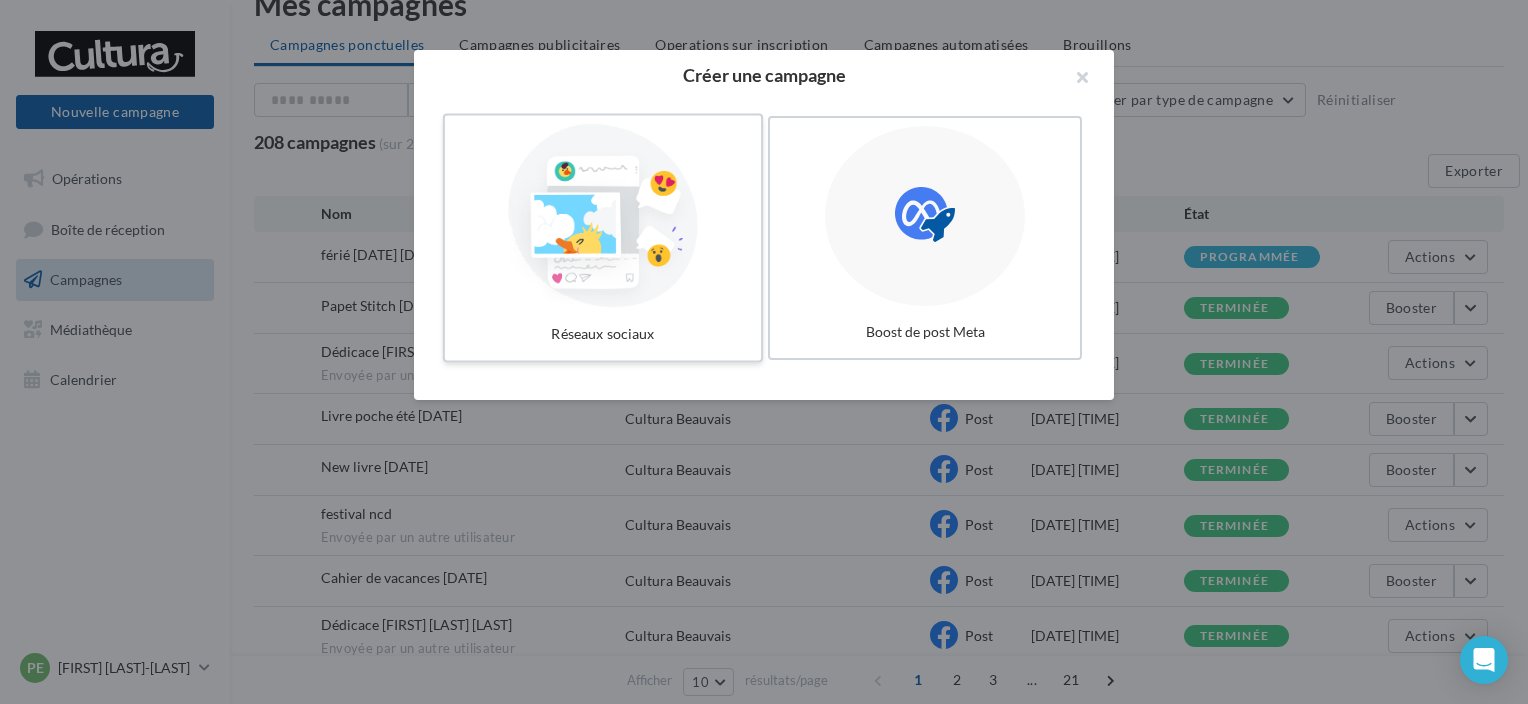 click on "Réseaux sociaux" at bounding box center [603, 238] 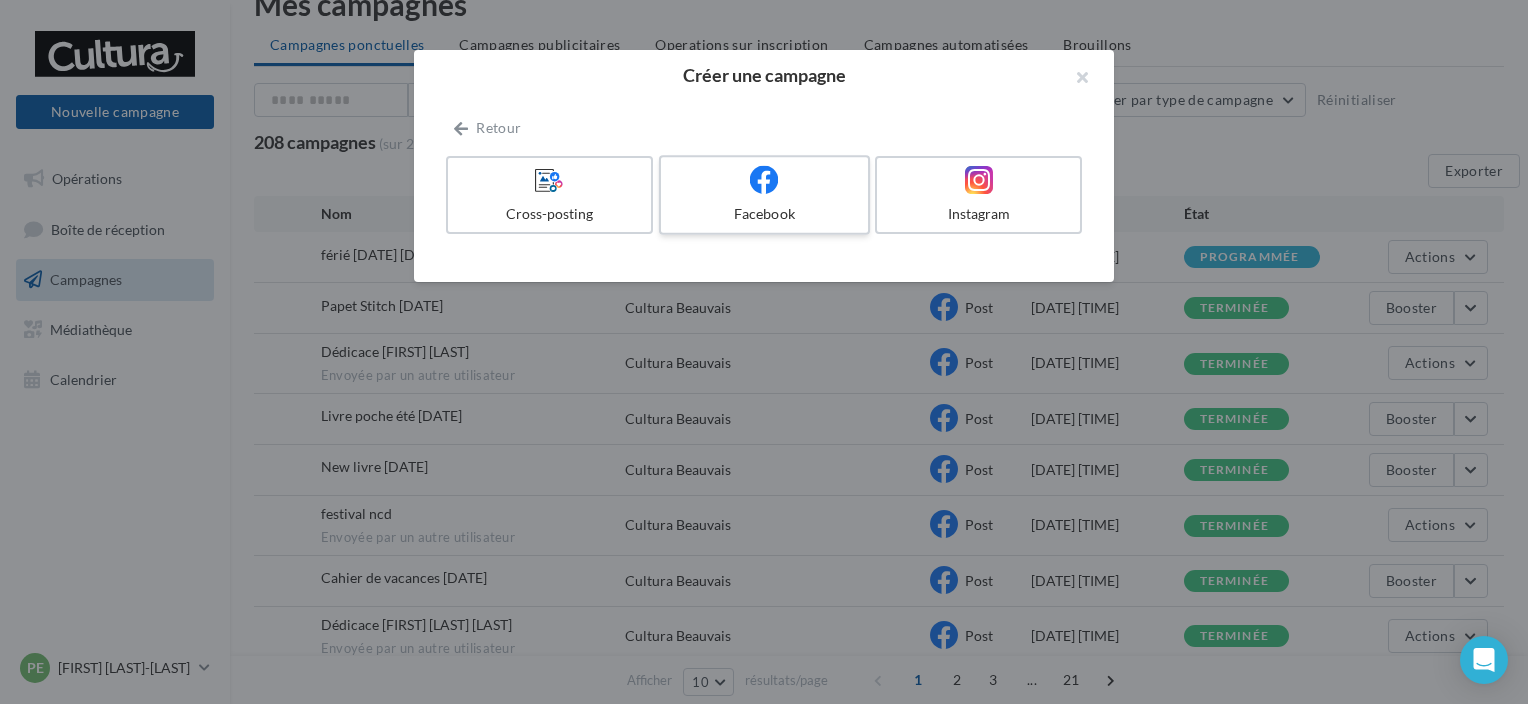 click on "Facebook" at bounding box center [764, 214] 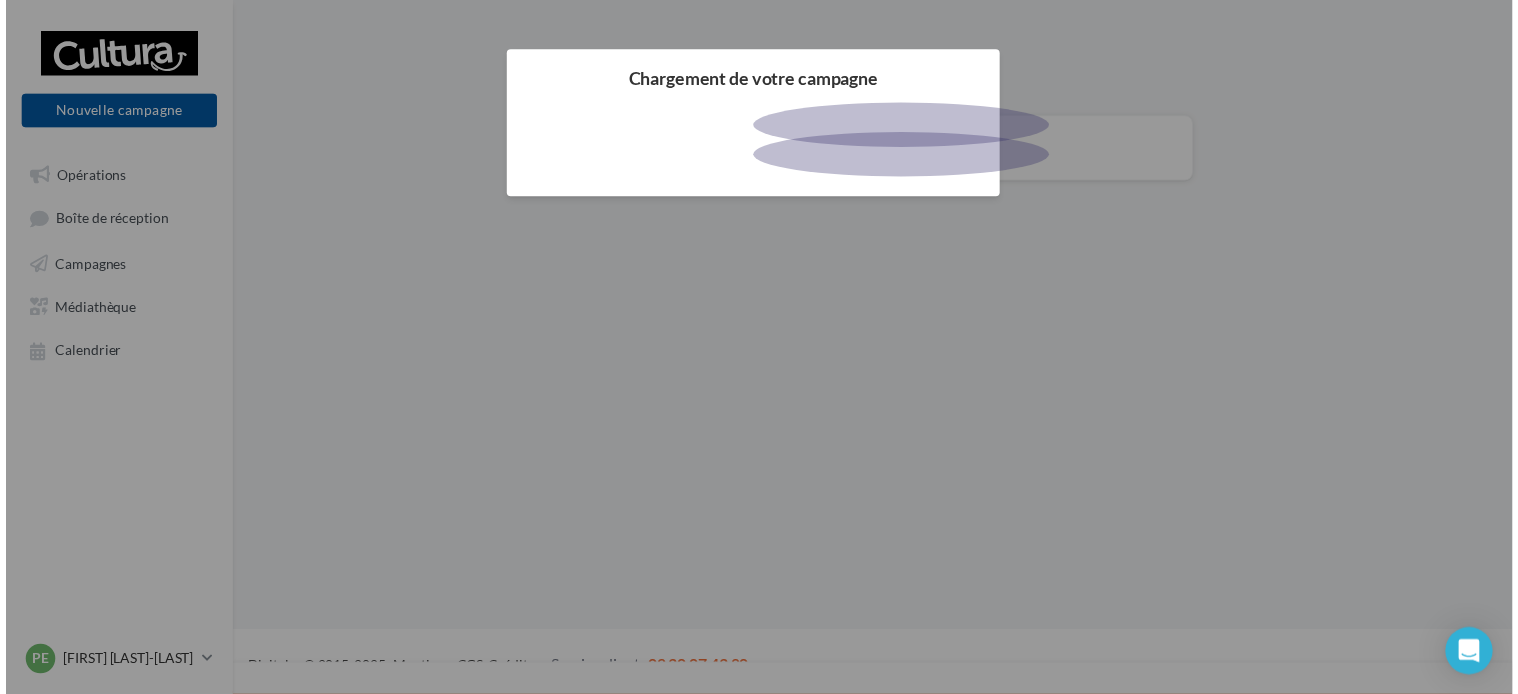 scroll, scrollTop: 0, scrollLeft: 0, axis: both 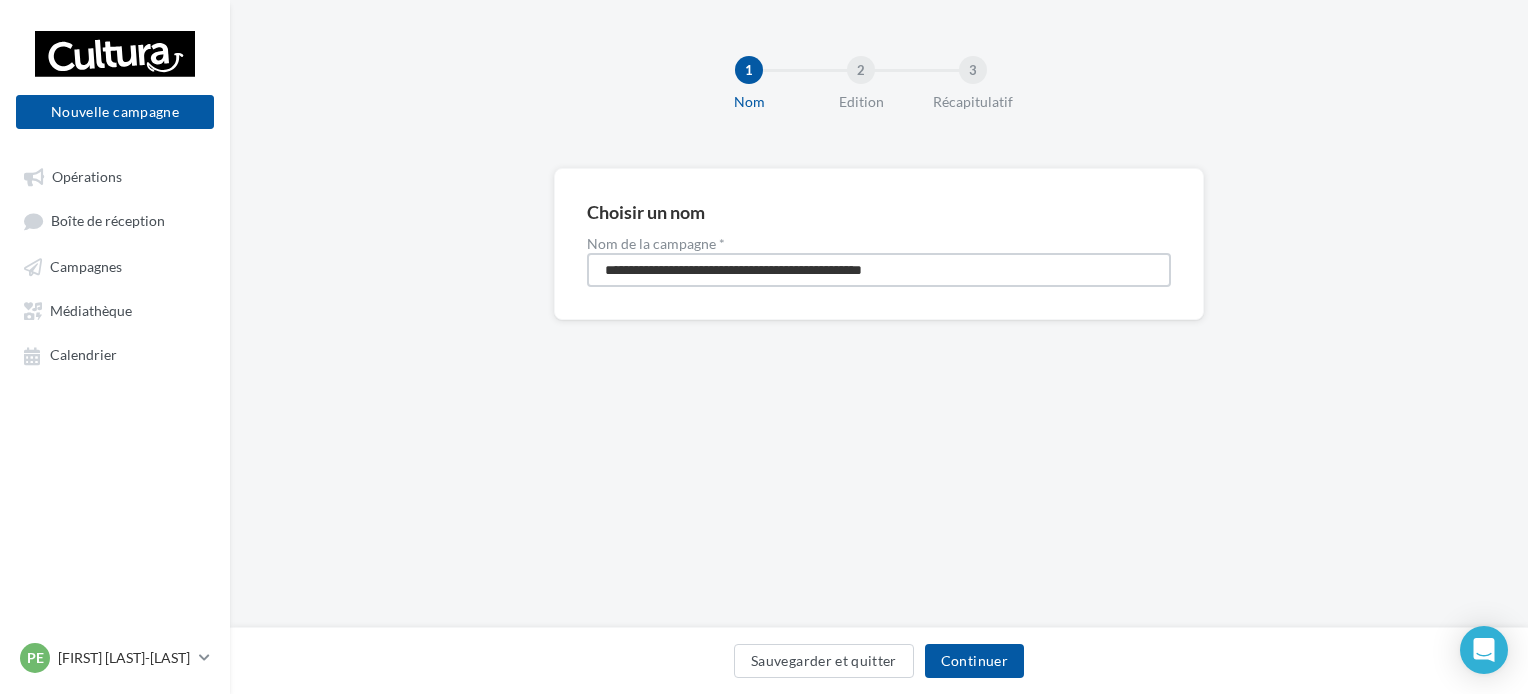 click on "**********" at bounding box center [879, 270] 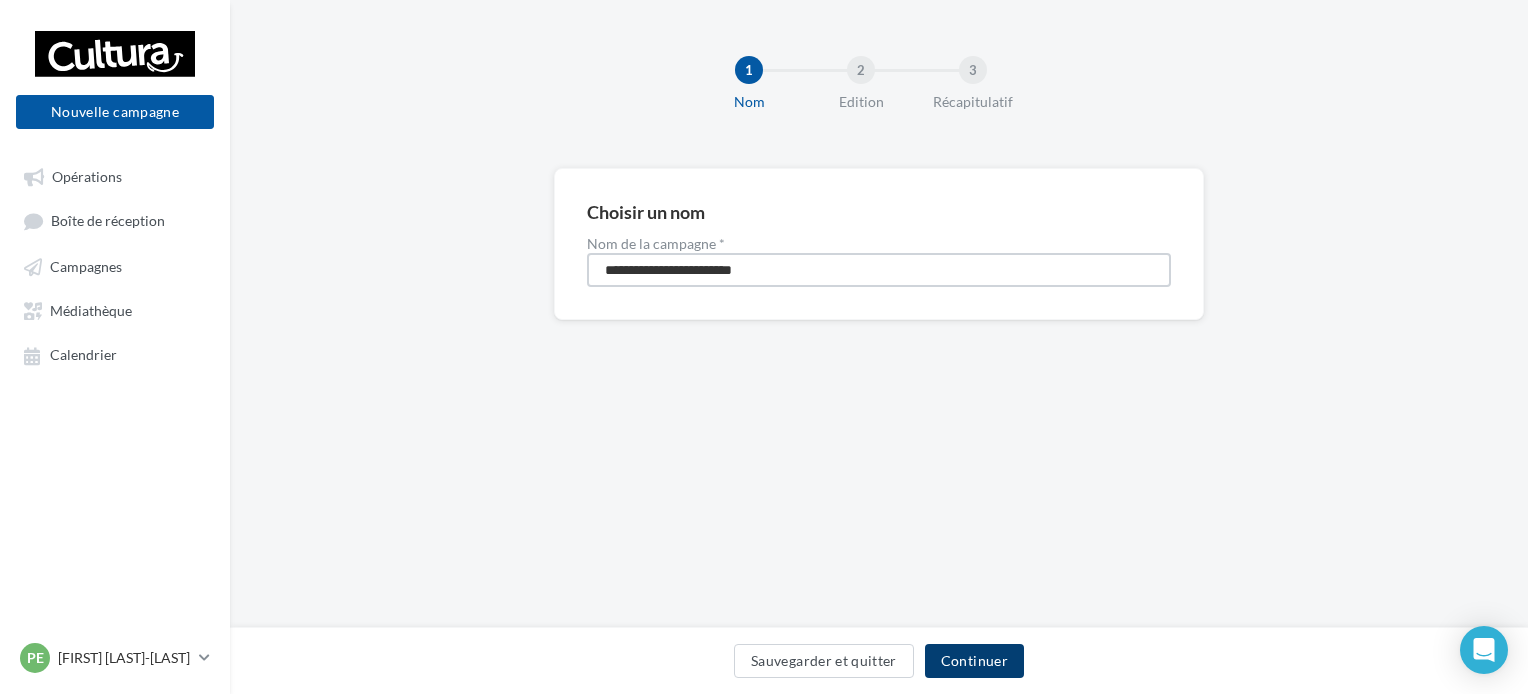 type on "**********" 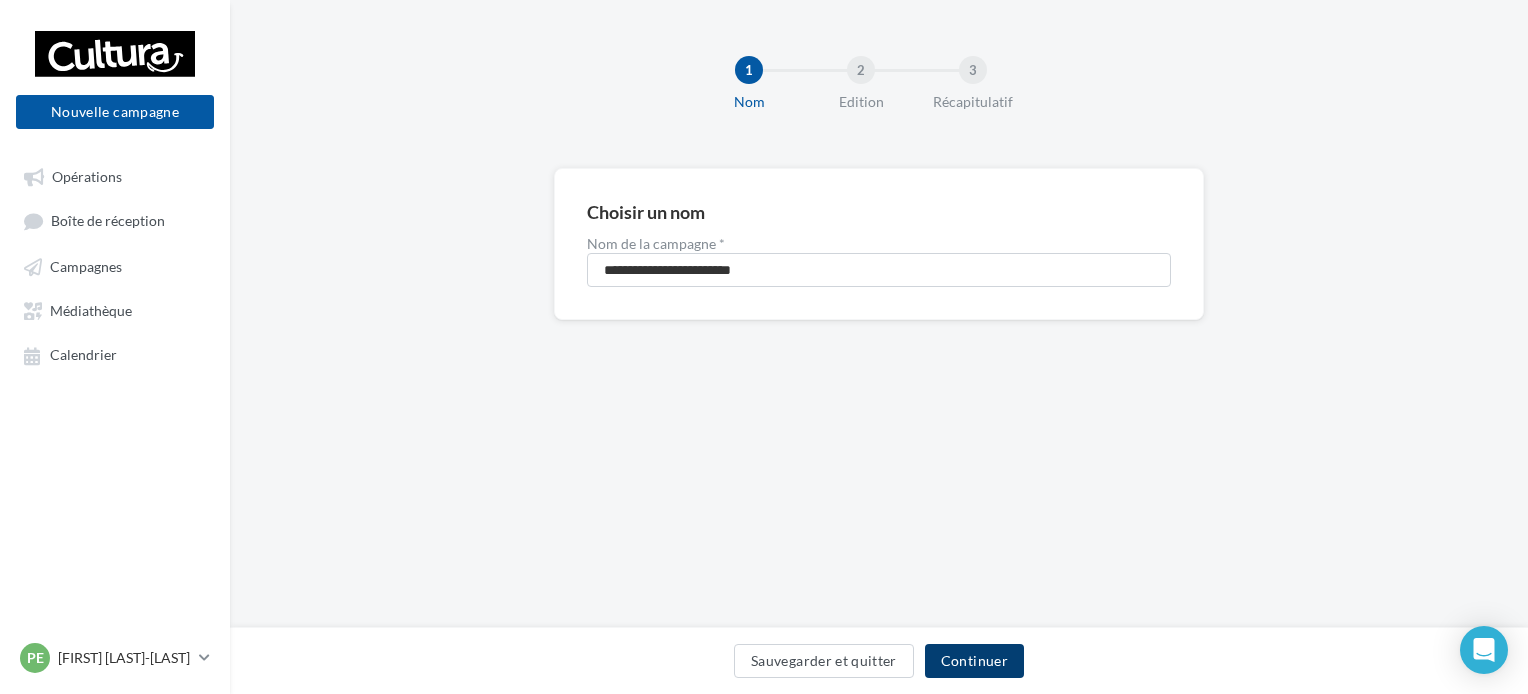 click on "Continuer" at bounding box center [974, 661] 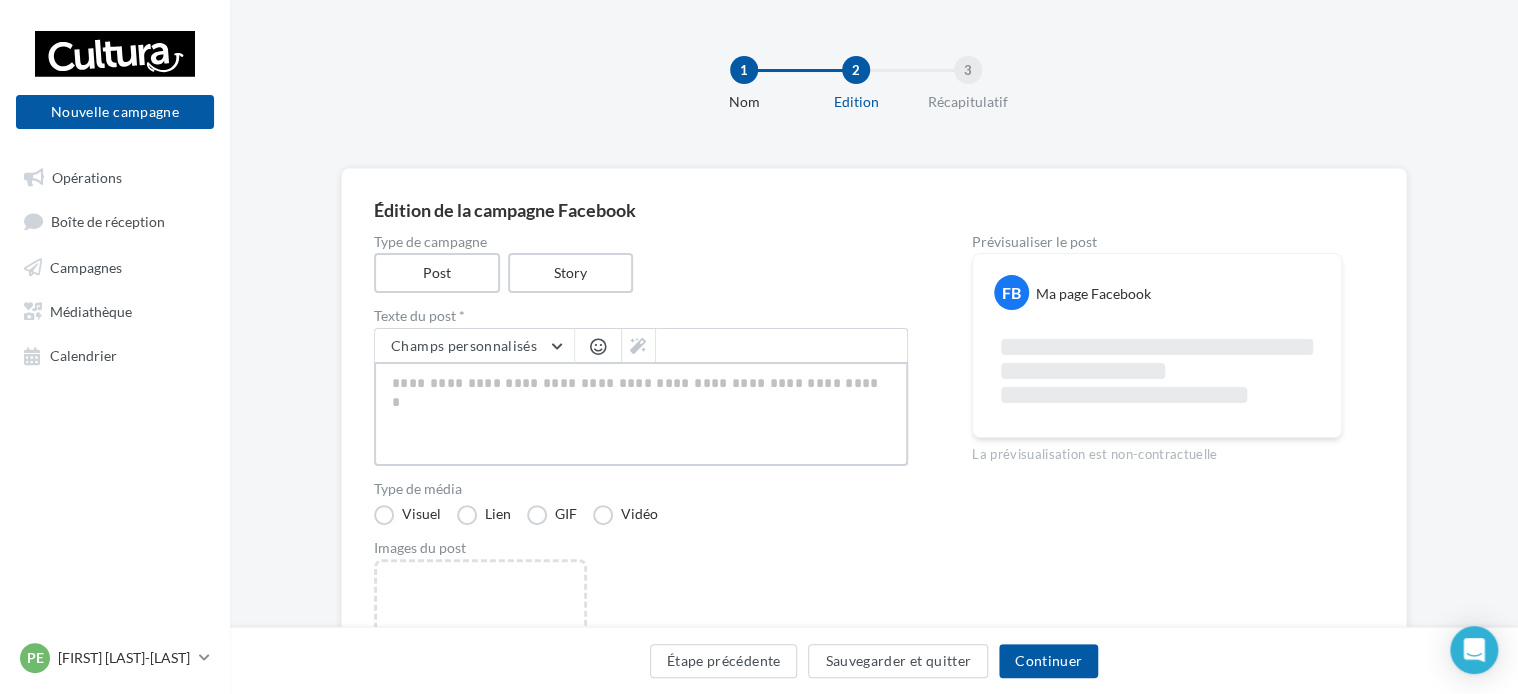 click at bounding box center [641, 414] 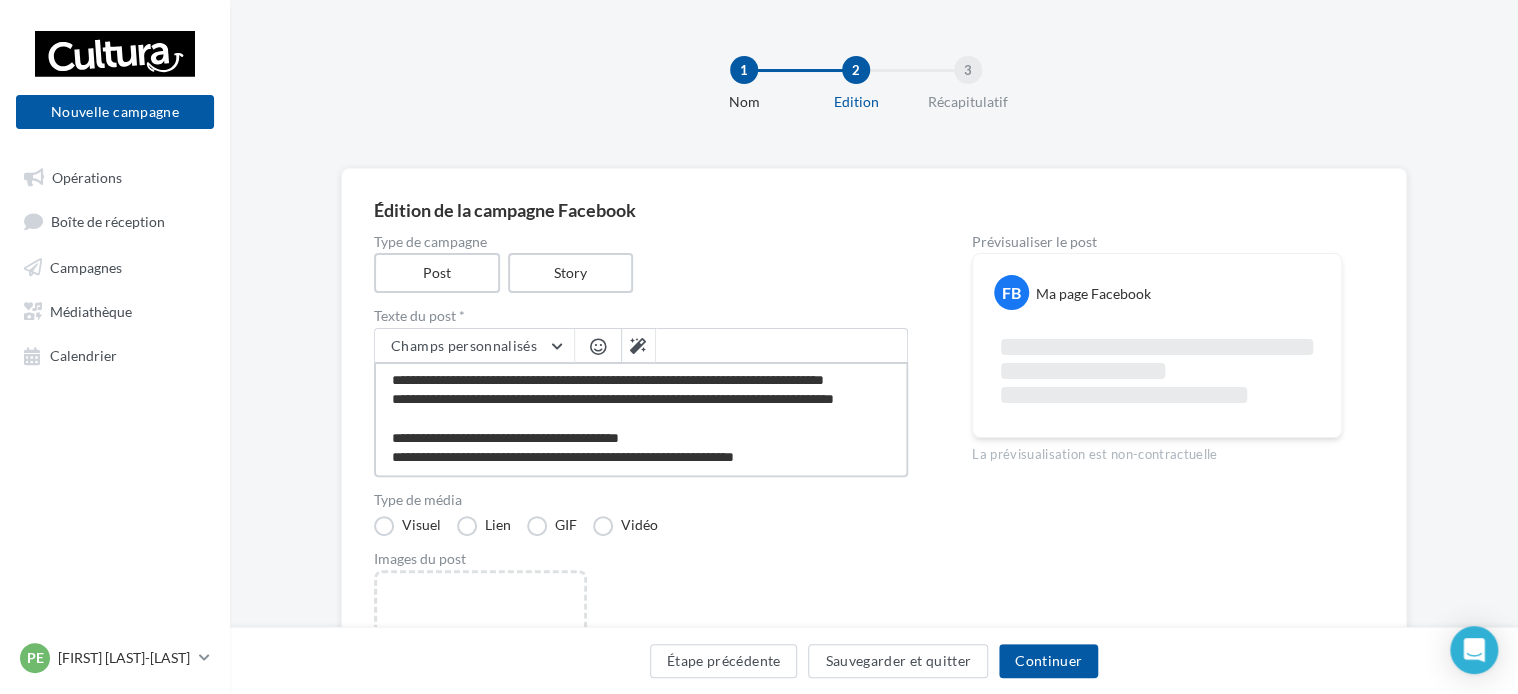 scroll, scrollTop: 135, scrollLeft: 0, axis: vertical 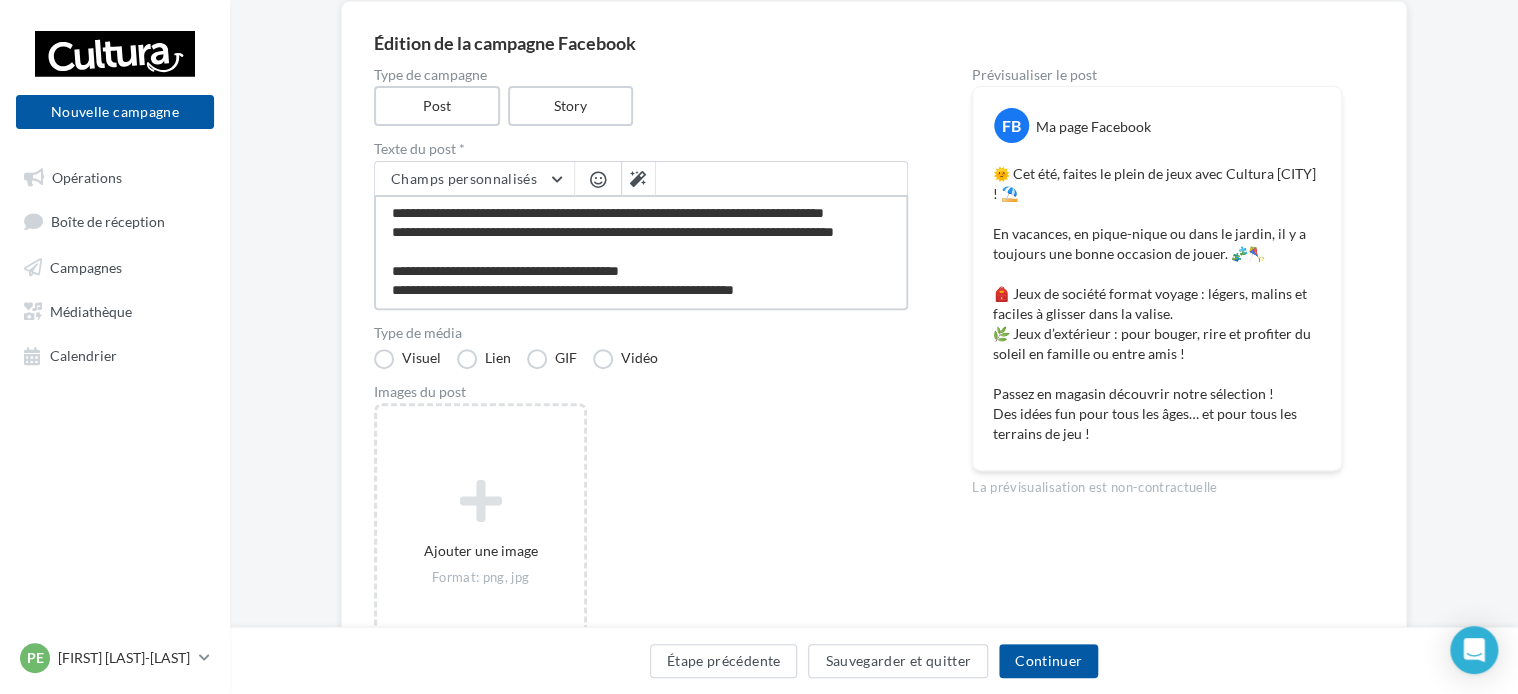 type on "**********" 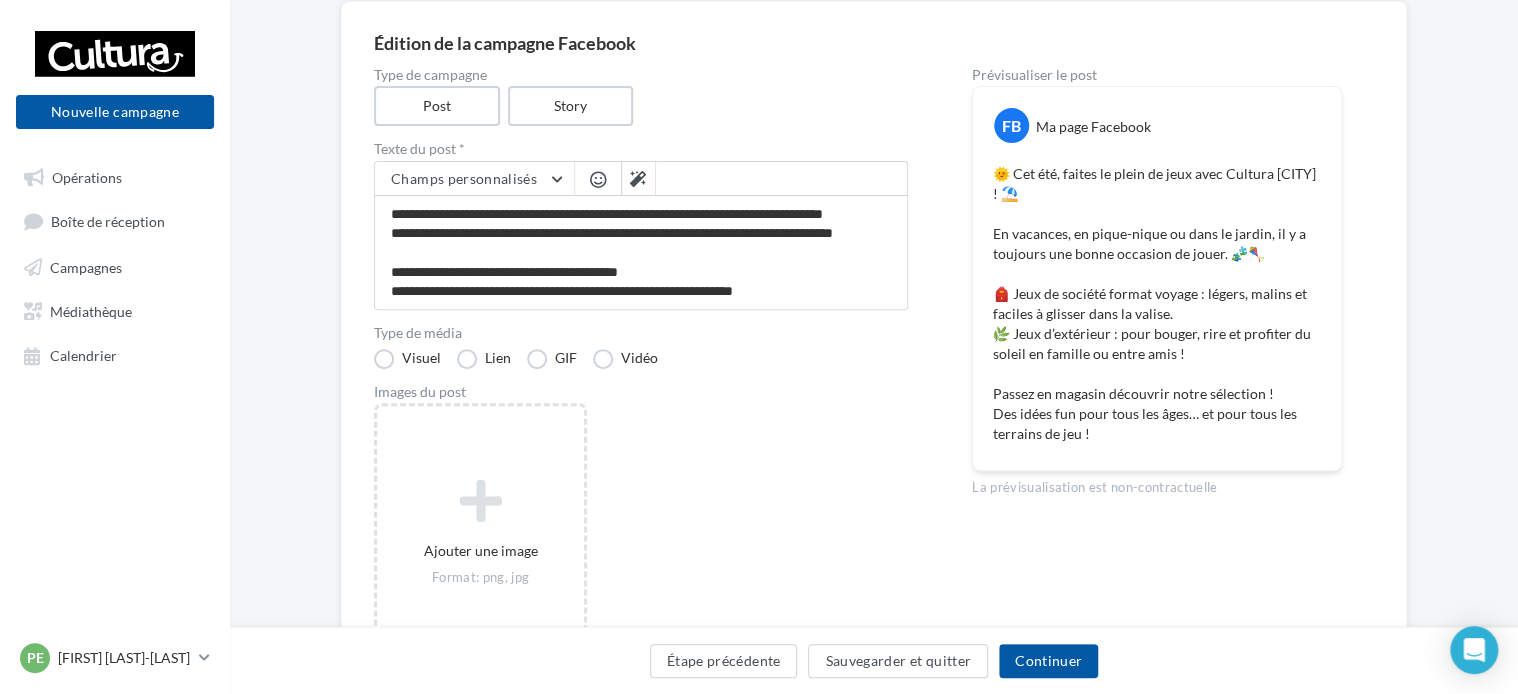 scroll, scrollTop: 133, scrollLeft: 0, axis: vertical 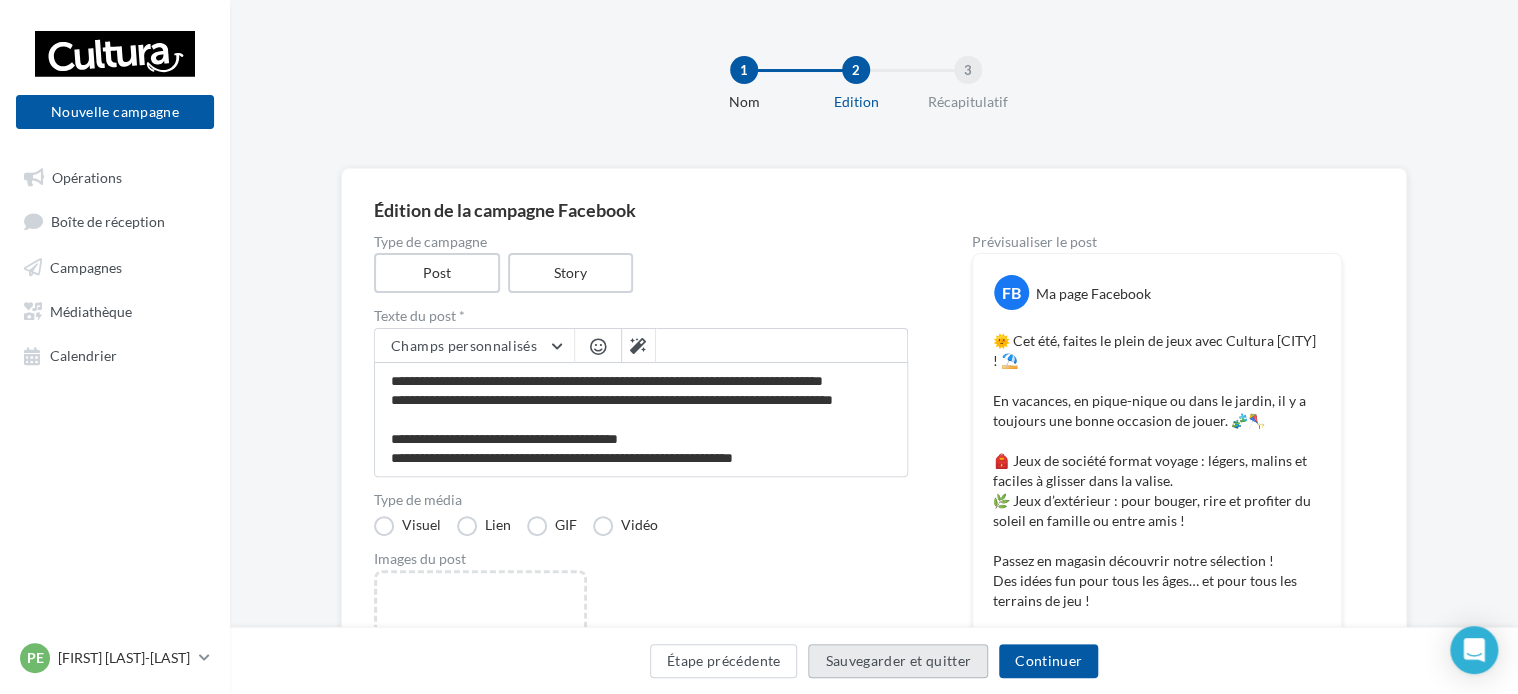 click on "Sauvegarder et quitter" at bounding box center [898, 661] 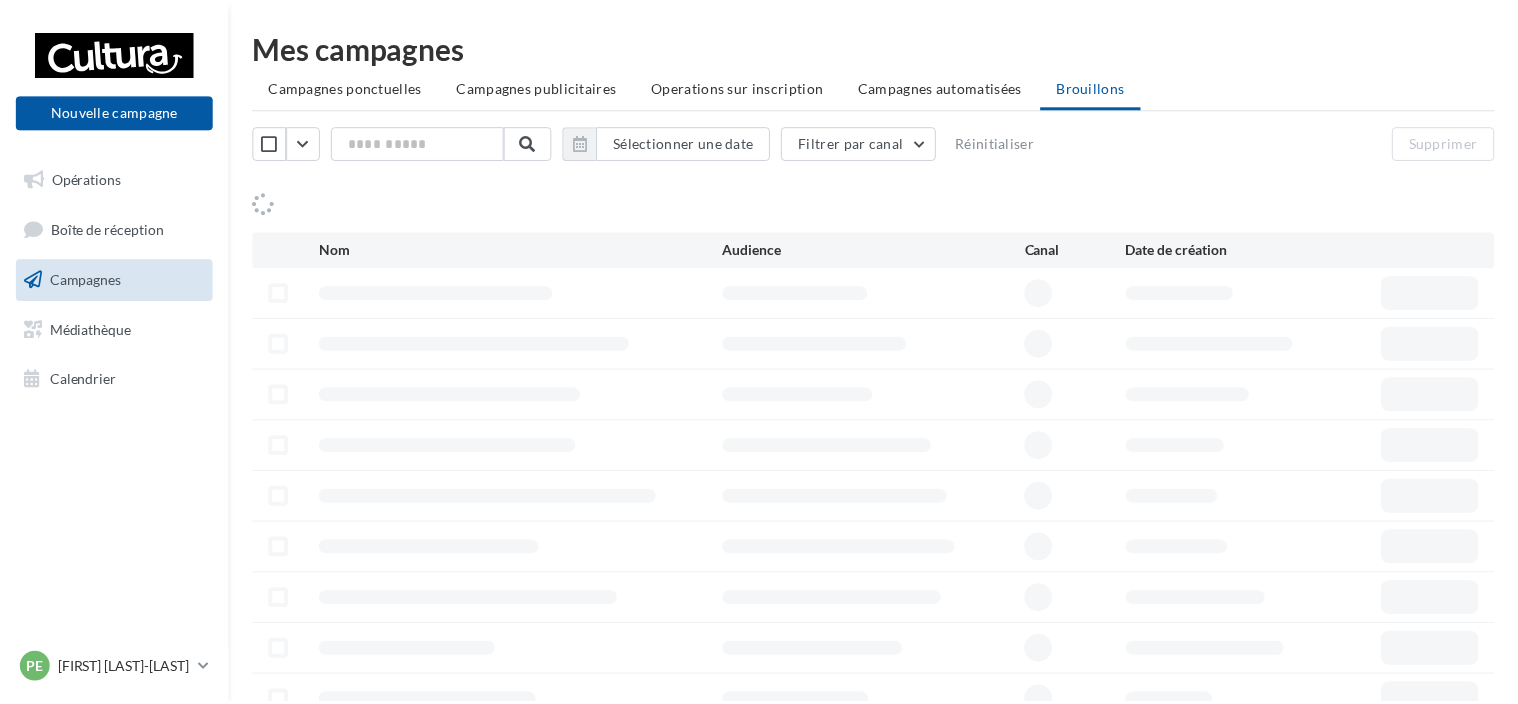 scroll, scrollTop: 0, scrollLeft: 0, axis: both 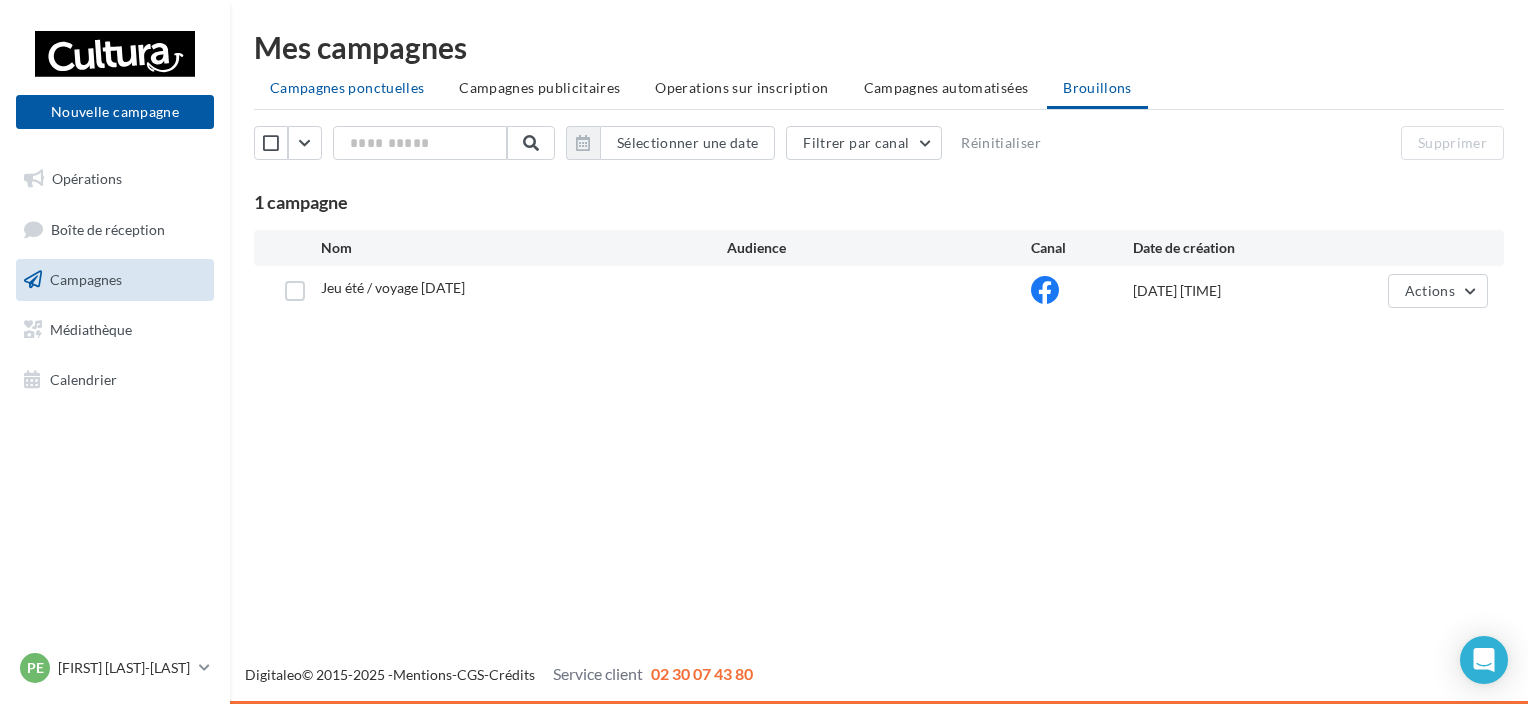 click on "Campagnes ponctuelles" at bounding box center [347, 87] 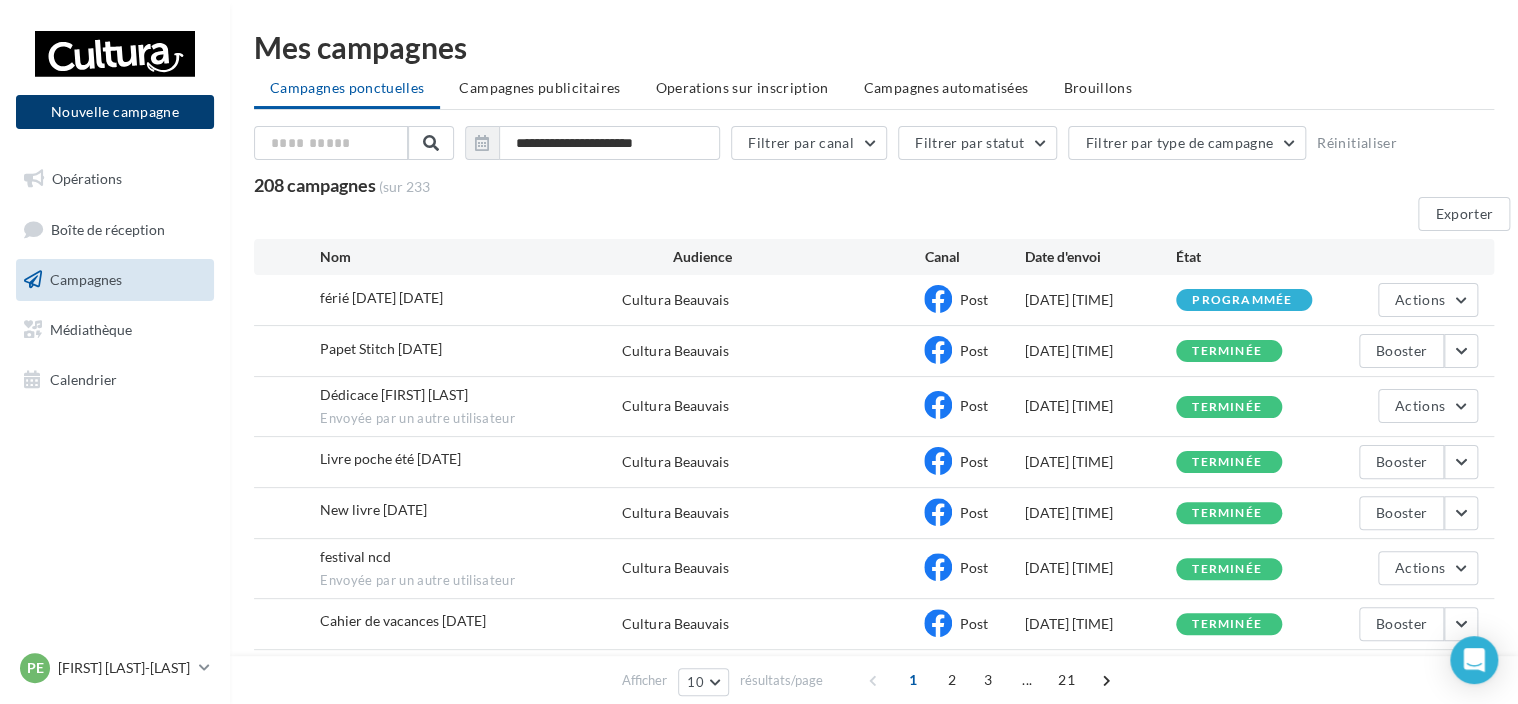 click on "Nouvelle campagne" at bounding box center (115, 112) 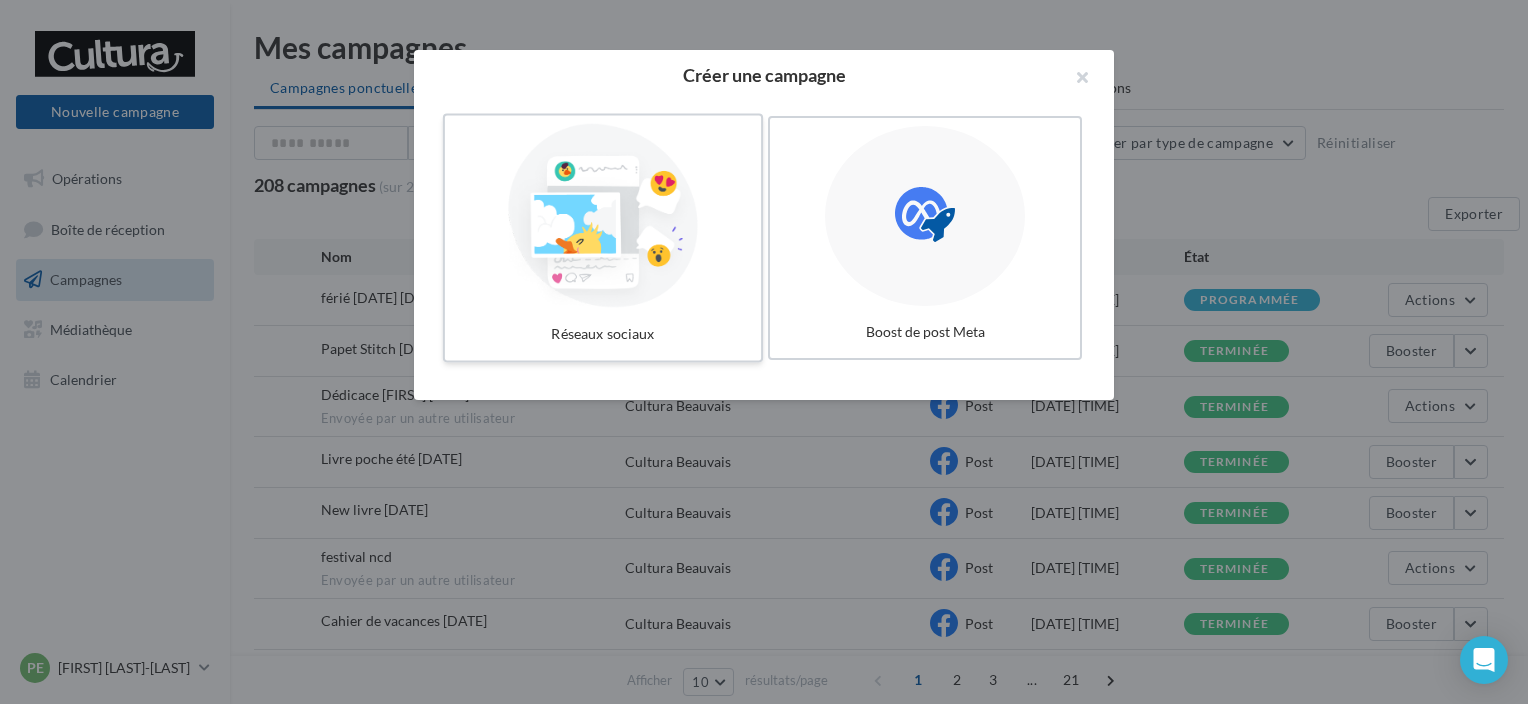 click at bounding box center [603, 216] 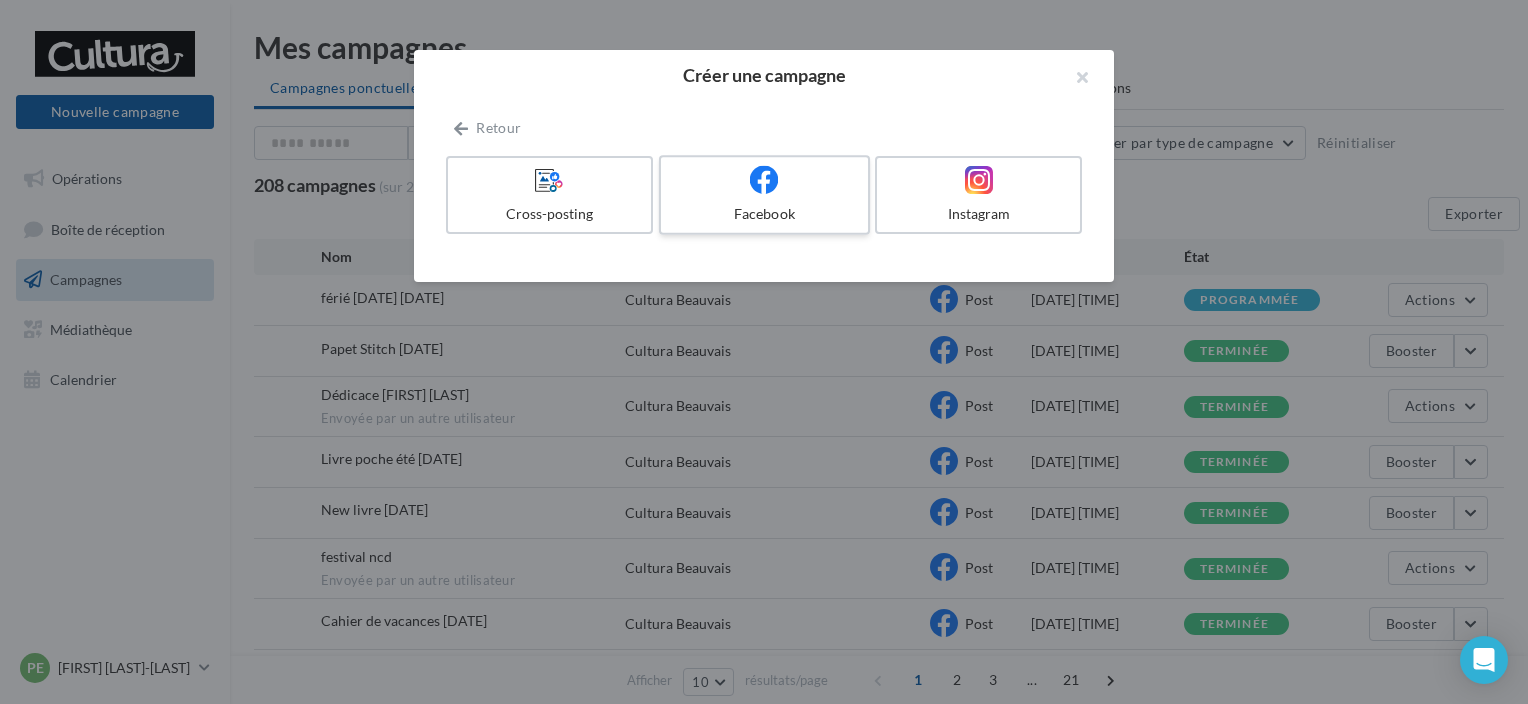 click on "Facebook" at bounding box center (764, 214) 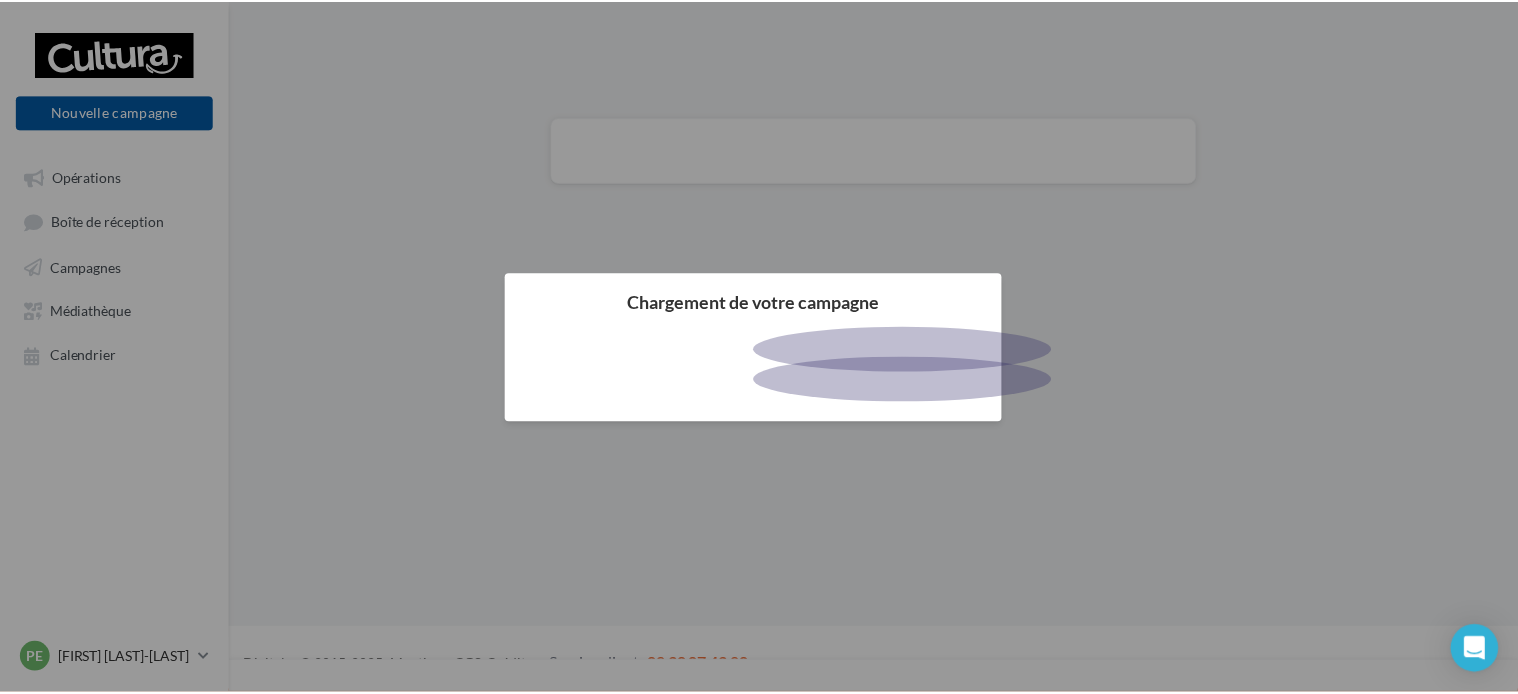scroll, scrollTop: 0, scrollLeft: 0, axis: both 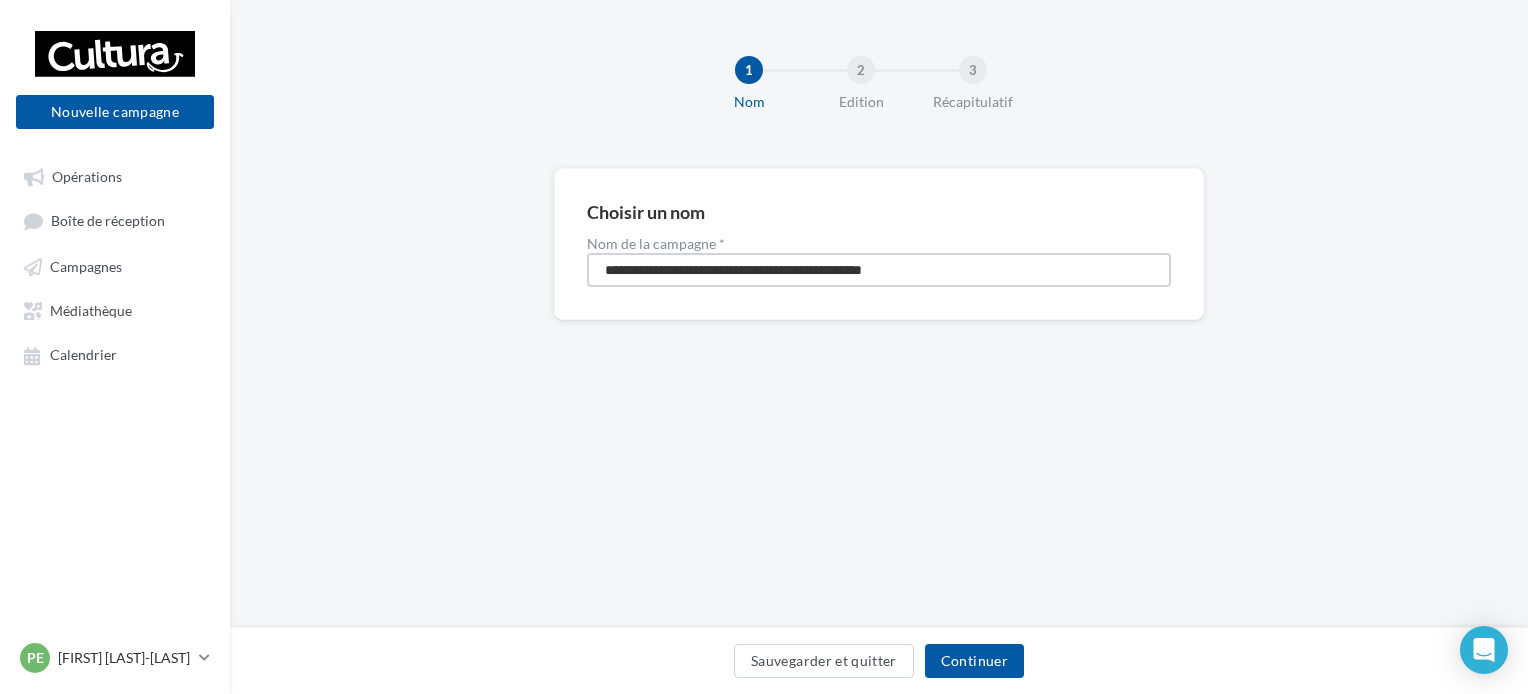 click on "**********" at bounding box center [879, 270] 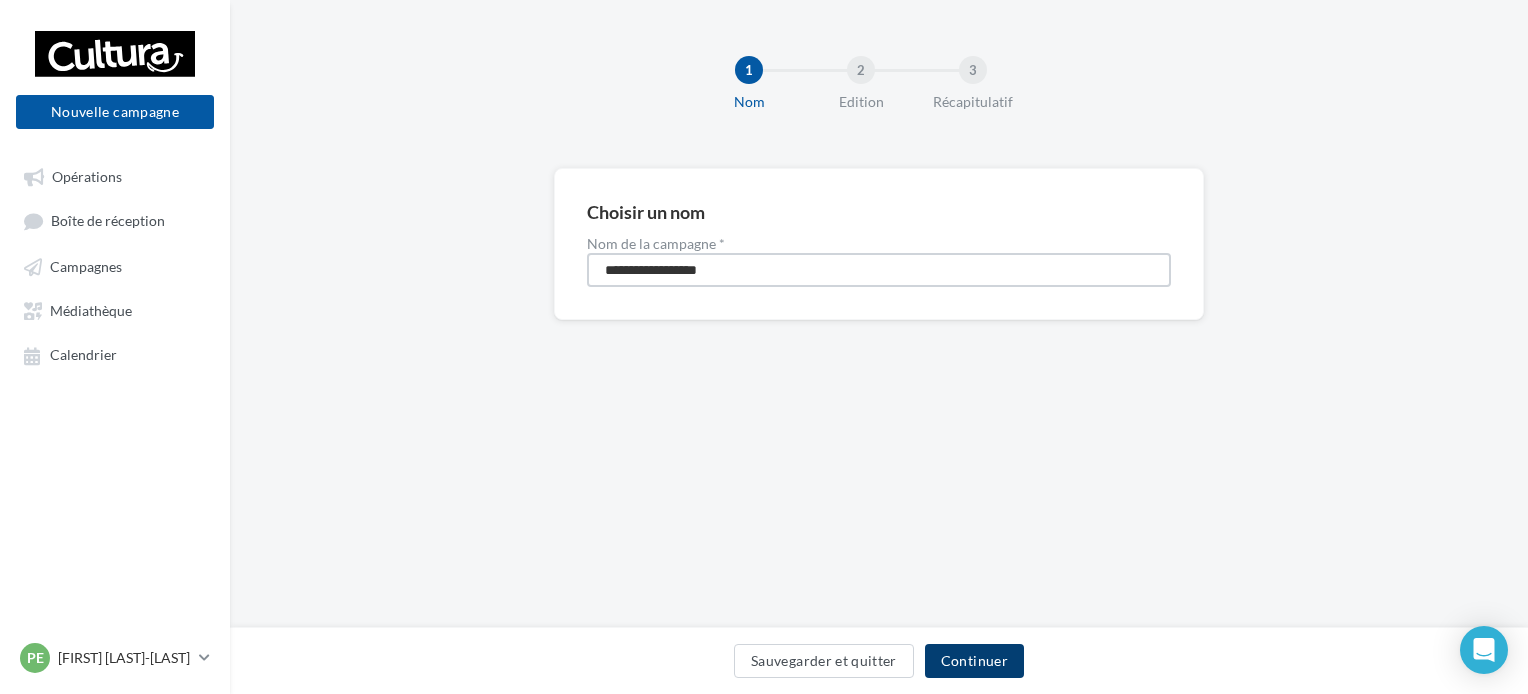 type on "**********" 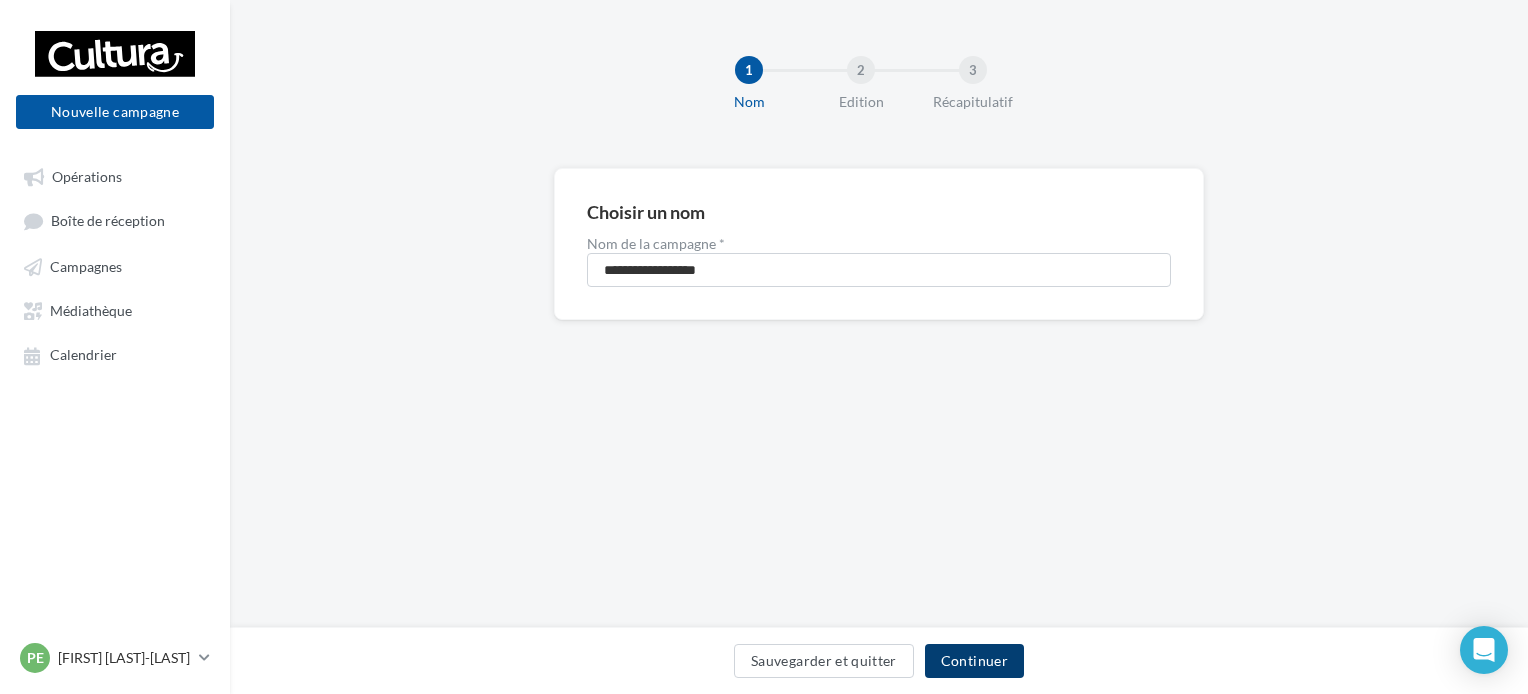 click on "Continuer" at bounding box center (974, 661) 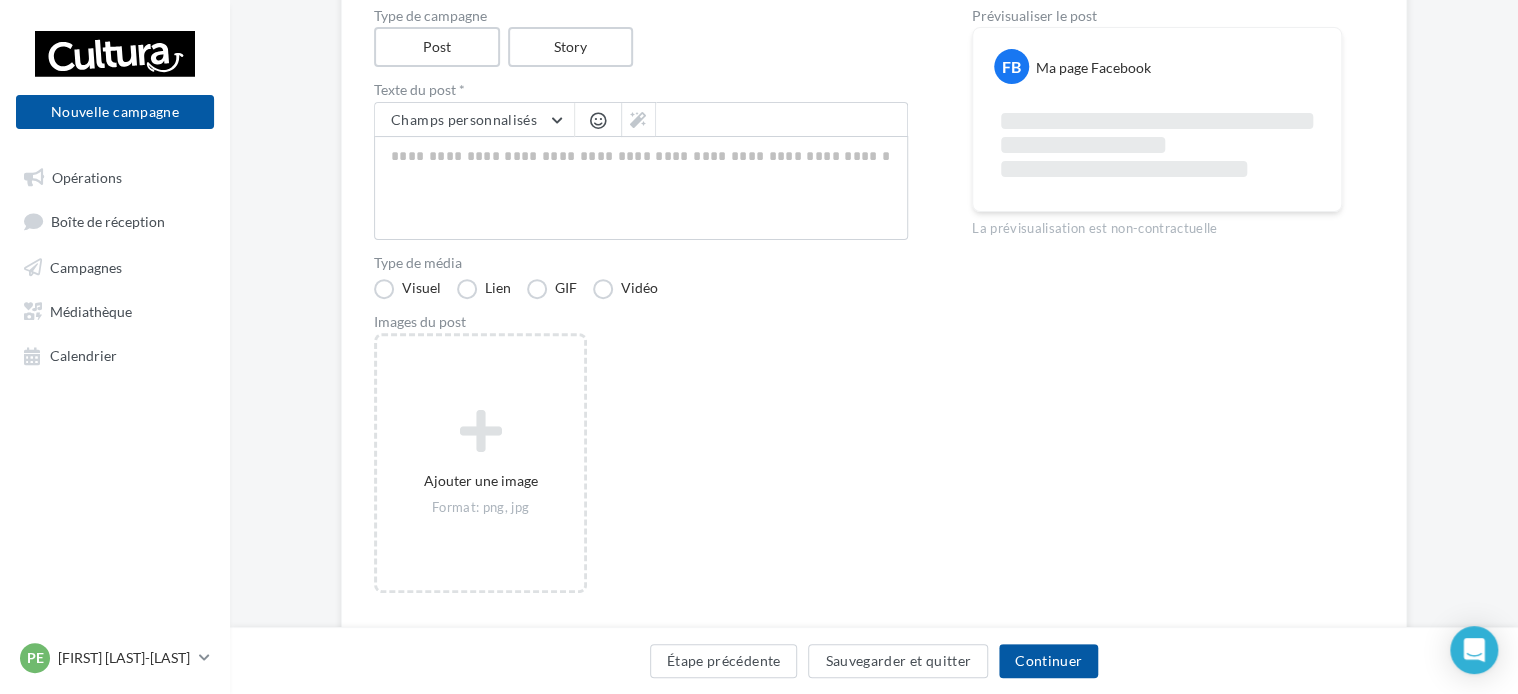 scroll, scrollTop: 260, scrollLeft: 0, axis: vertical 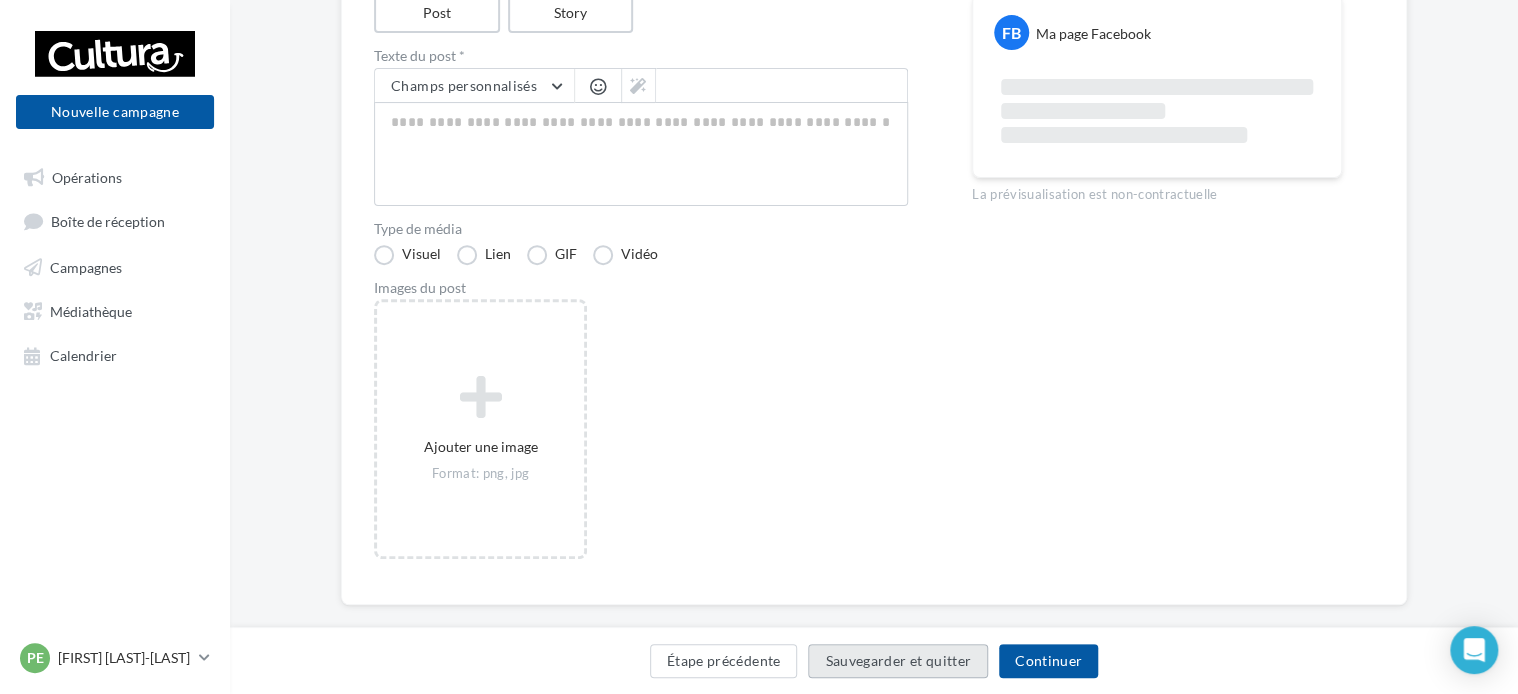 click on "Sauvegarder et quitter" at bounding box center (898, 661) 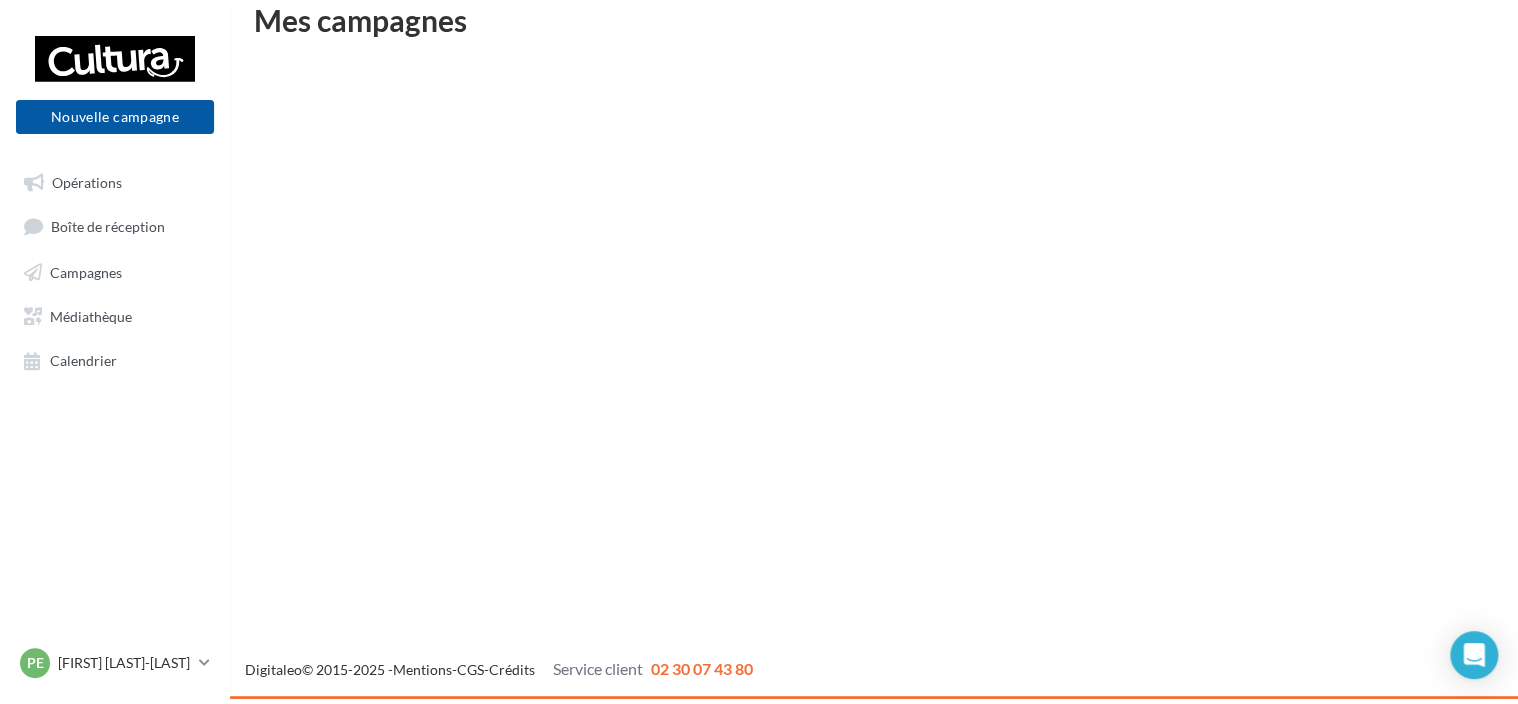 scroll, scrollTop: 32, scrollLeft: 0, axis: vertical 